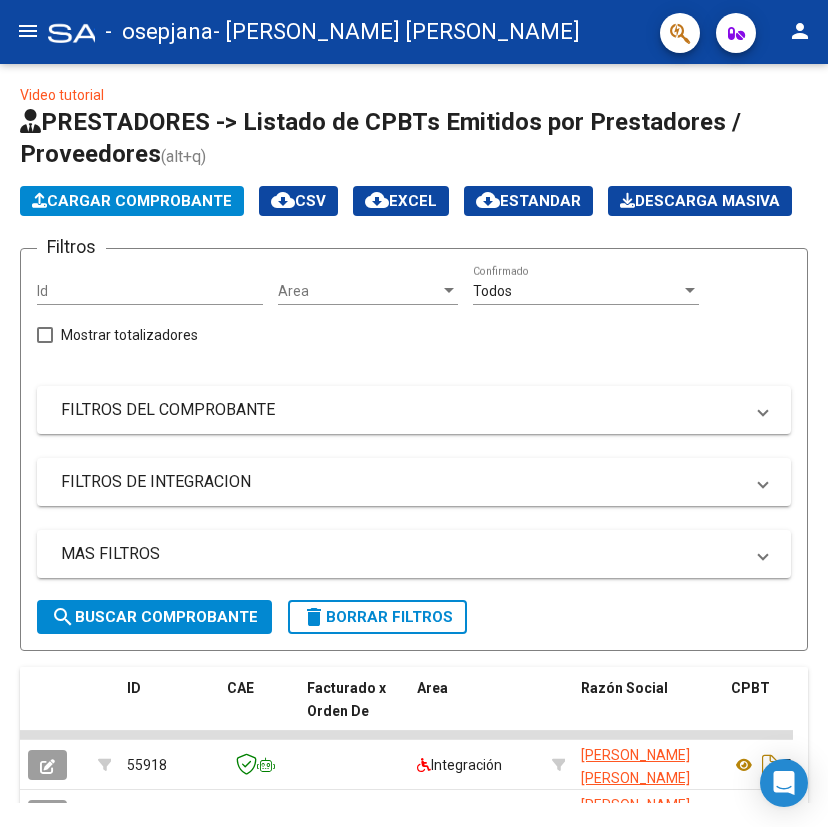 scroll, scrollTop: 0, scrollLeft: 0, axis: both 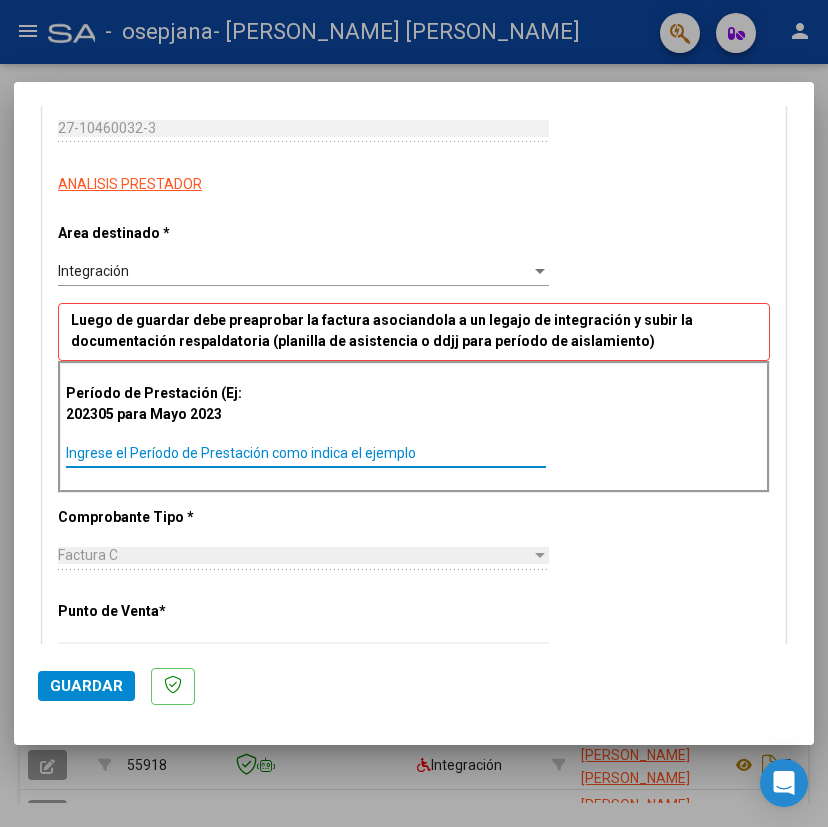 click on "Ingrese el Período de Prestación como indica el ejemplo" at bounding box center [306, 453] 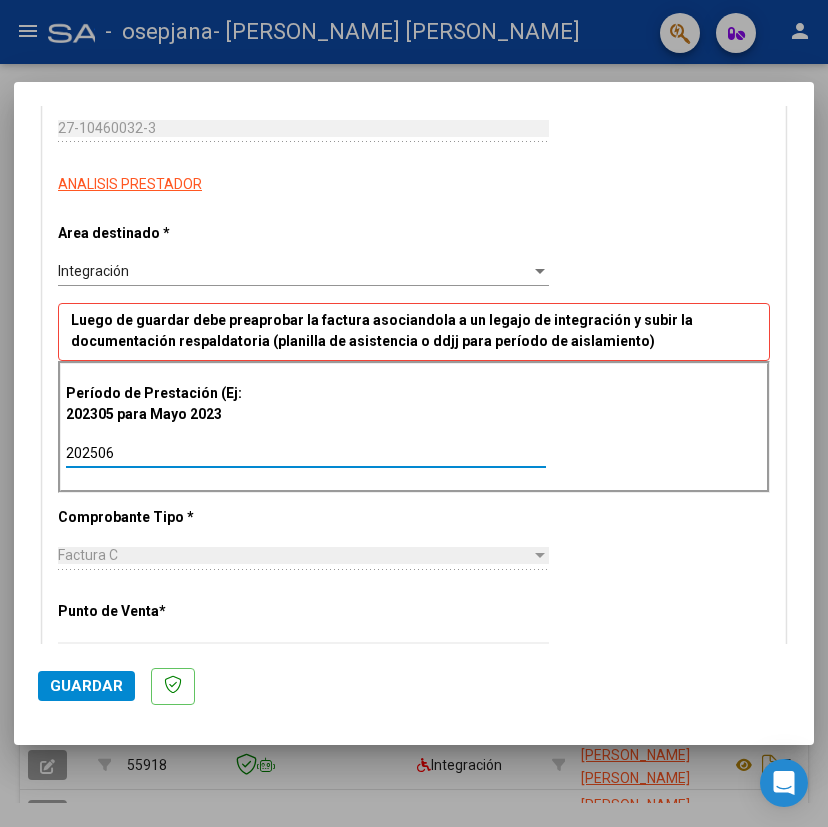 type on "202506" 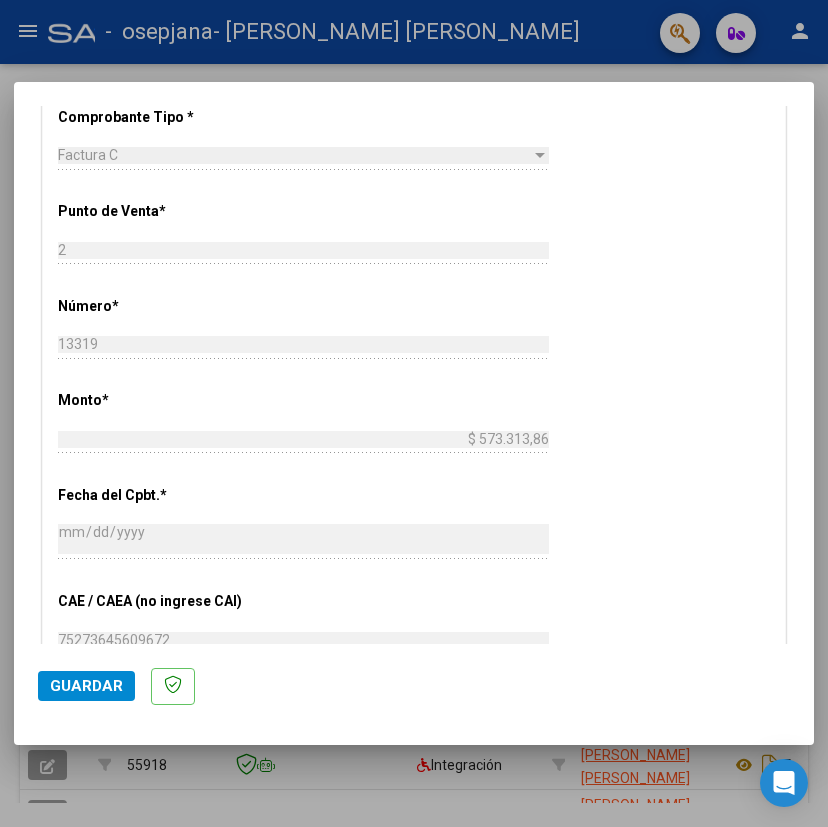 scroll, scrollTop: 1145, scrollLeft: 0, axis: vertical 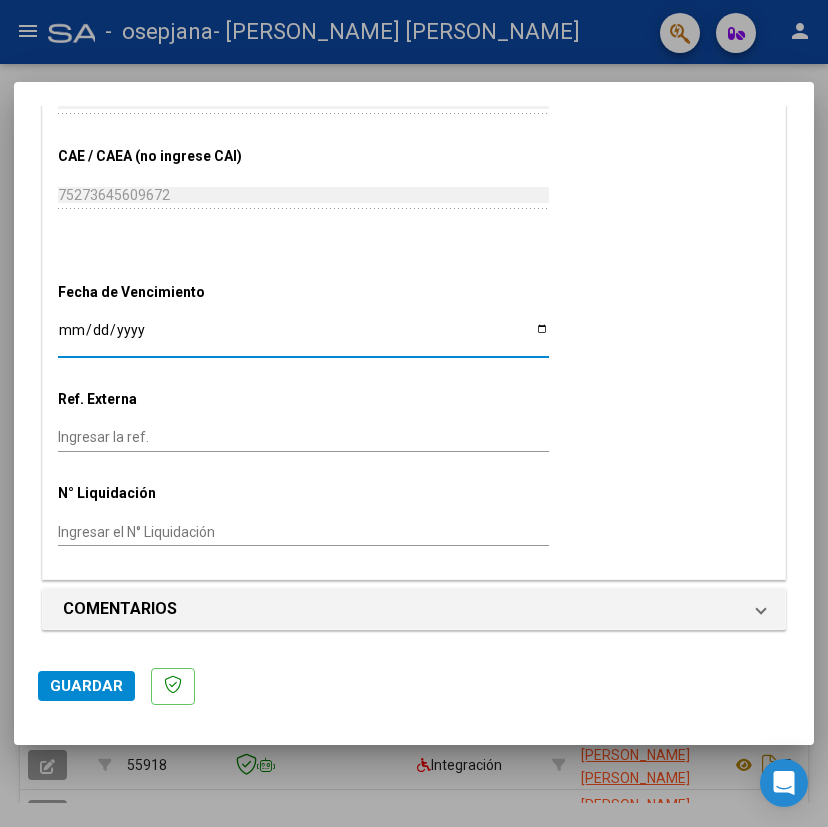click on "Ingresar la fecha" at bounding box center [303, 337] 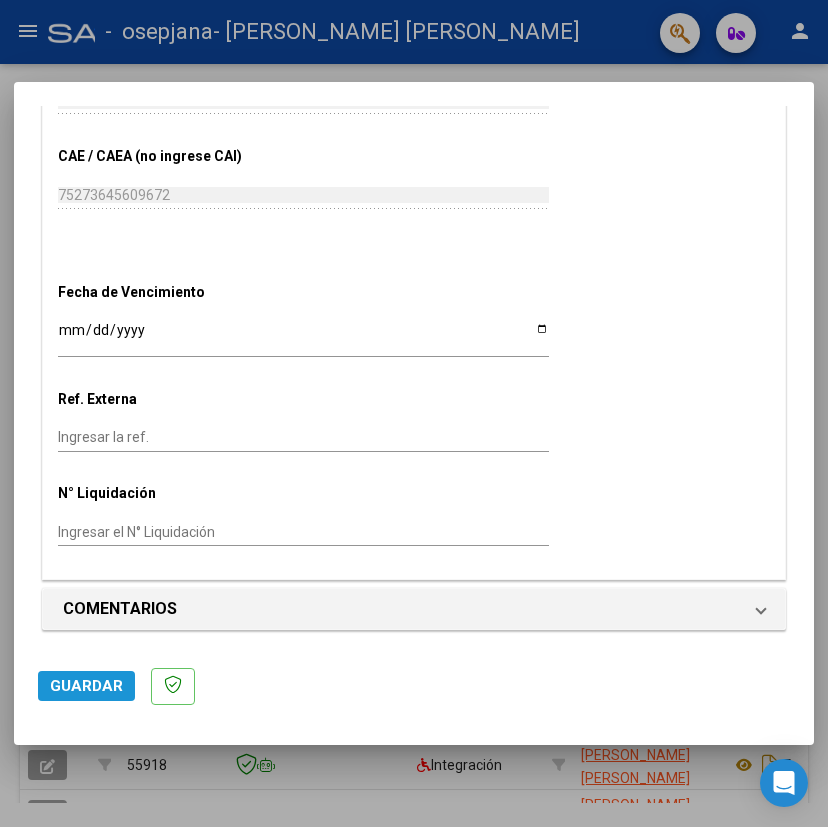 click on "Guardar" 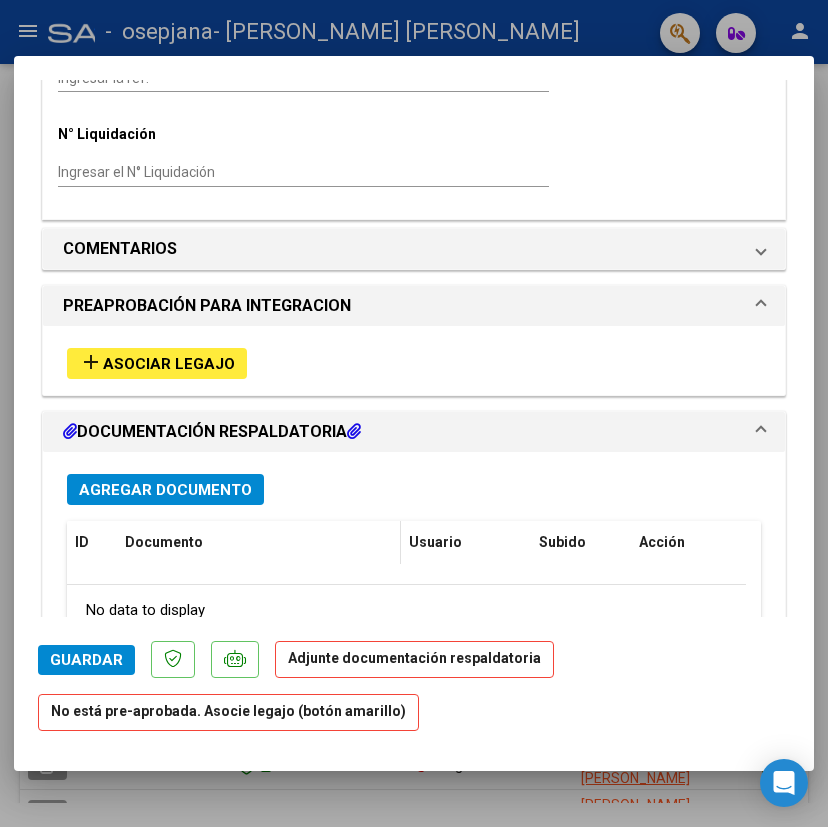 scroll, scrollTop: 1500, scrollLeft: 0, axis: vertical 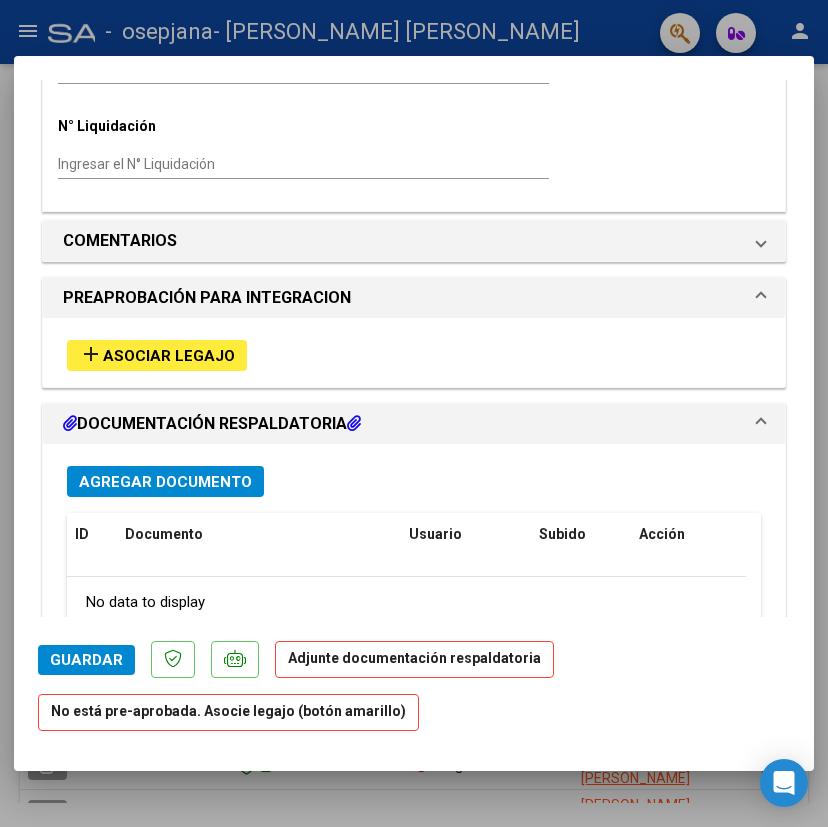 click on "Asociar Legajo" at bounding box center (169, 356) 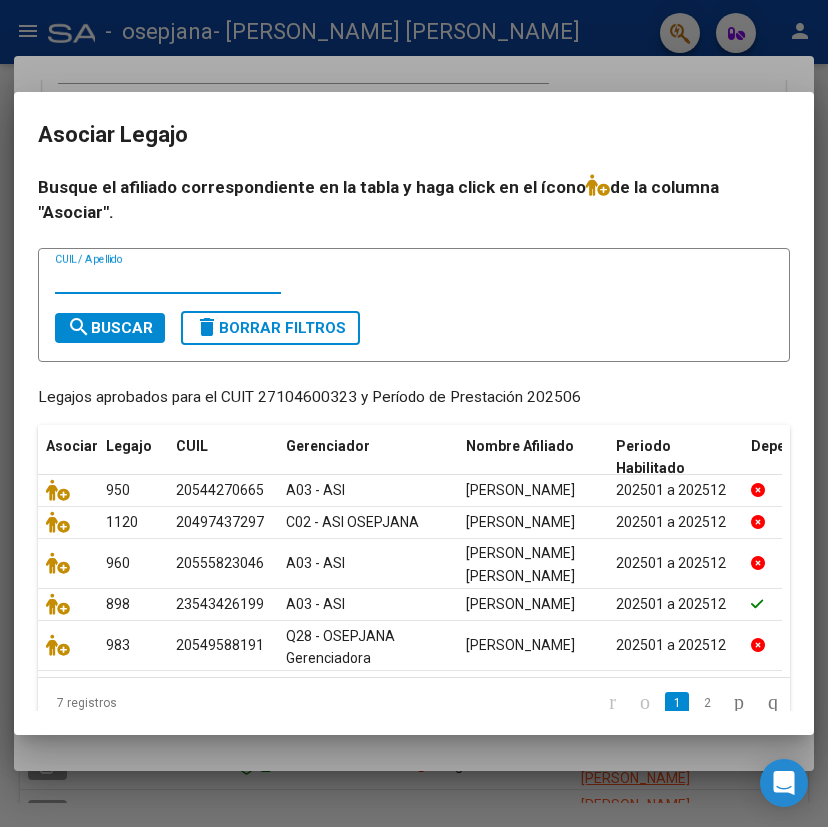 scroll, scrollTop: 116, scrollLeft: 0, axis: vertical 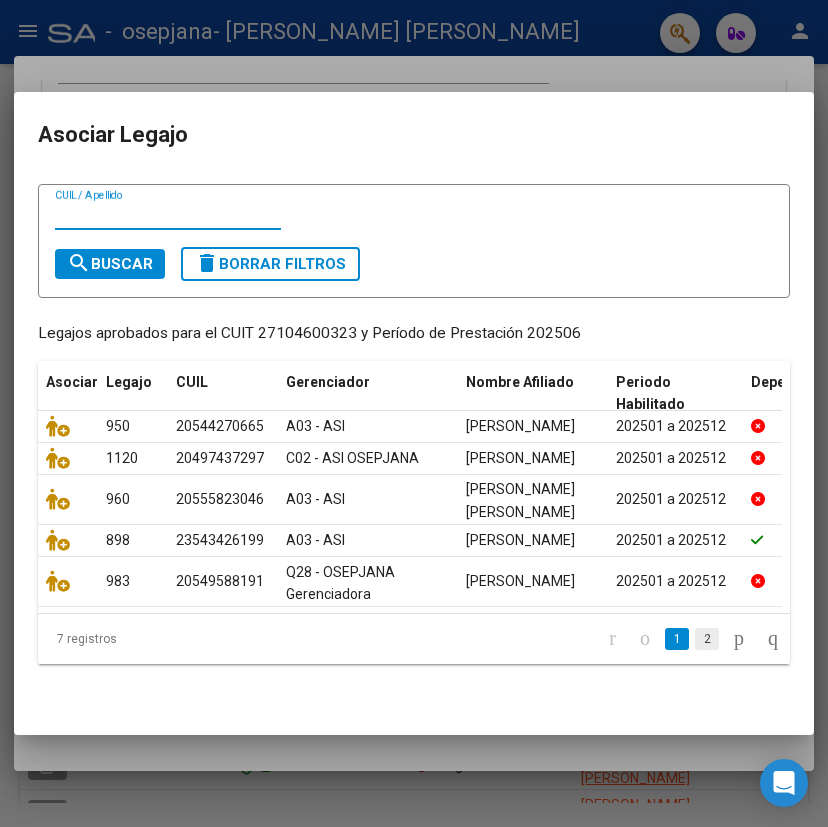 click on "2" 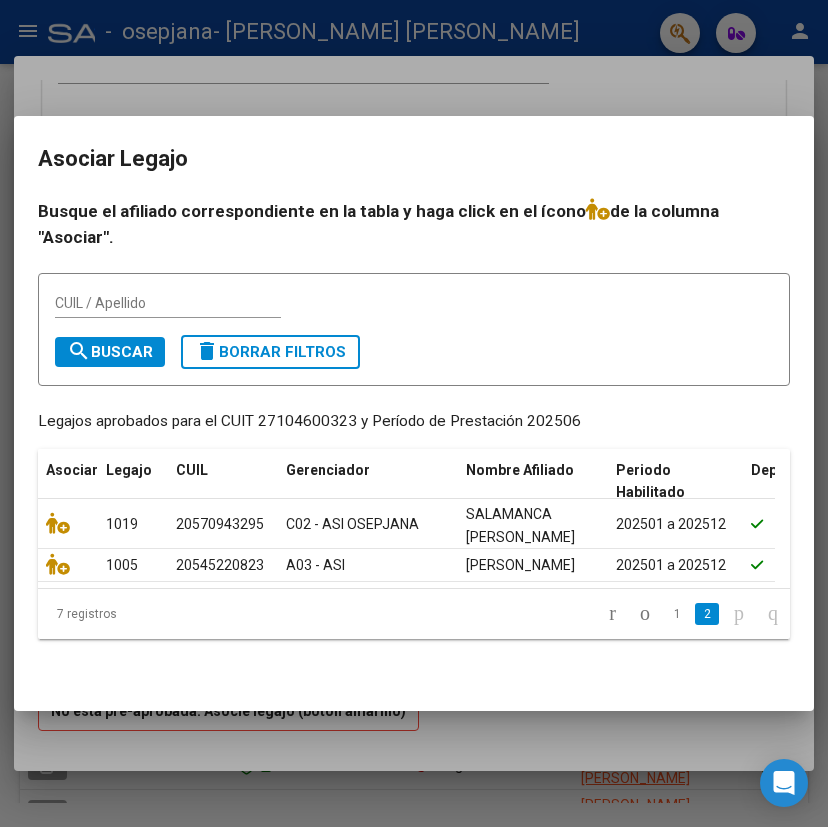 scroll, scrollTop: 0, scrollLeft: 0, axis: both 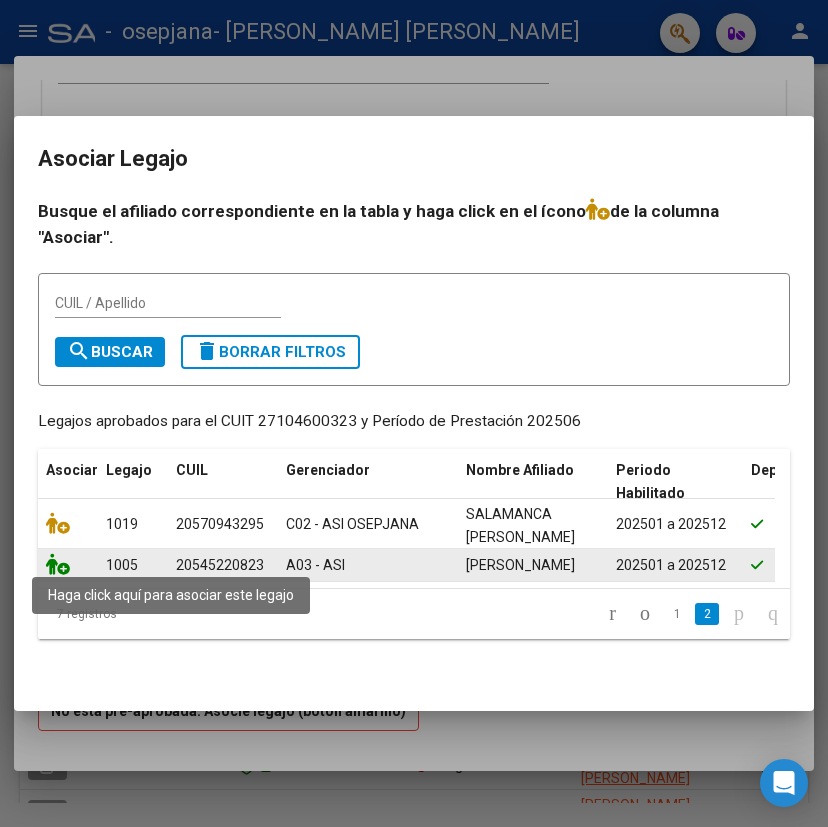 click 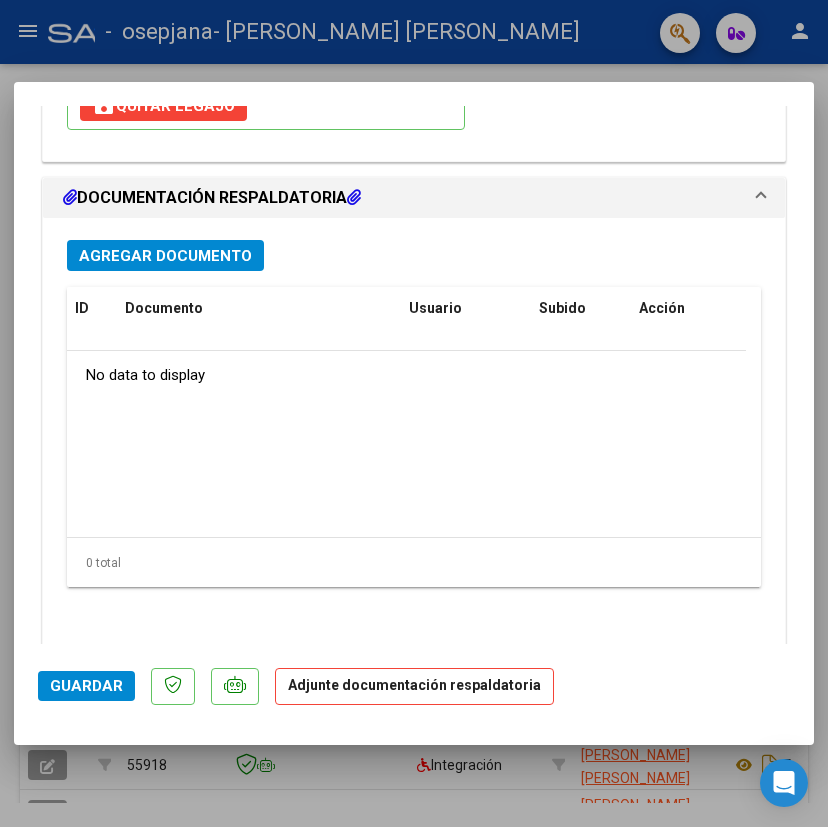 scroll, scrollTop: 2083, scrollLeft: 0, axis: vertical 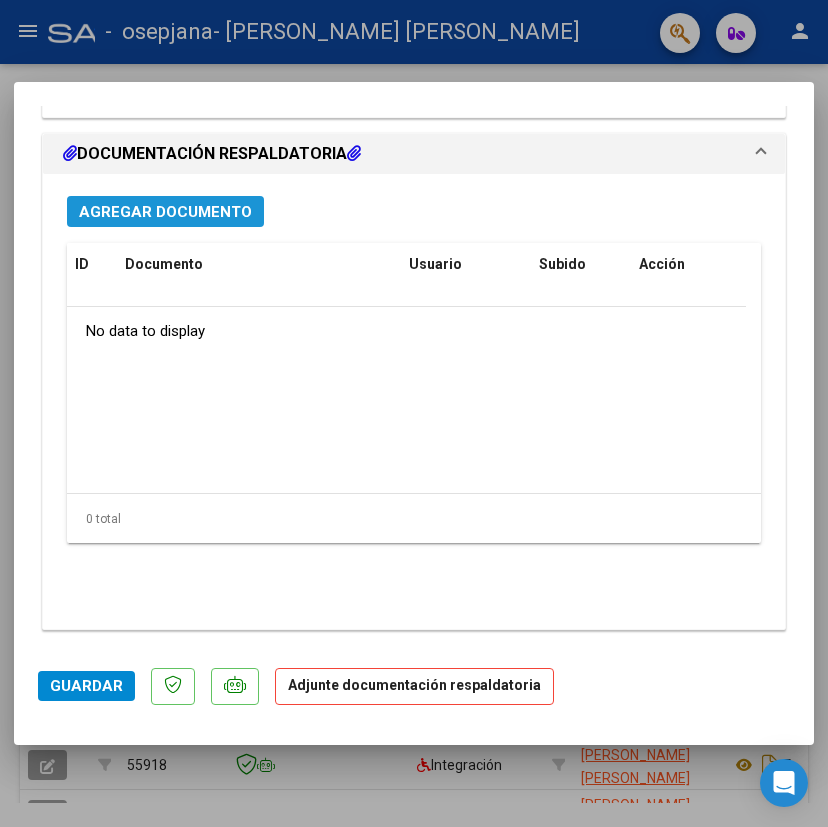 click on "Agregar Documento" at bounding box center [165, 212] 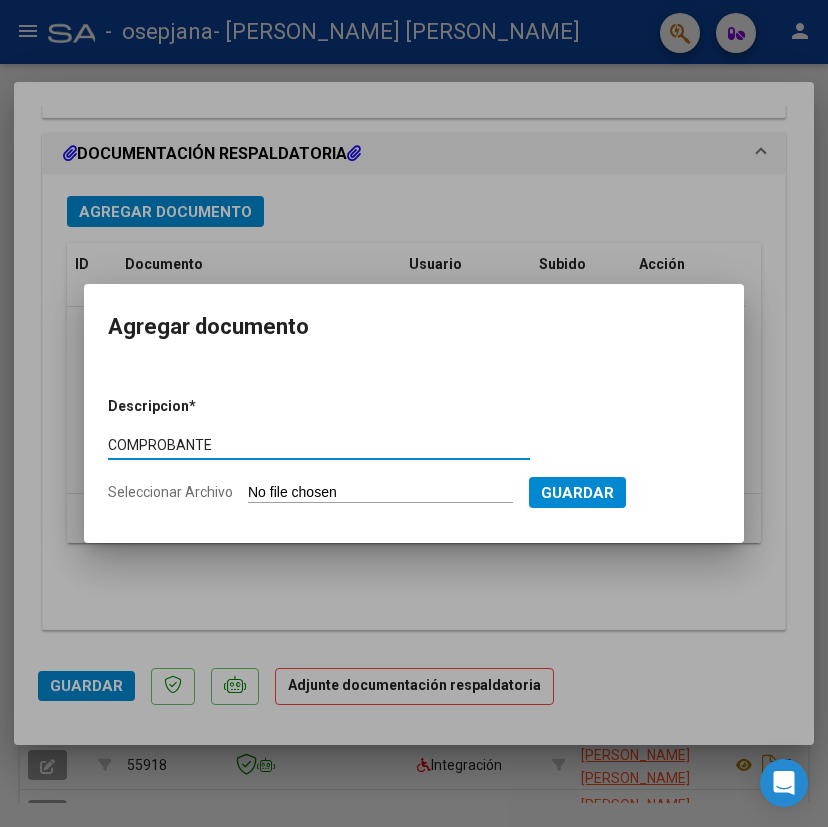 type on "COMPROBANTE" 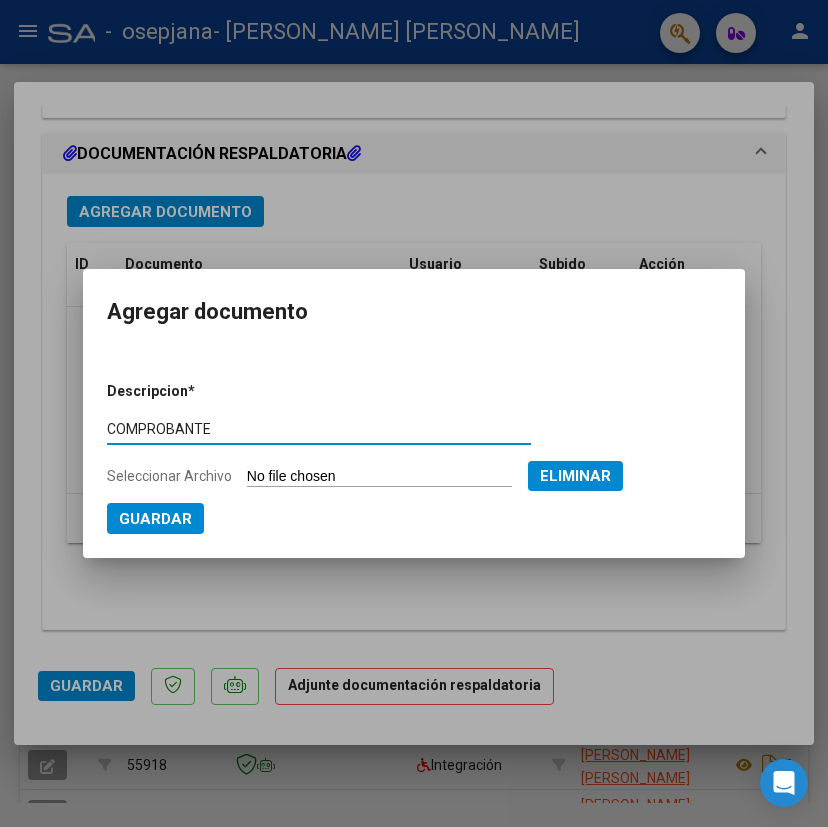 click on "Guardar" at bounding box center [155, 518] 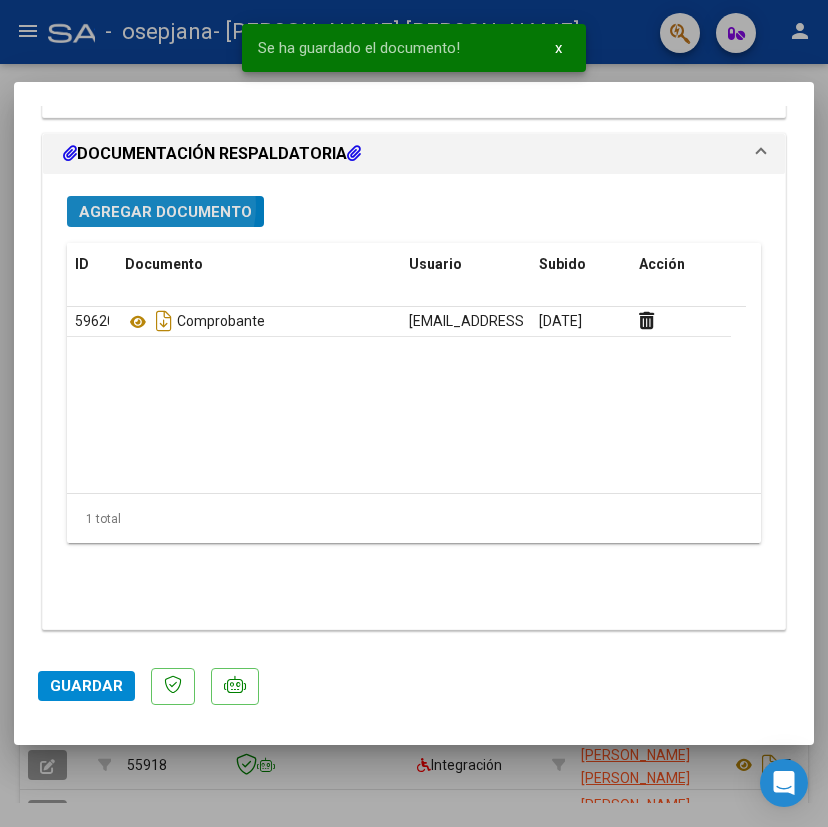 click on "Agregar Documento" at bounding box center [165, 212] 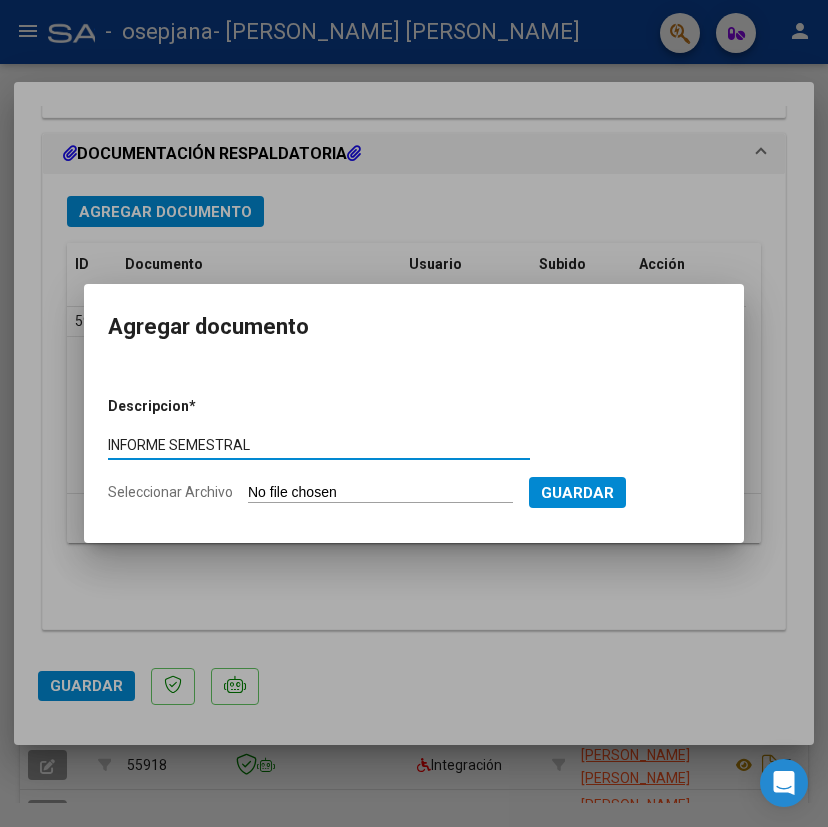 type on "INFORME SEMESTRAL" 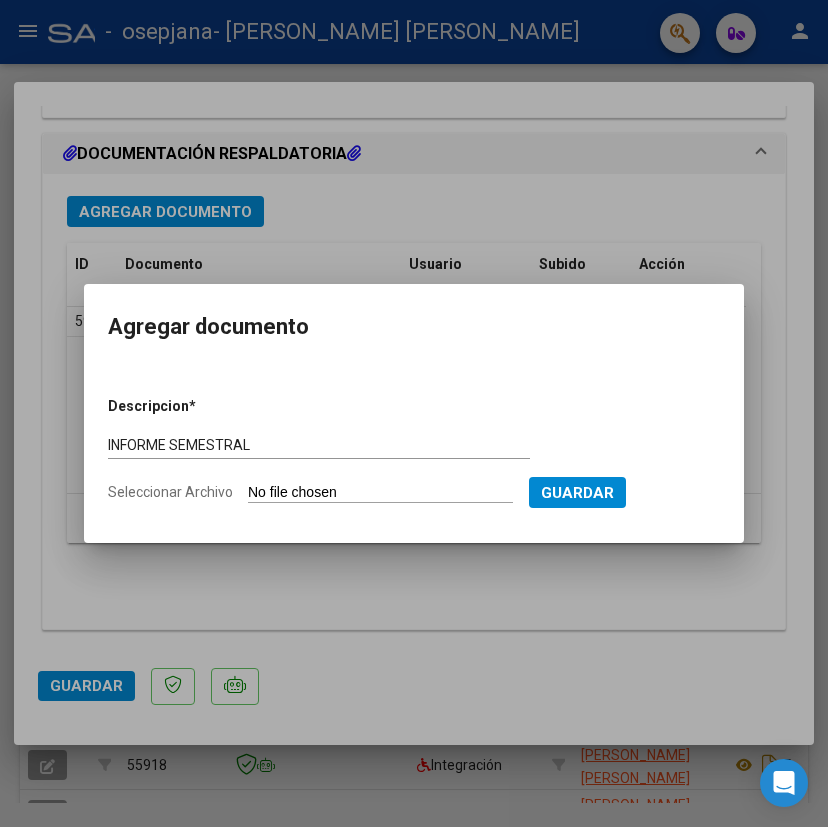 type on "C:\fakepath\INFORME SEMESTRAL [DATE] [PERSON_NAME].pdf" 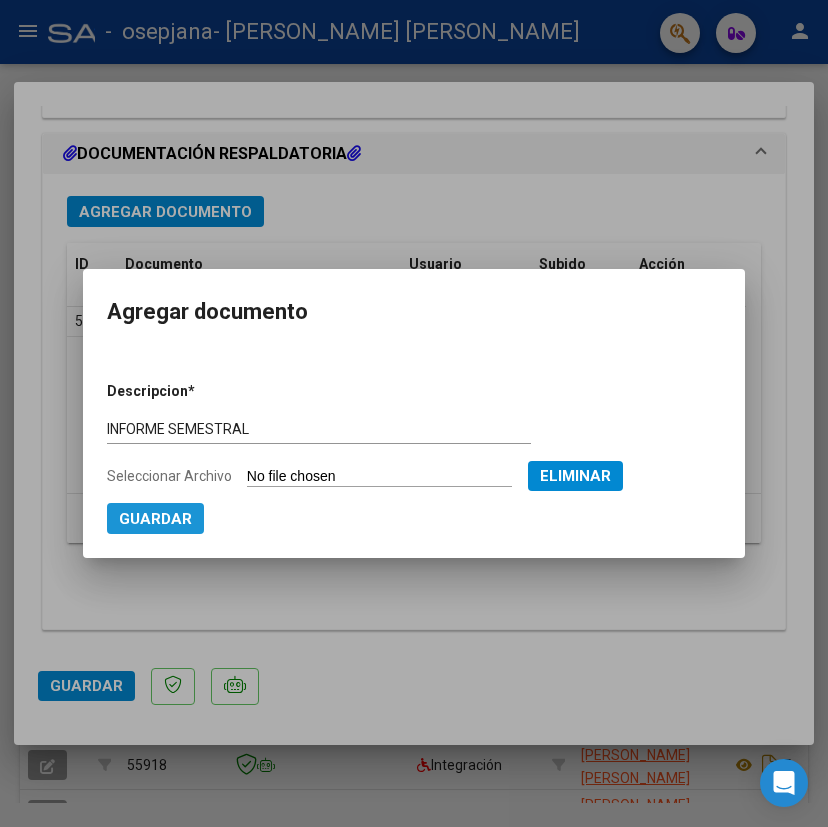 click on "Guardar" at bounding box center [155, 519] 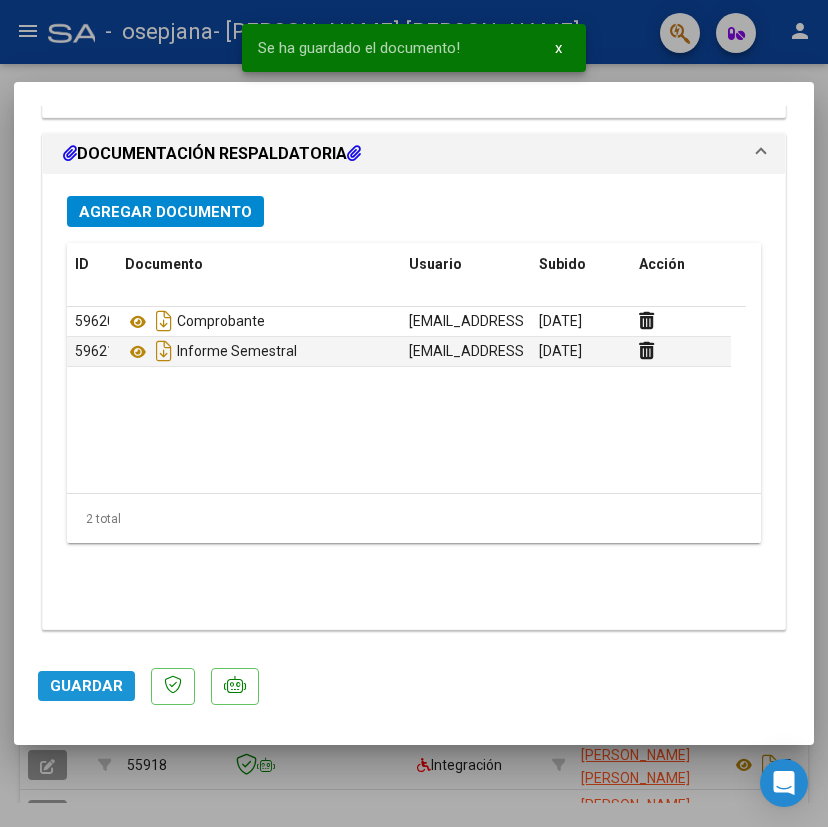 click on "Guardar" 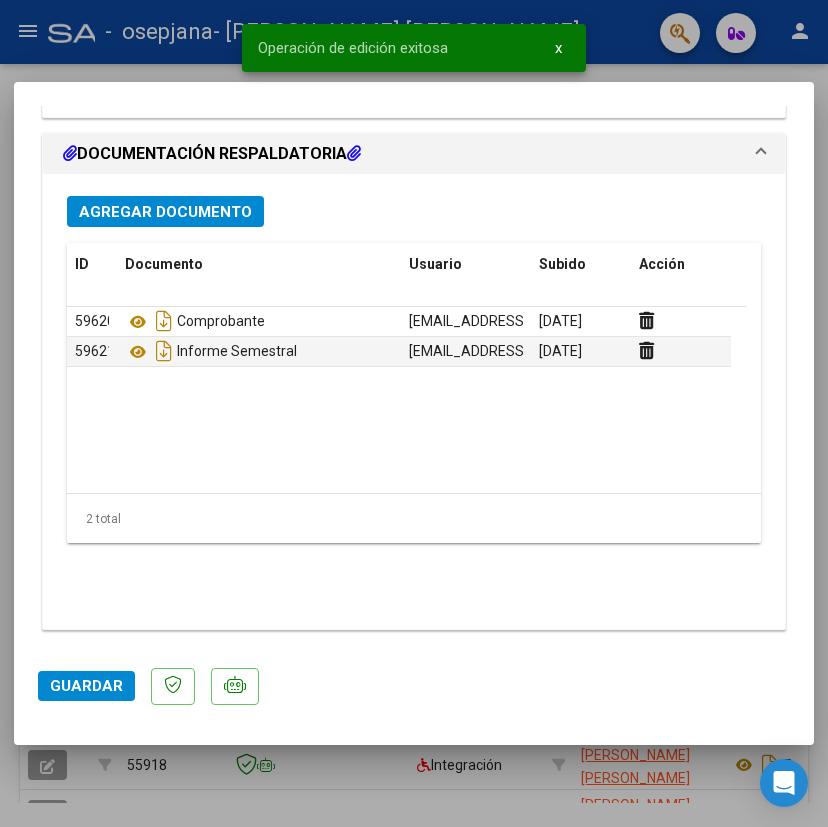 click at bounding box center (414, 413) 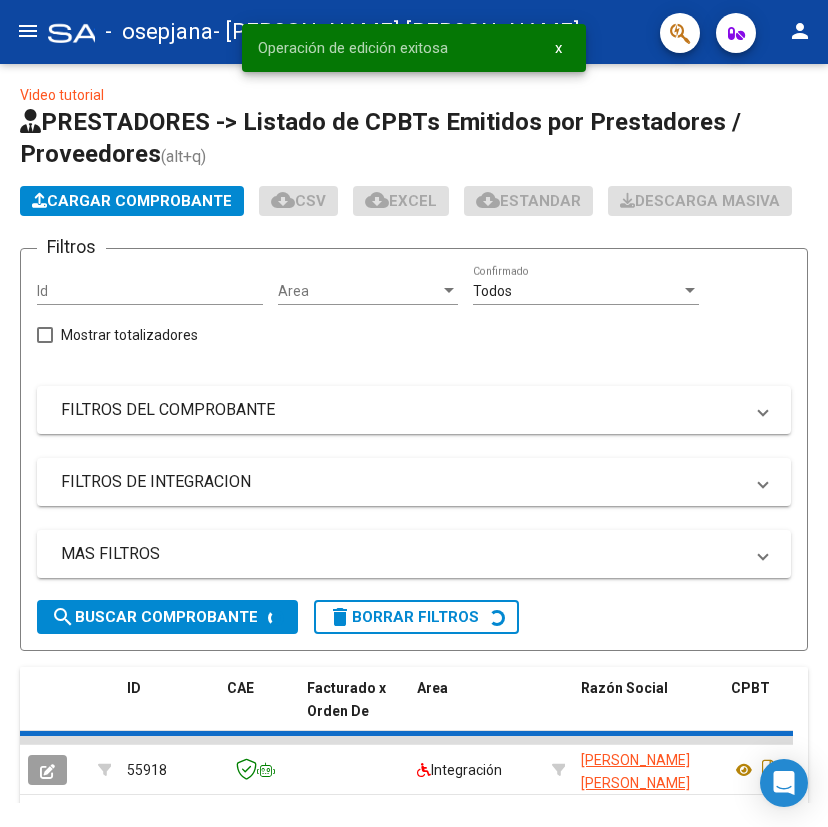 click on "menu" 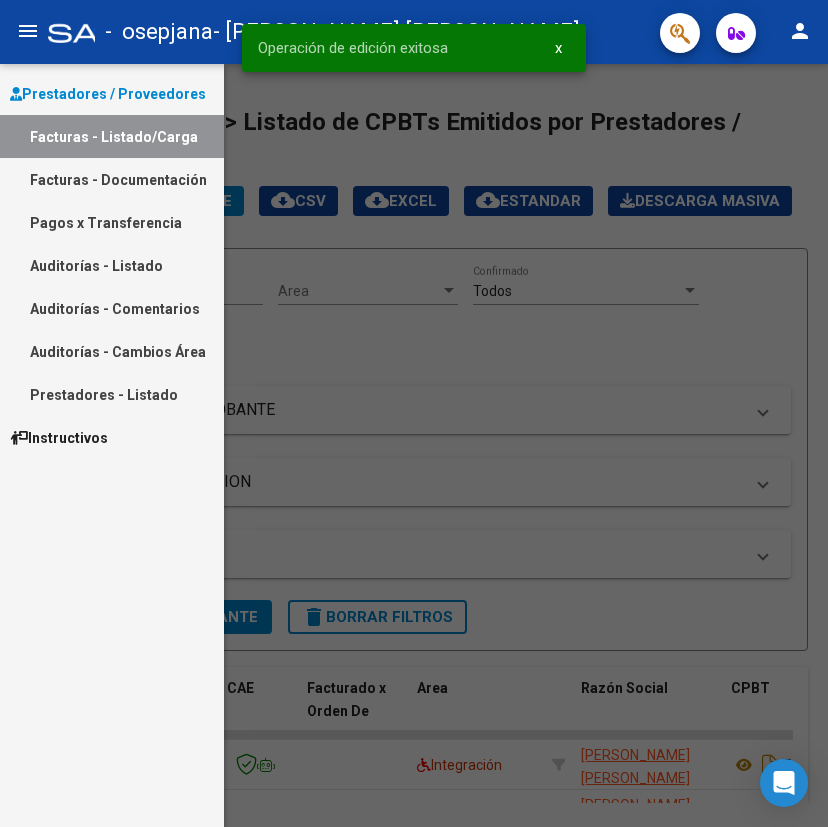 click 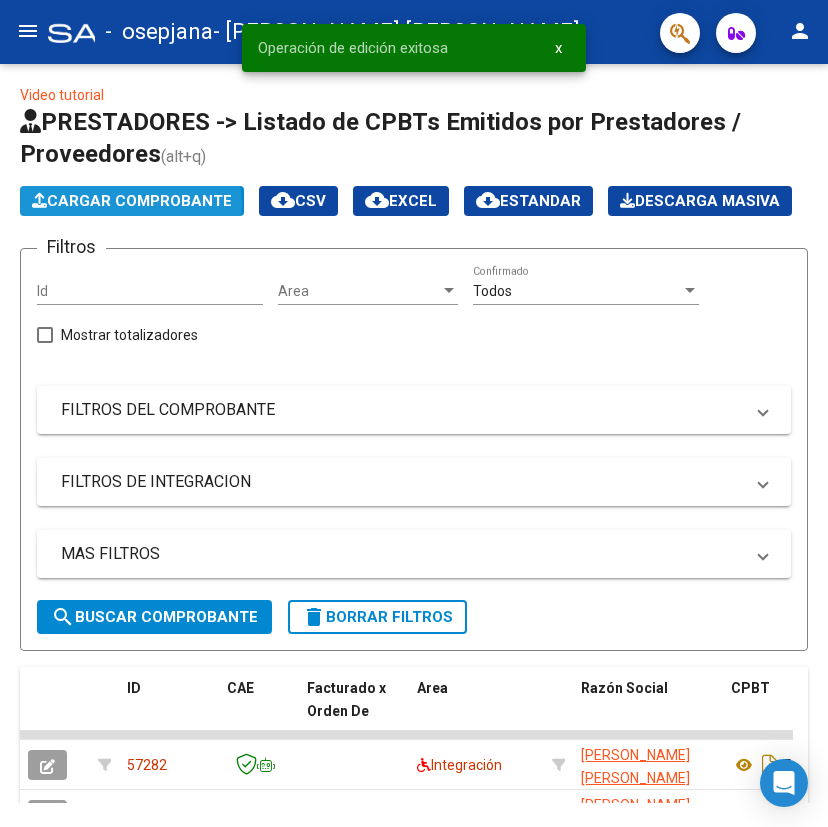 click on "Cargar Comprobante" 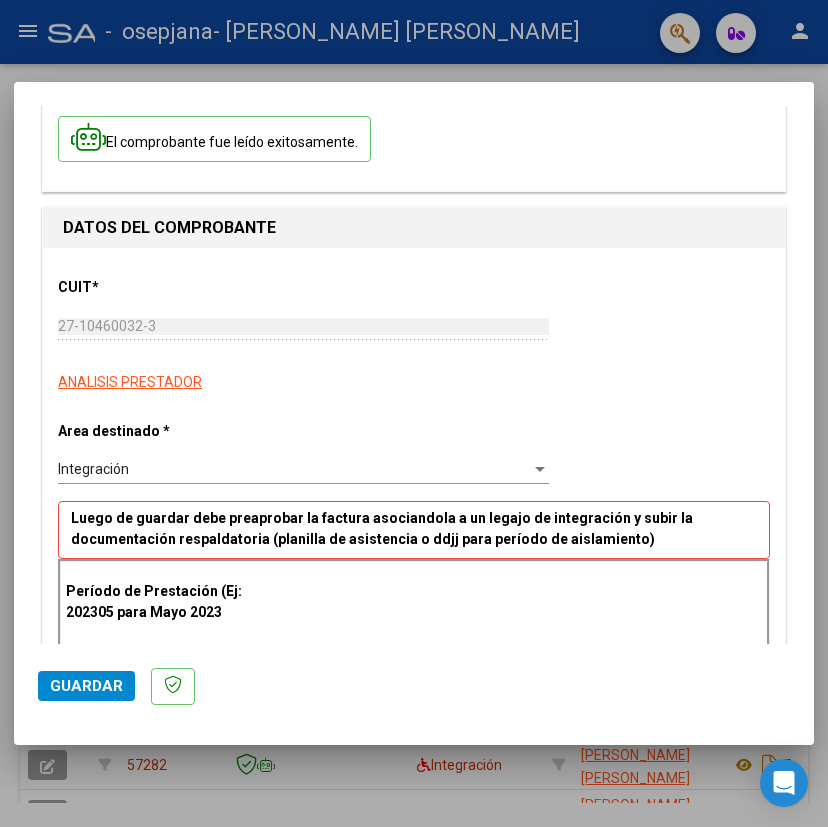 scroll, scrollTop: 400, scrollLeft: 0, axis: vertical 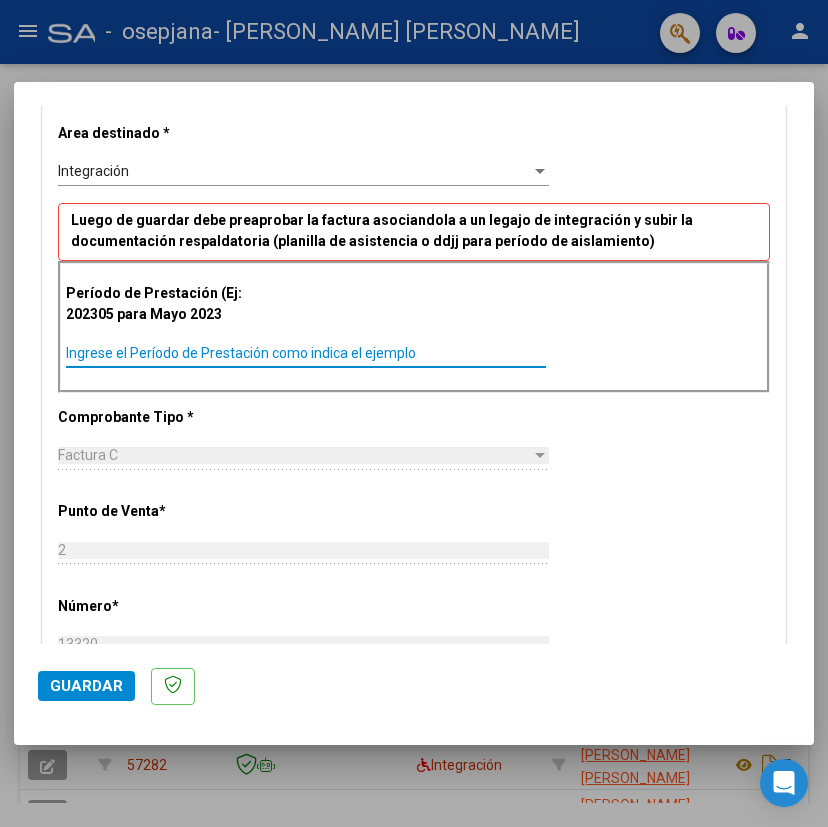click on "Ingrese el Período de Prestación como indica el ejemplo" at bounding box center (306, 353) 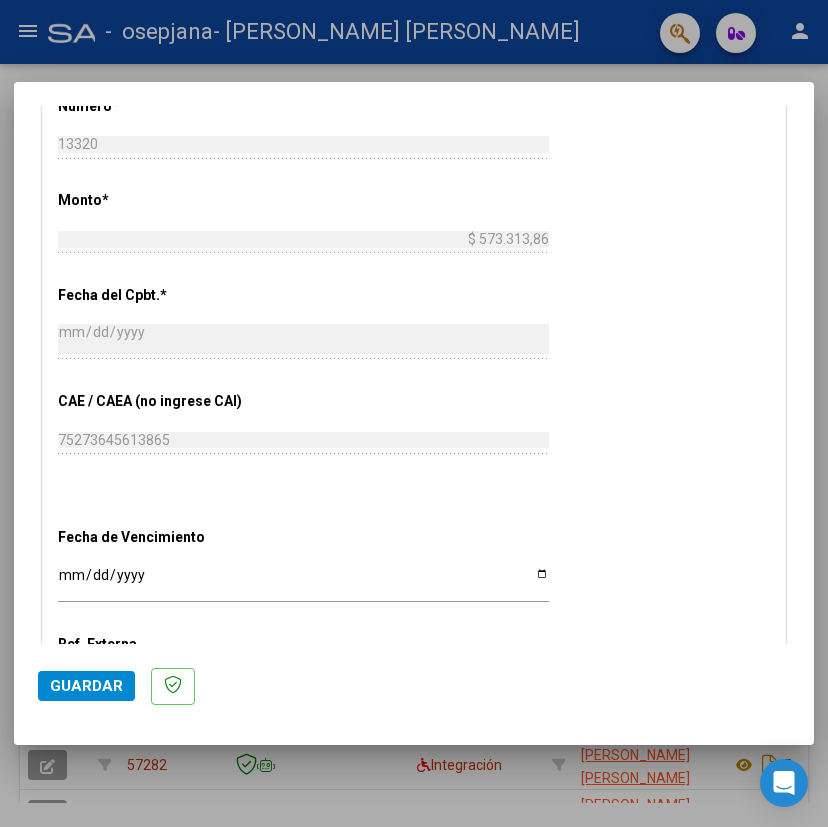 scroll, scrollTop: 1145, scrollLeft: 0, axis: vertical 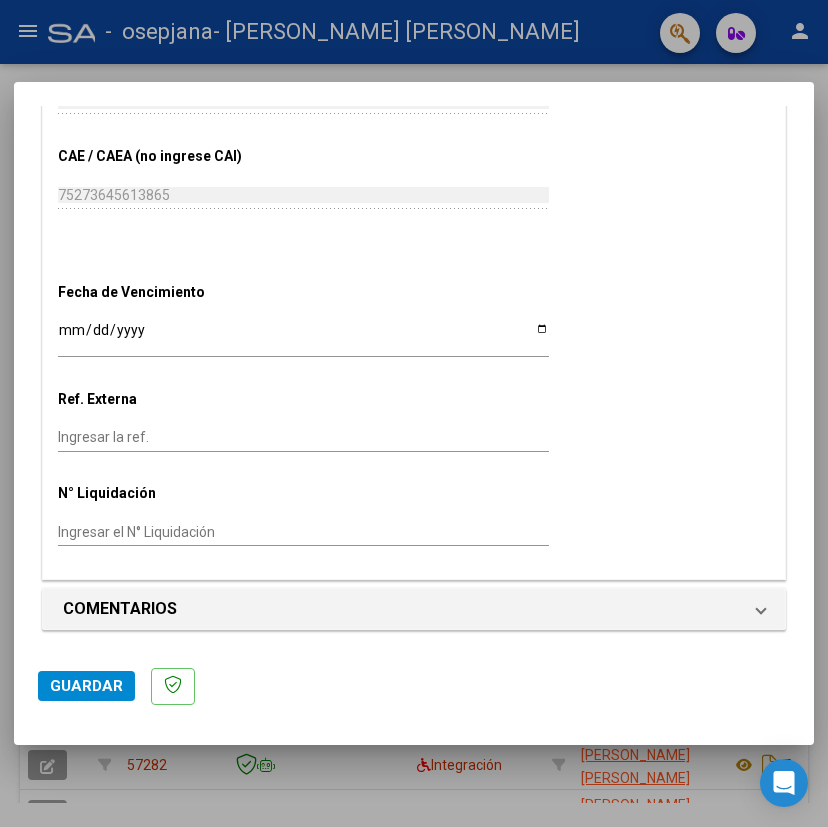 type on "202506" 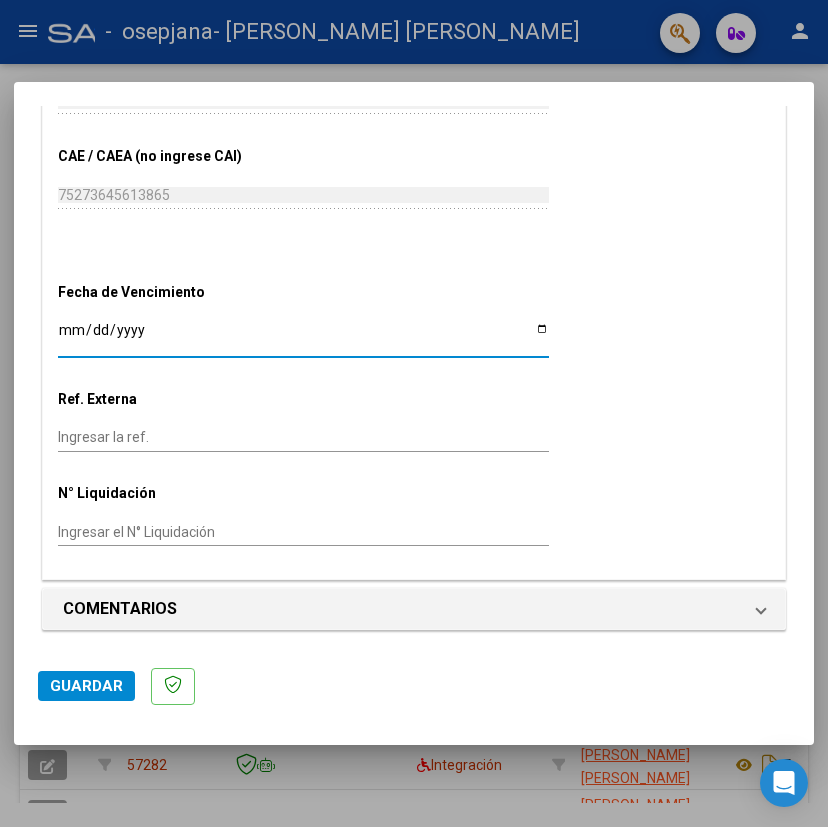 click on "Ingresar la fecha" at bounding box center (303, 337) 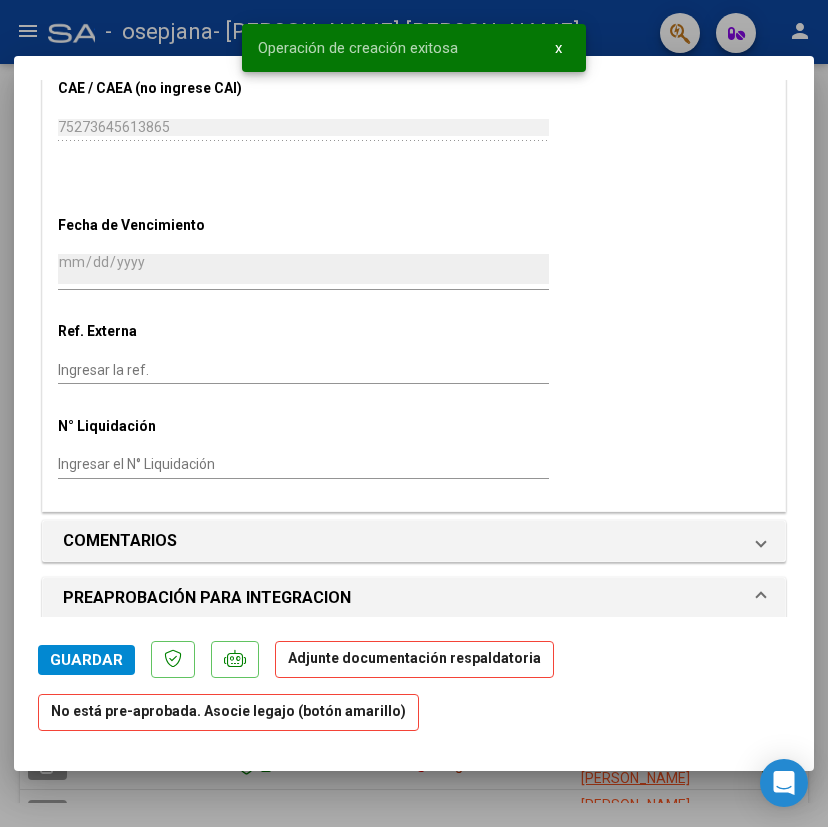 scroll, scrollTop: 1600, scrollLeft: 0, axis: vertical 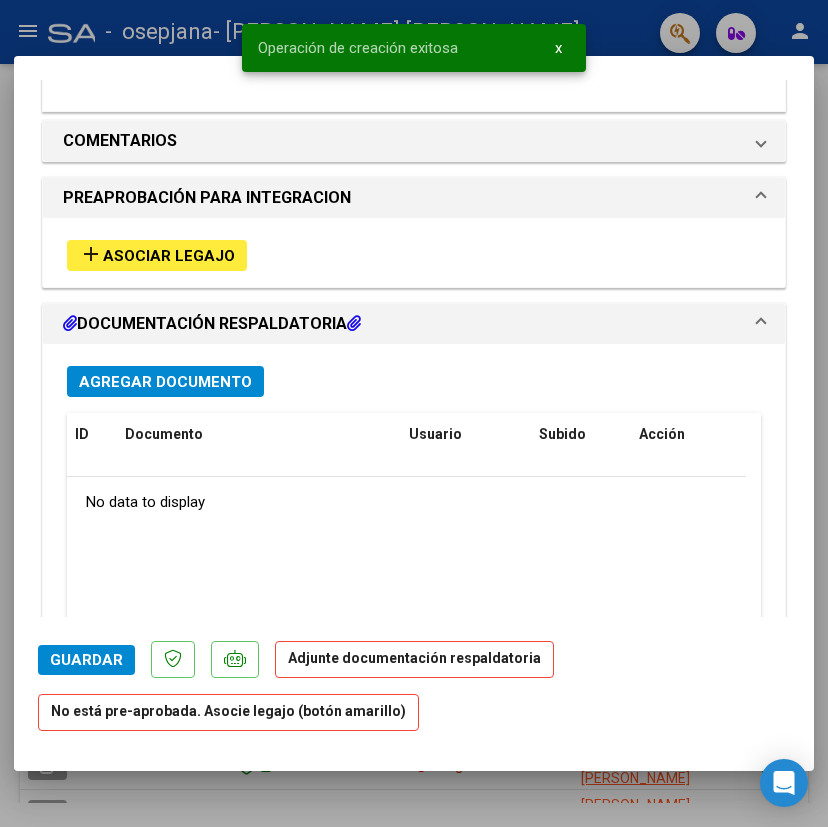 click on "Asociar Legajo" at bounding box center (169, 256) 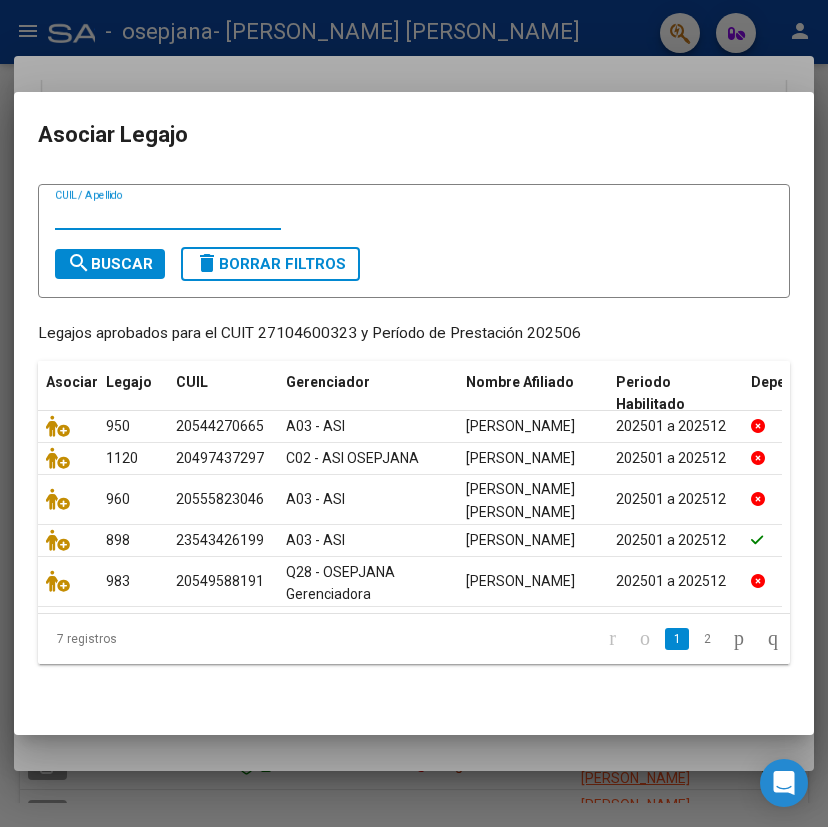scroll, scrollTop: 116, scrollLeft: 0, axis: vertical 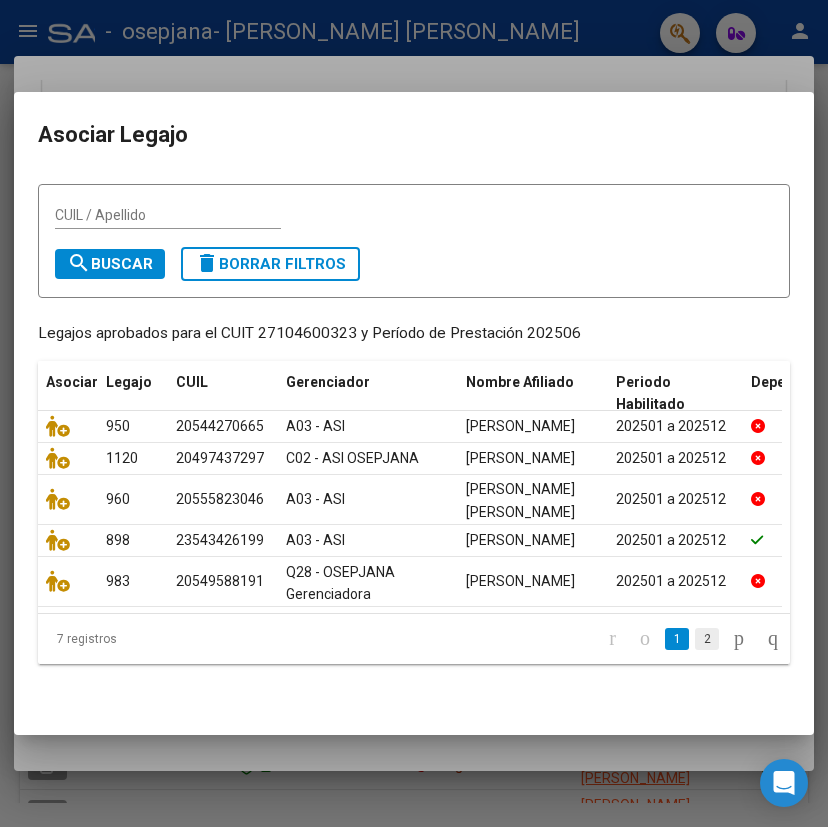 click on "2" 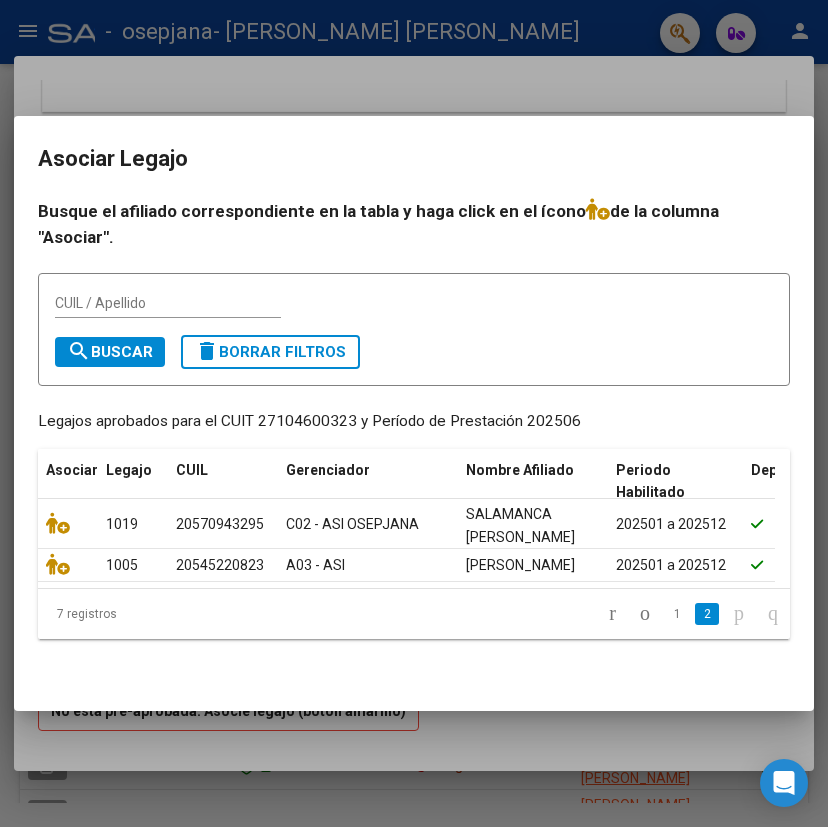 scroll, scrollTop: 0, scrollLeft: 0, axis: both 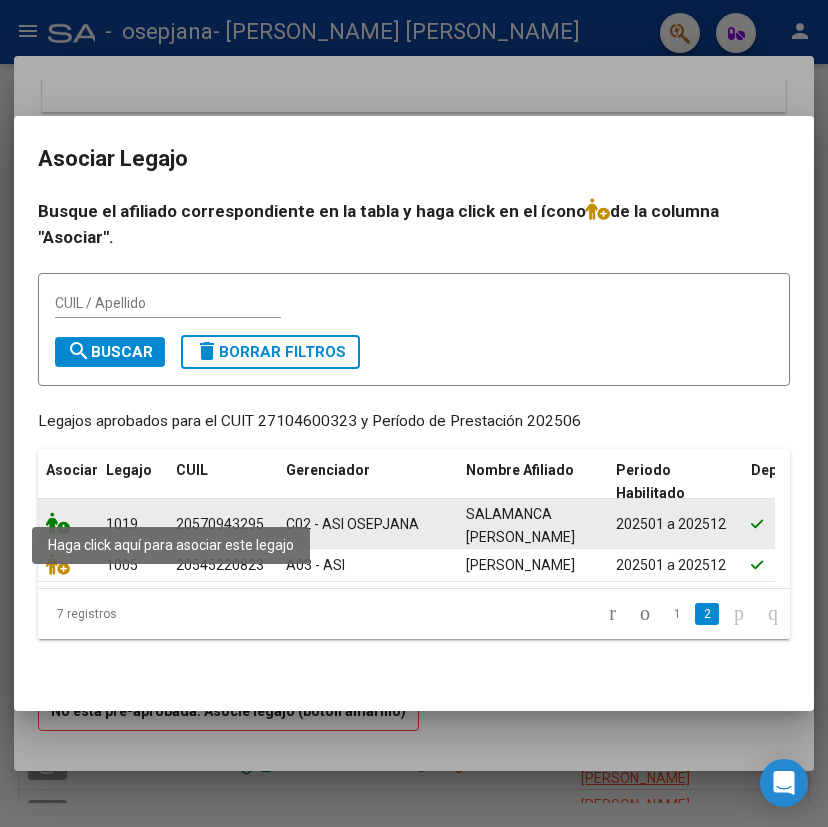click 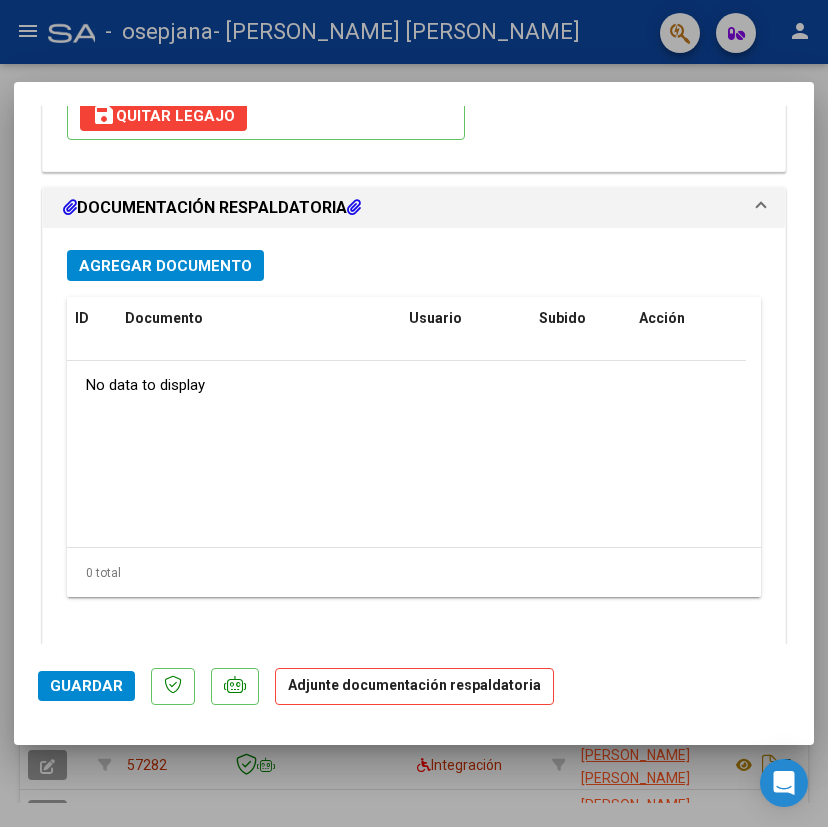 scroll, scrollTop: 2083, scrollLeft: 0, axis: vertical 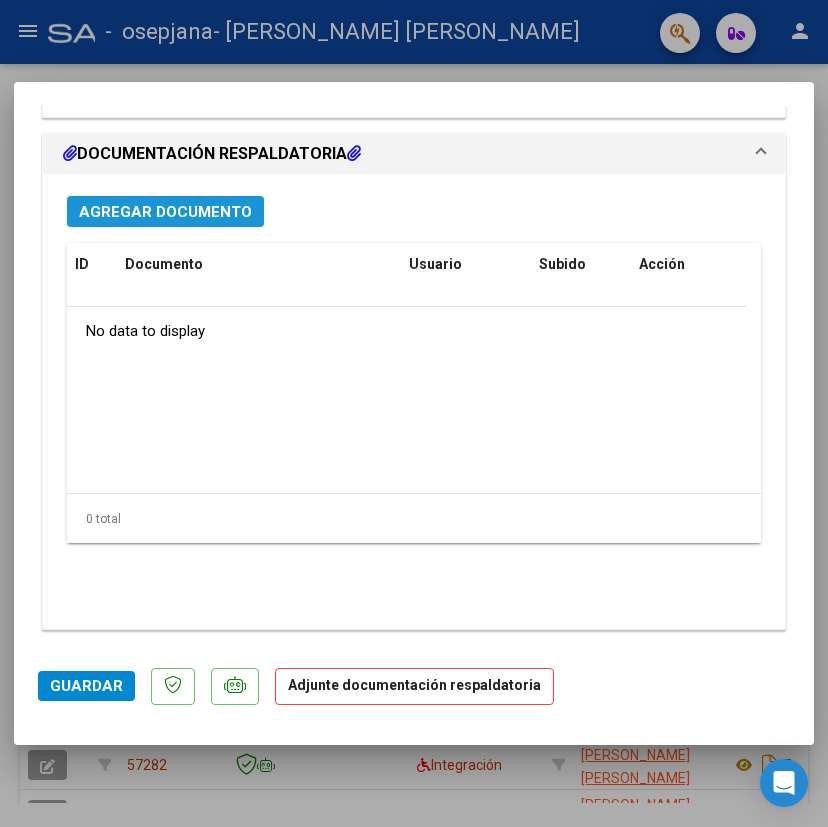 click on "Agregar Documento" at bounding box center [165, 212] 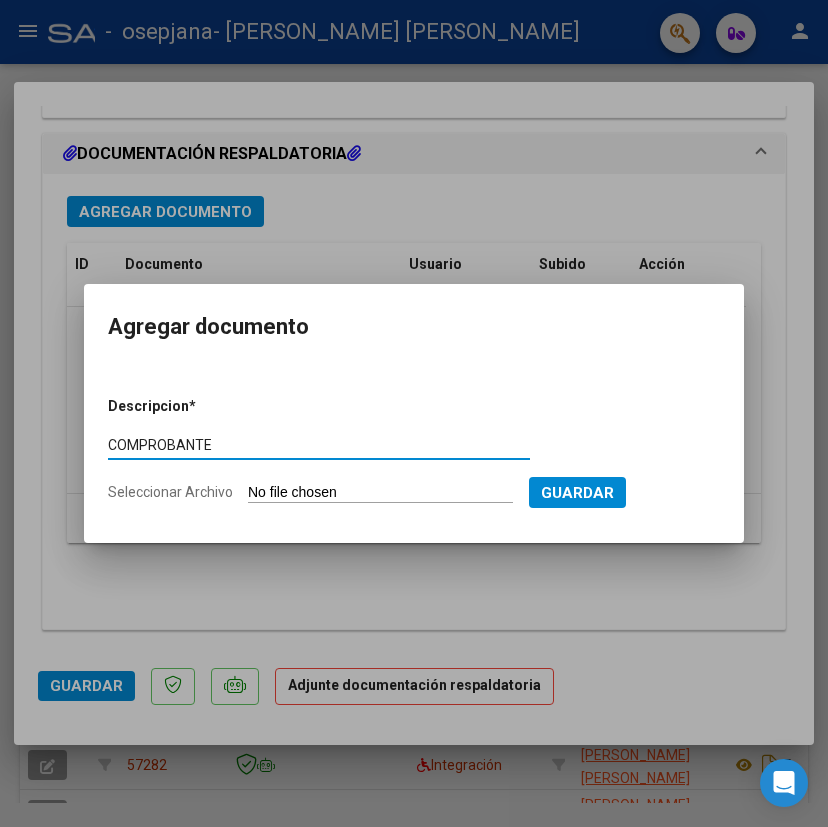 type on "COMPROBANTE" 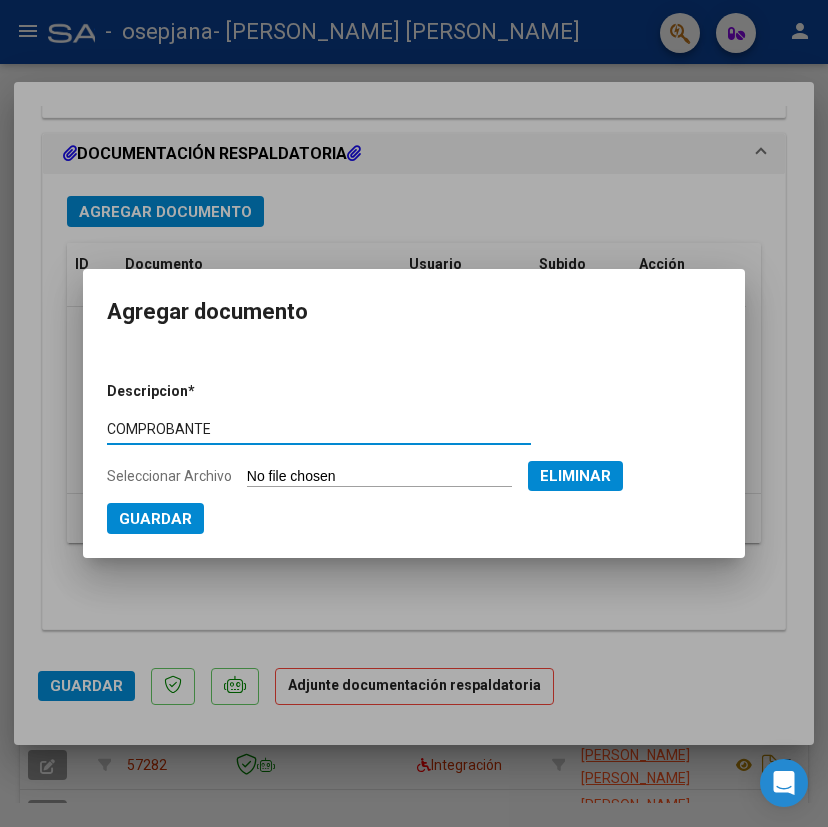 click on "Guardar" at bounding box center [155, 519] 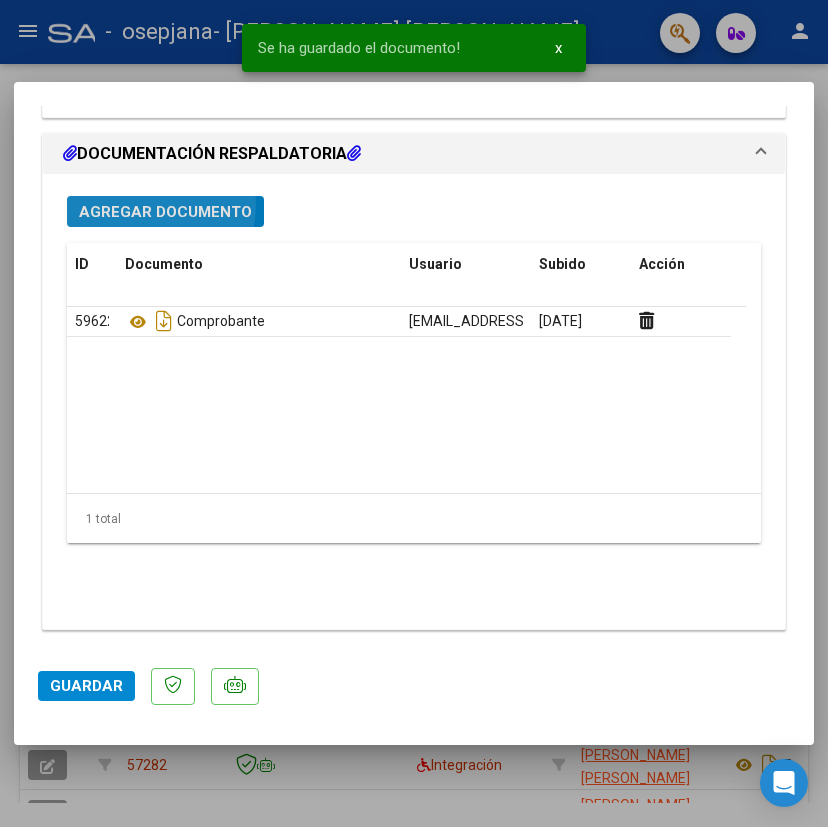 click on "Agregar Documento" at bounding box center [165, 212] 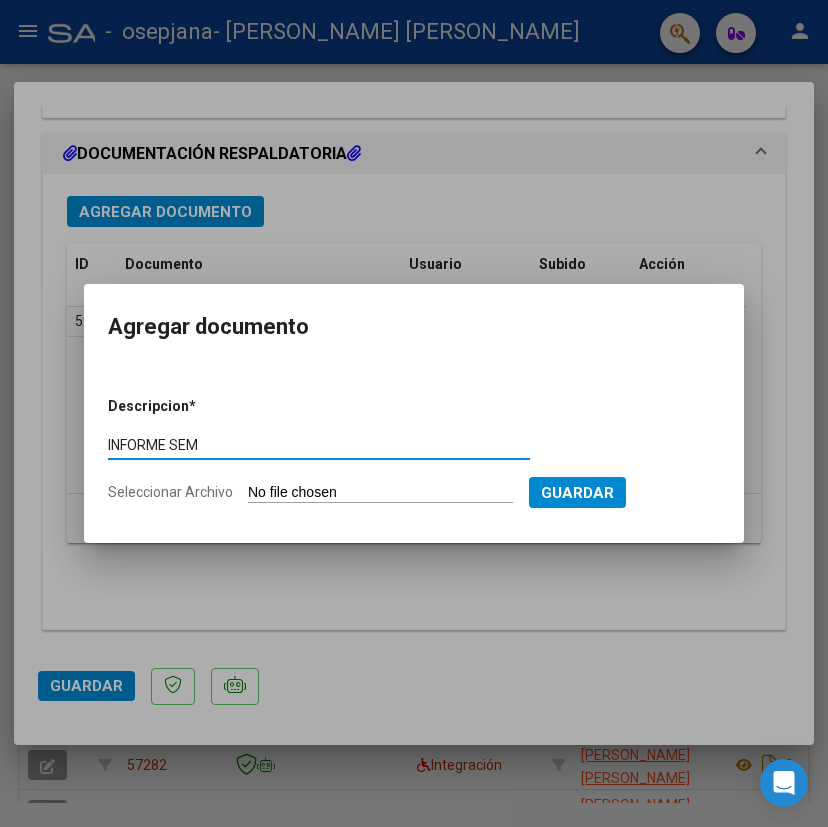 type on "INFORME SEM" 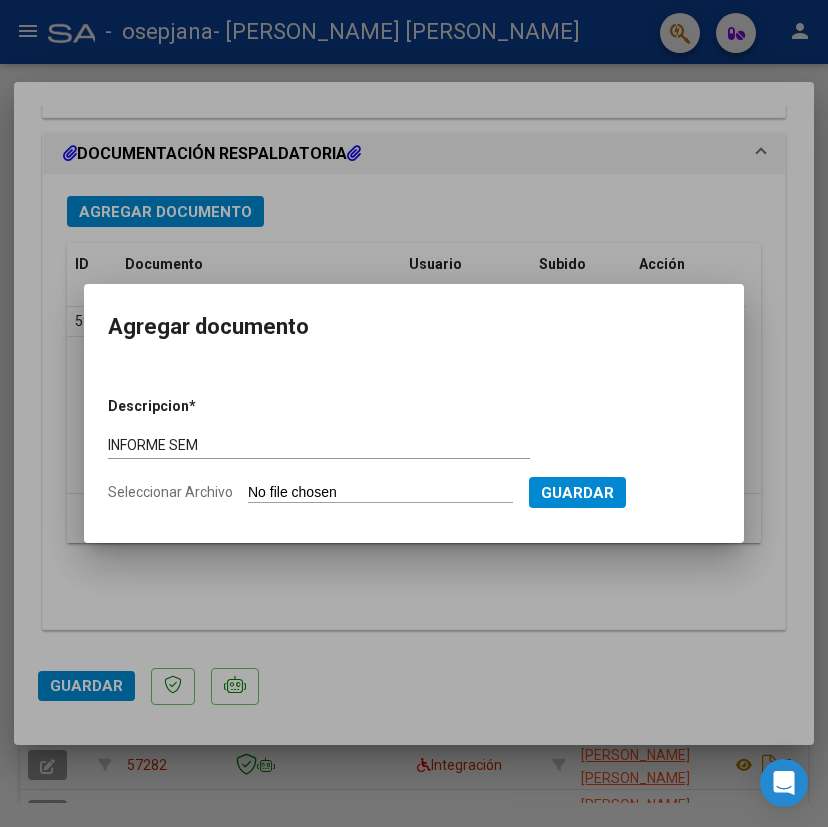 type on "C:\fakepath\INFORME SEMESTRAL [DATE] [PERSON_NAME][GEOGRAPHIC_DATA]pdf" 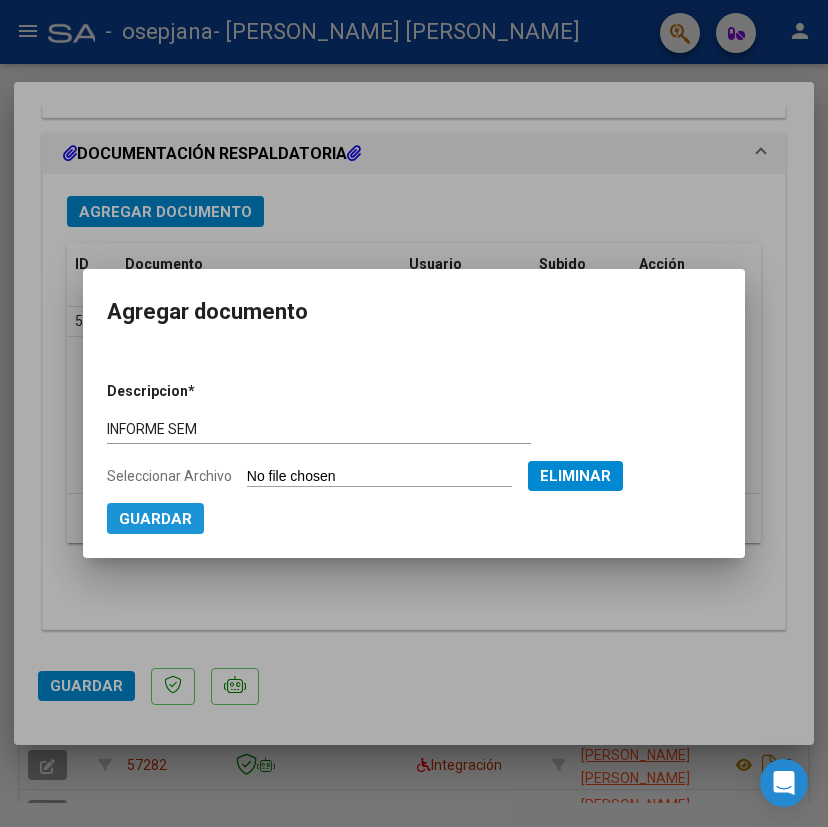 click on "Guardar" at bounding box center (155, 519) 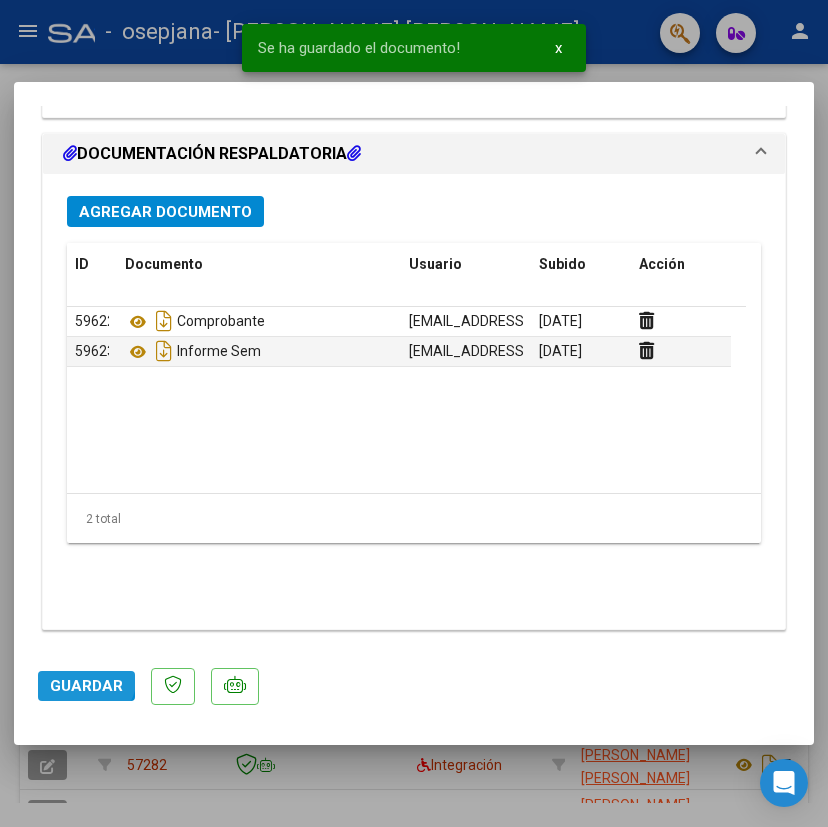 click on "Guardar" 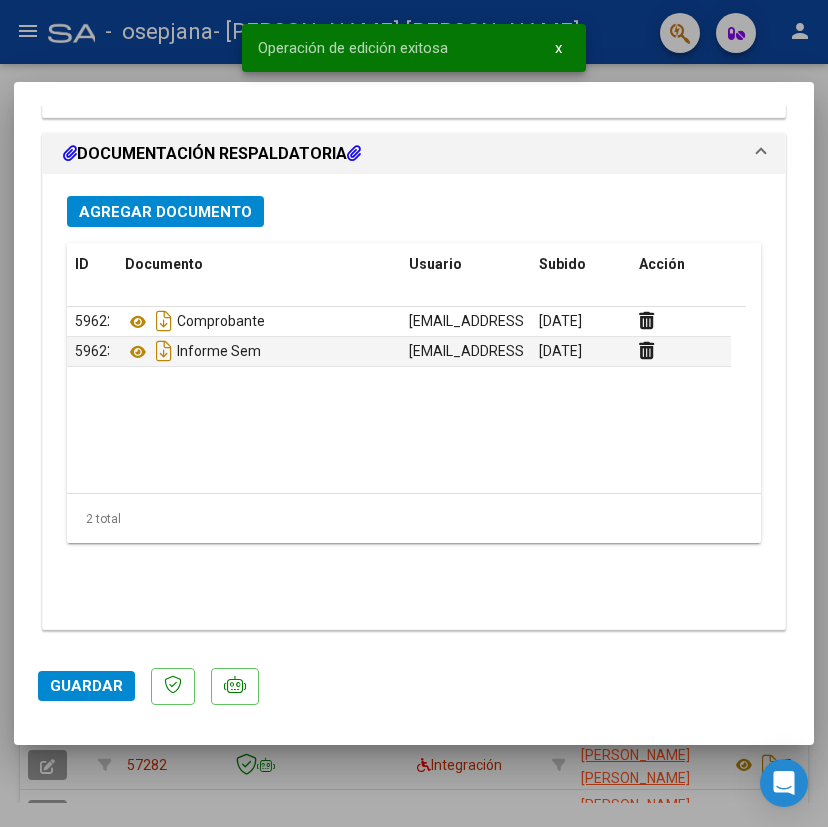 click at bounding box center [414, 413] 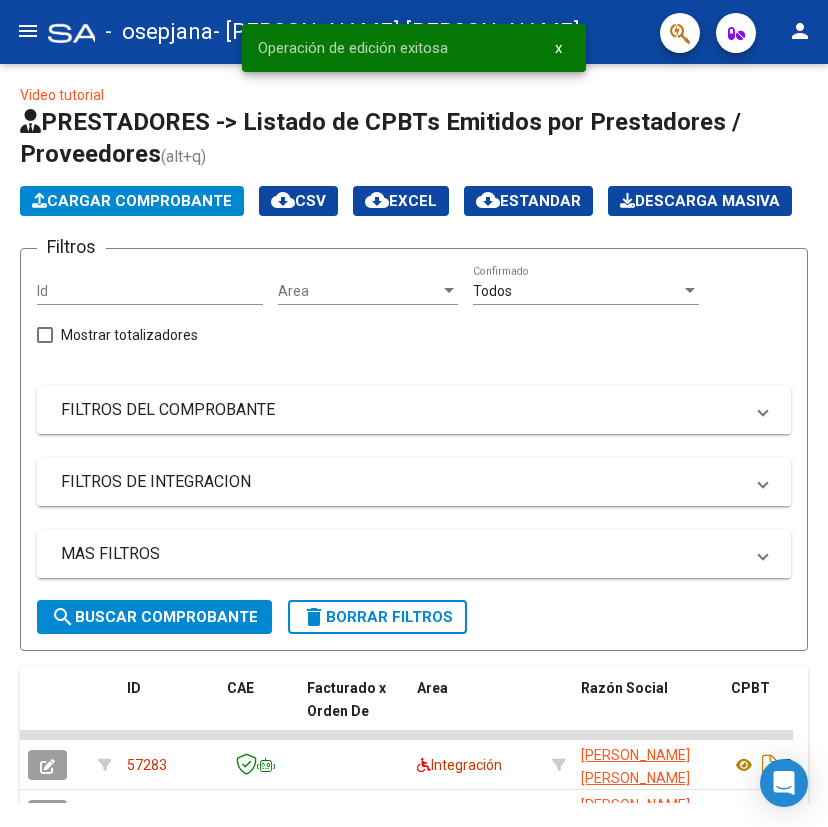 click on "Cargar Comprobante" 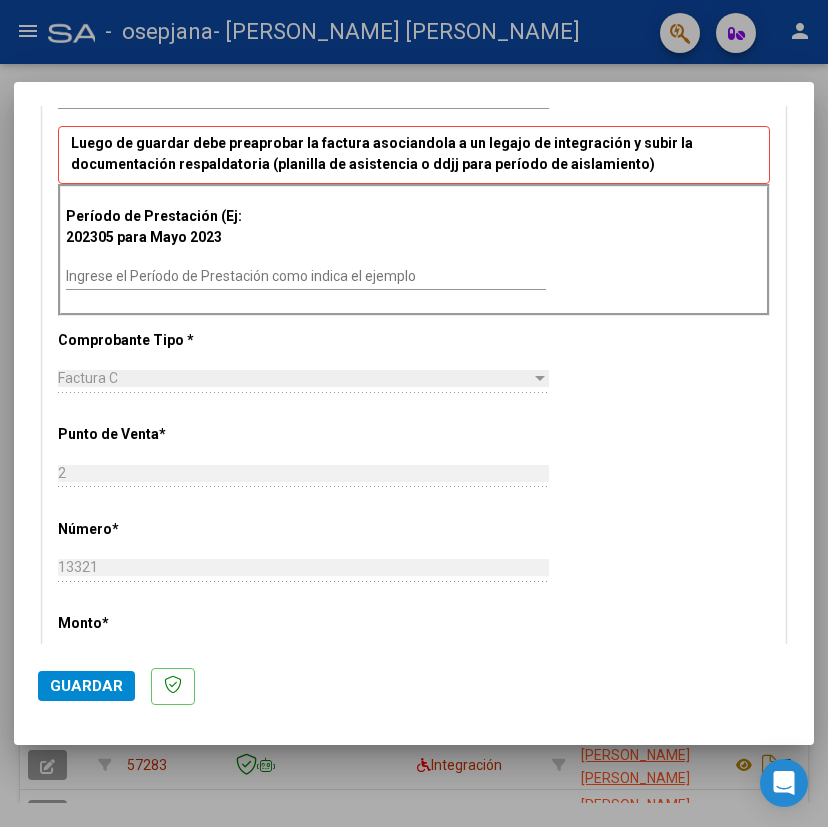 scroll, scrollTop: 400, scrollLeft: 0, axis: vertical 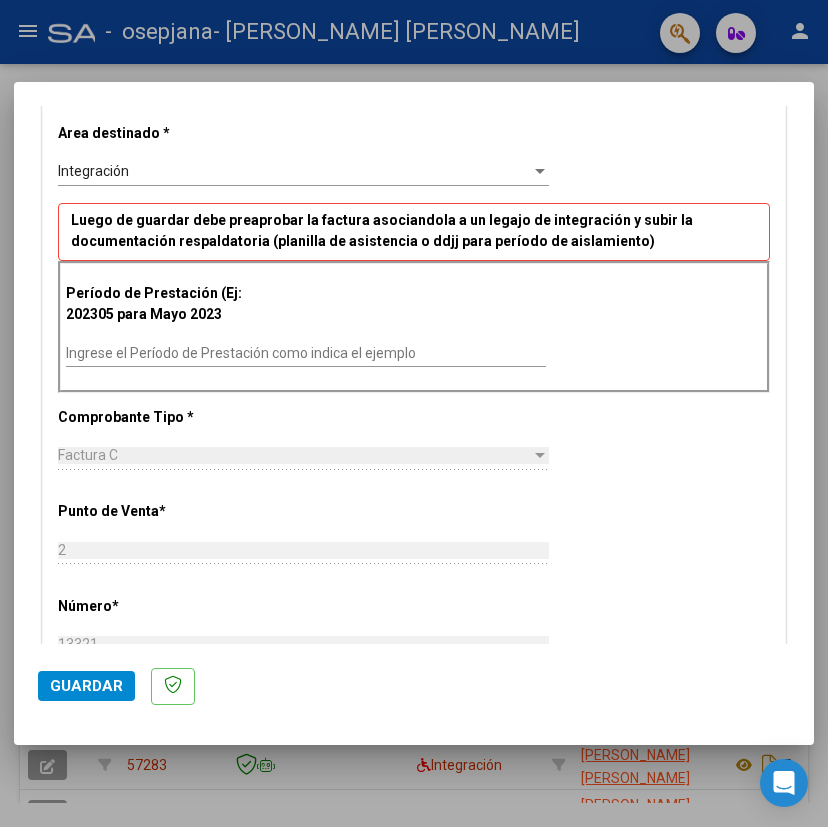 click on "Ingrese el Período de Prestación como indica el ejemplo" at bounding box center (306, 353) 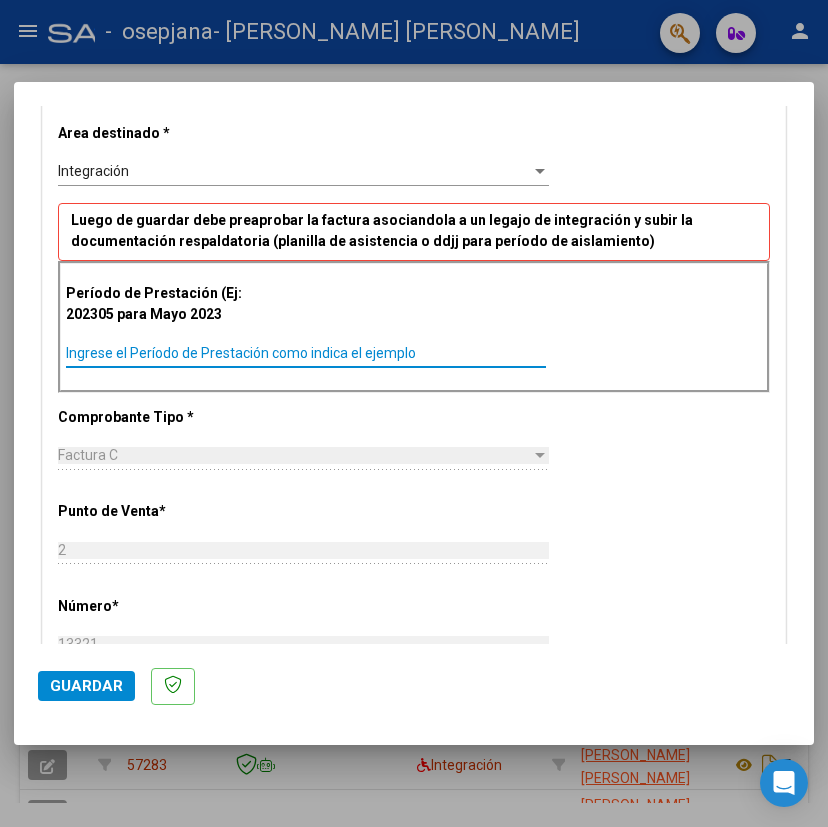 click on "Ingrese el Período de Prestación como indica el ejemplo" at bounding box center (306, 353) 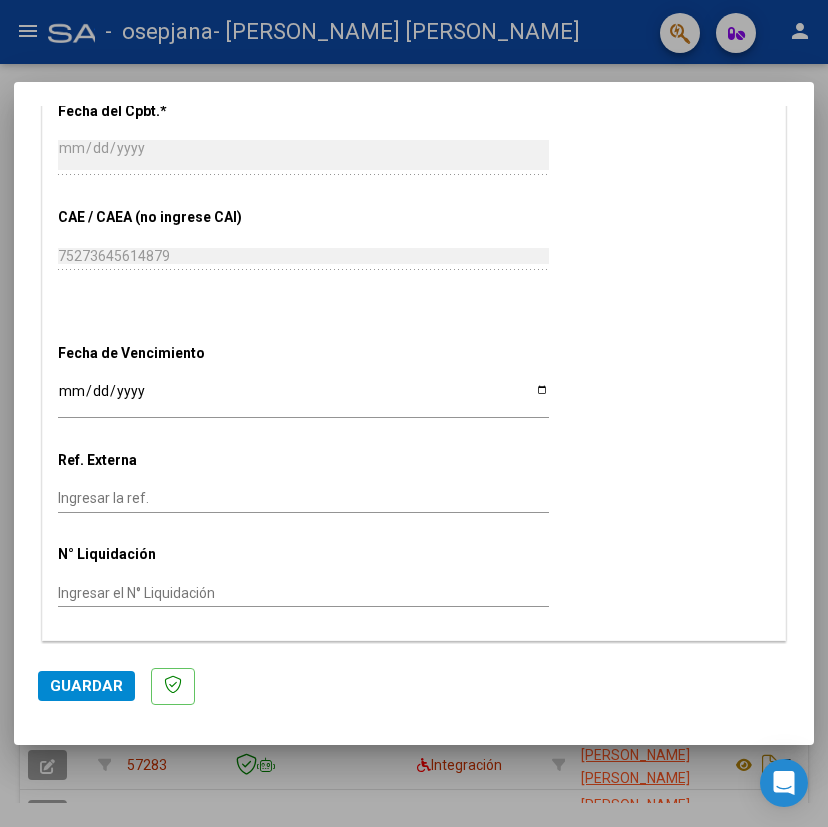 scroll, scrollTop: 1145, scrollLeft: 0, axis: vertical 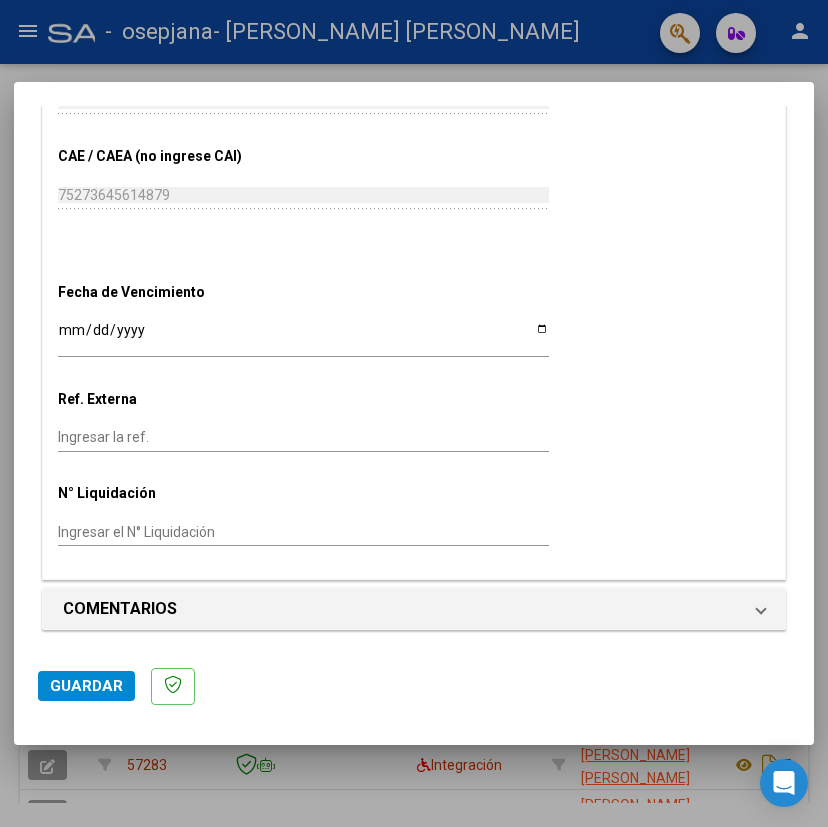 type on "202506" 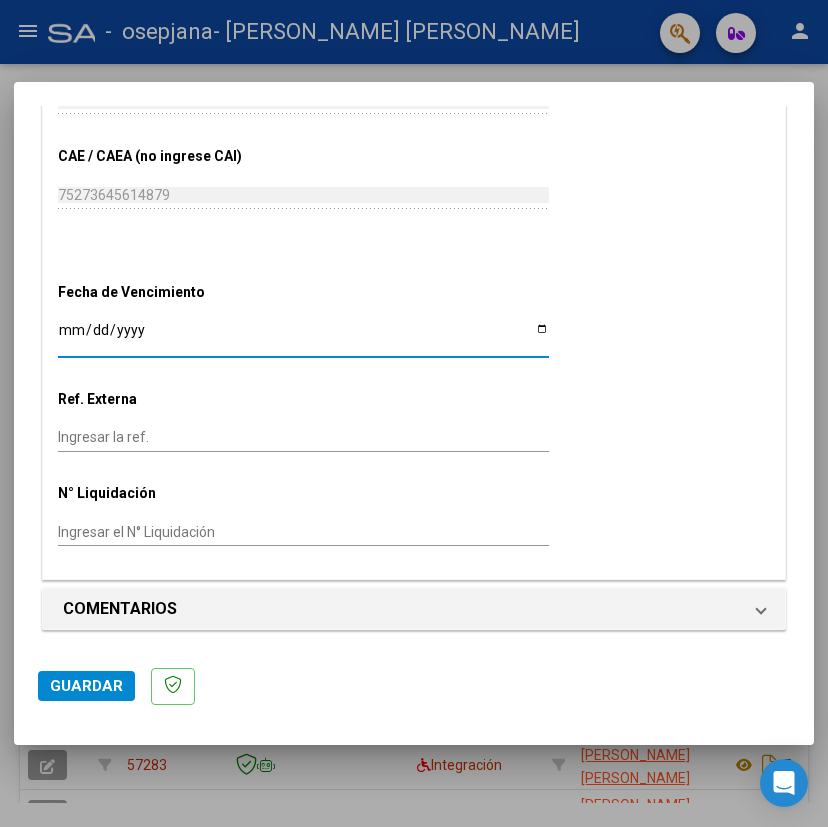 click on "Ingresar la fecha" at bounding box center (303, 337) 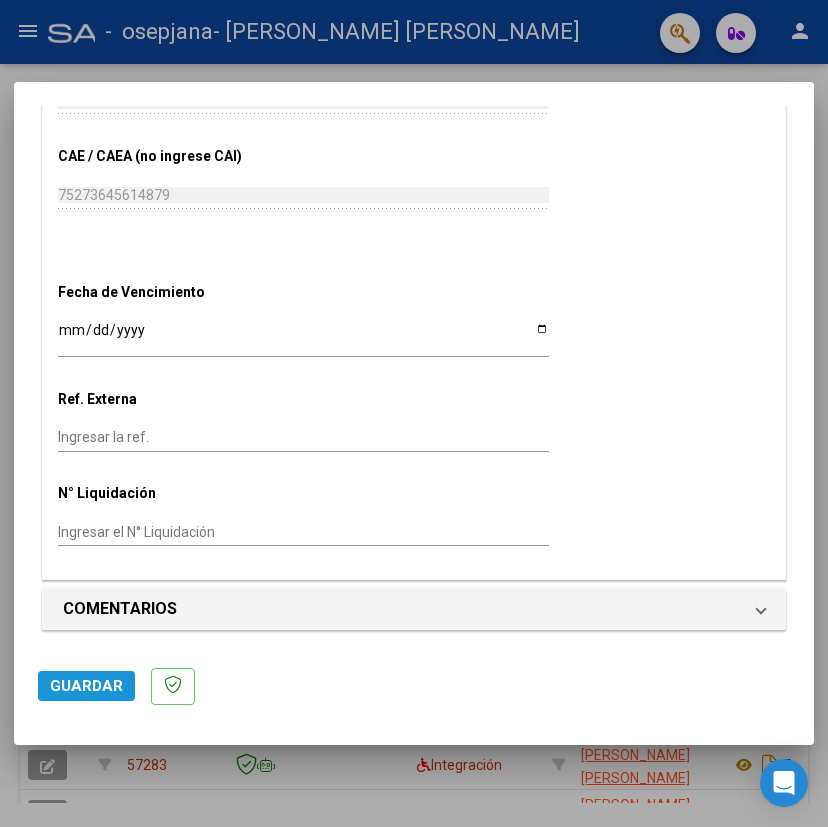 click on "Guardar" 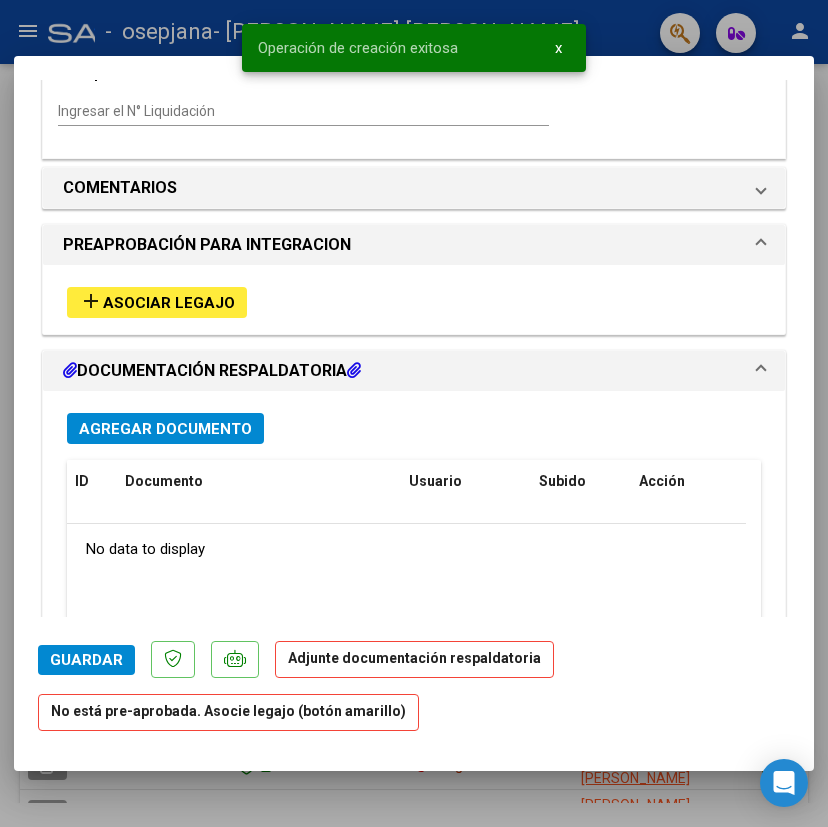 scroll, scrollTop: 1600, scrollLeft: 0, axis: vertical 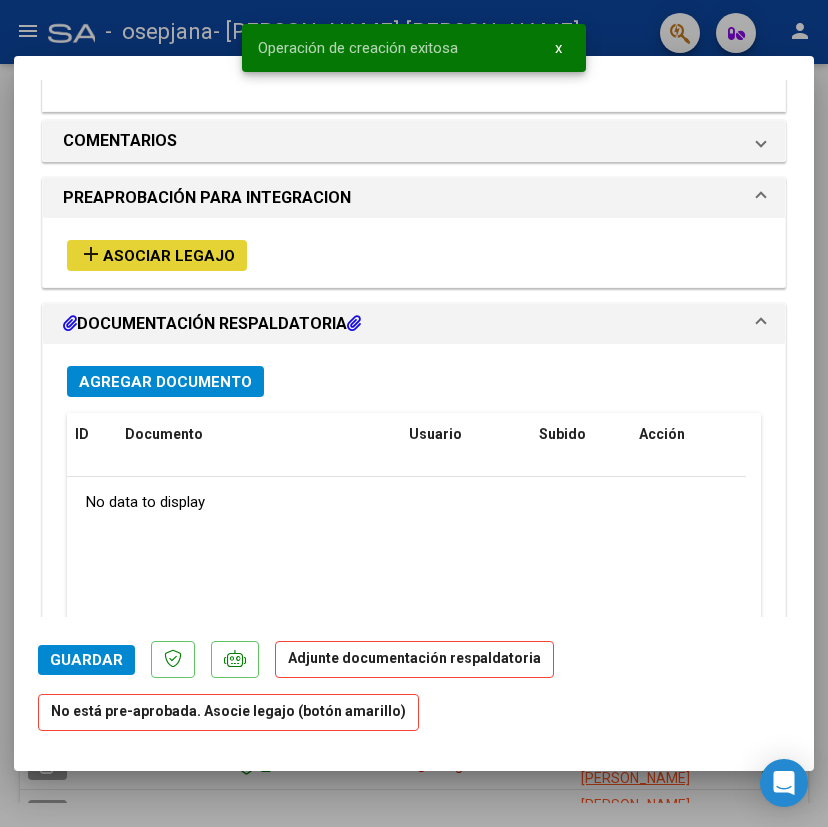 click on "Asociar Legajo" at bounding box center [169, 256] 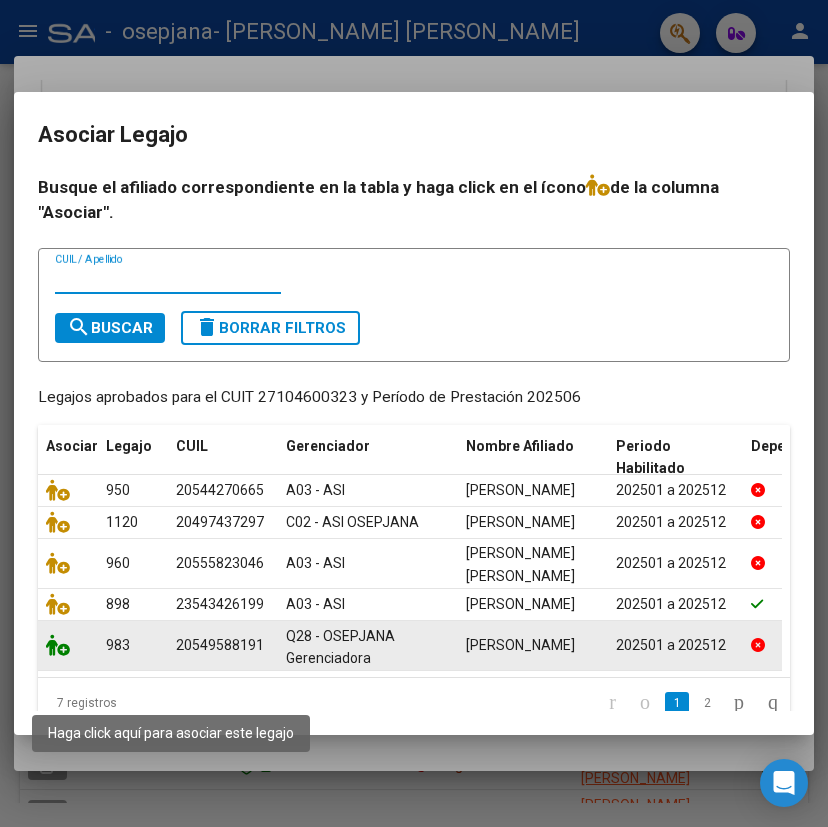 click 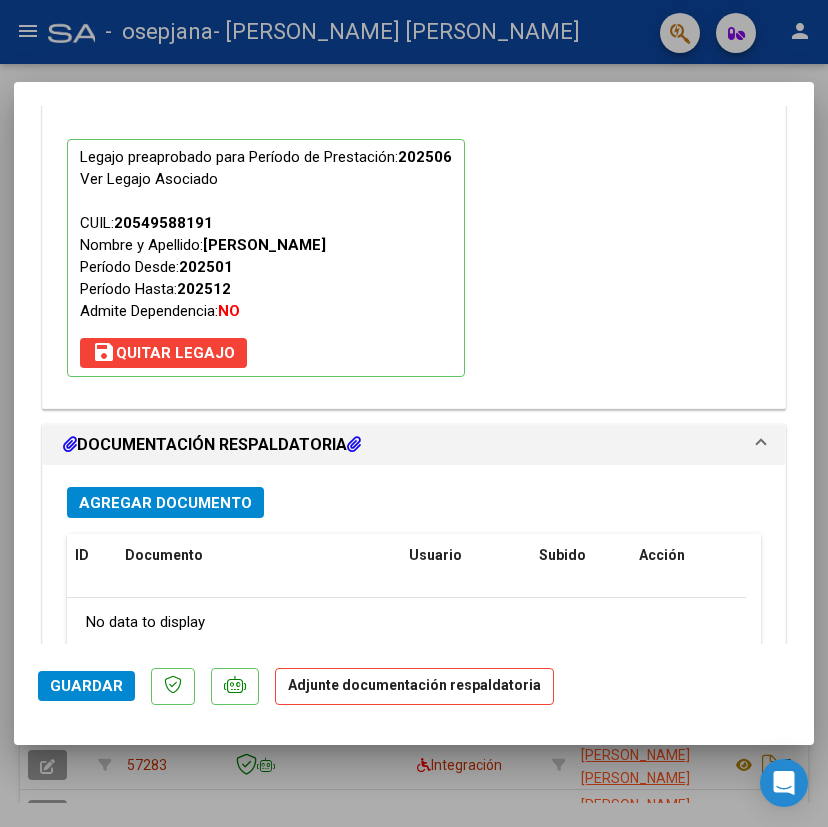 scroll, scrollTop: 1949, scrollLeft: 0, axis: vertical 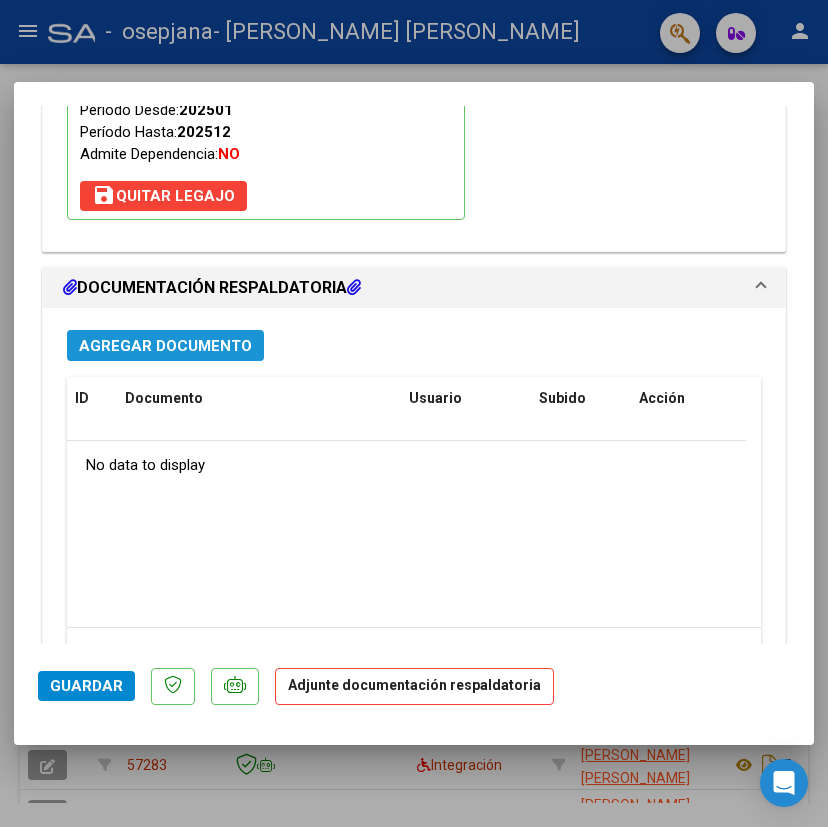 click on "Agregar Documento" at bounding box center (165, 346) 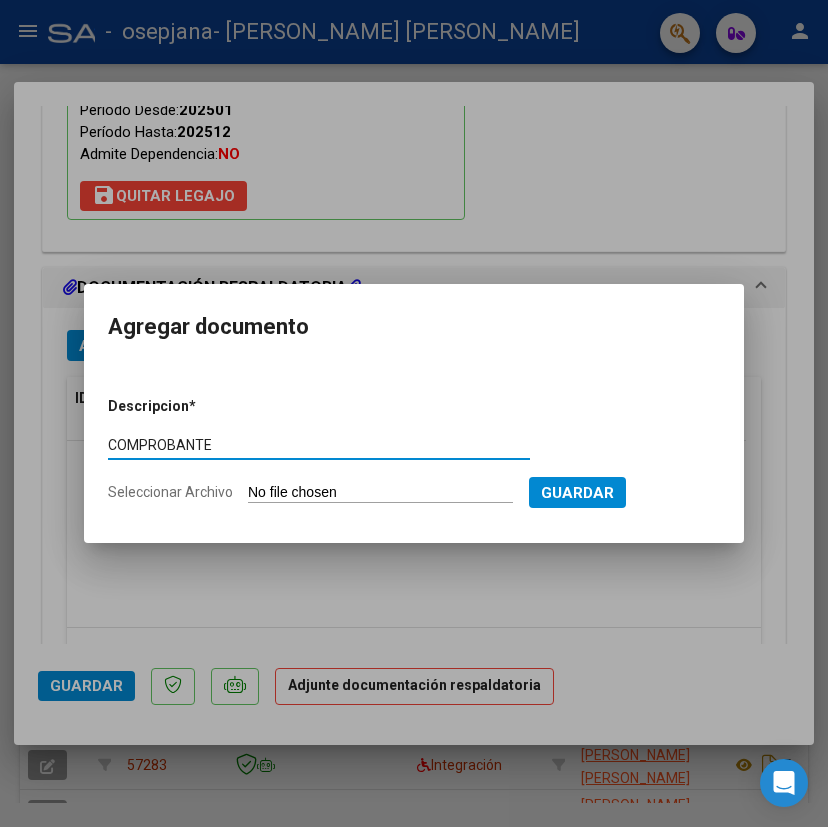 type on "COMPROBANTE" 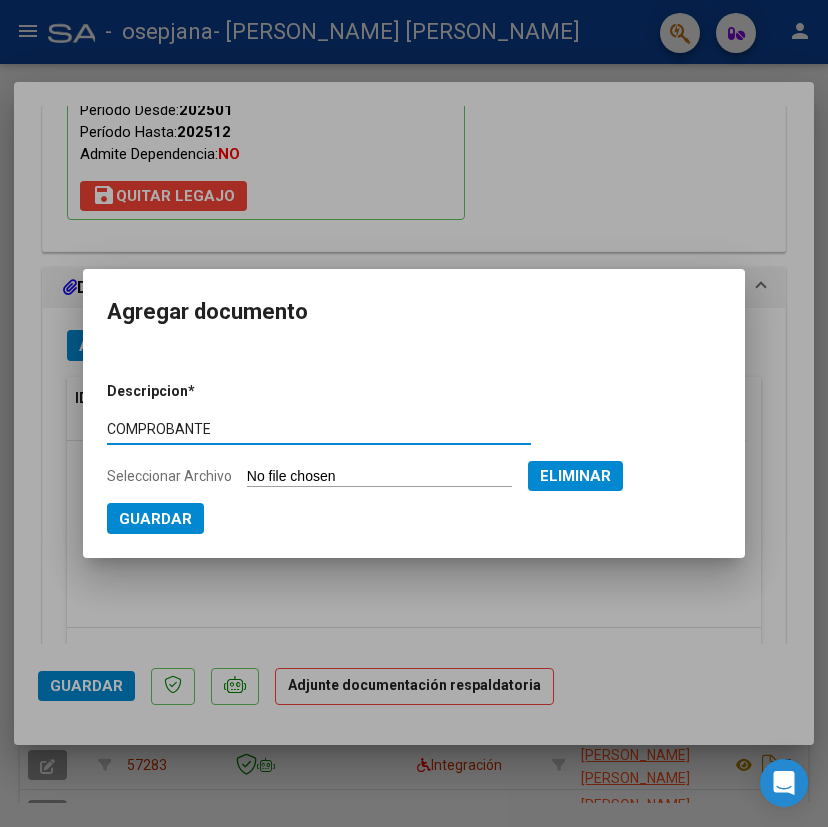 click on "Guardar" at bounding box center (155, 519) 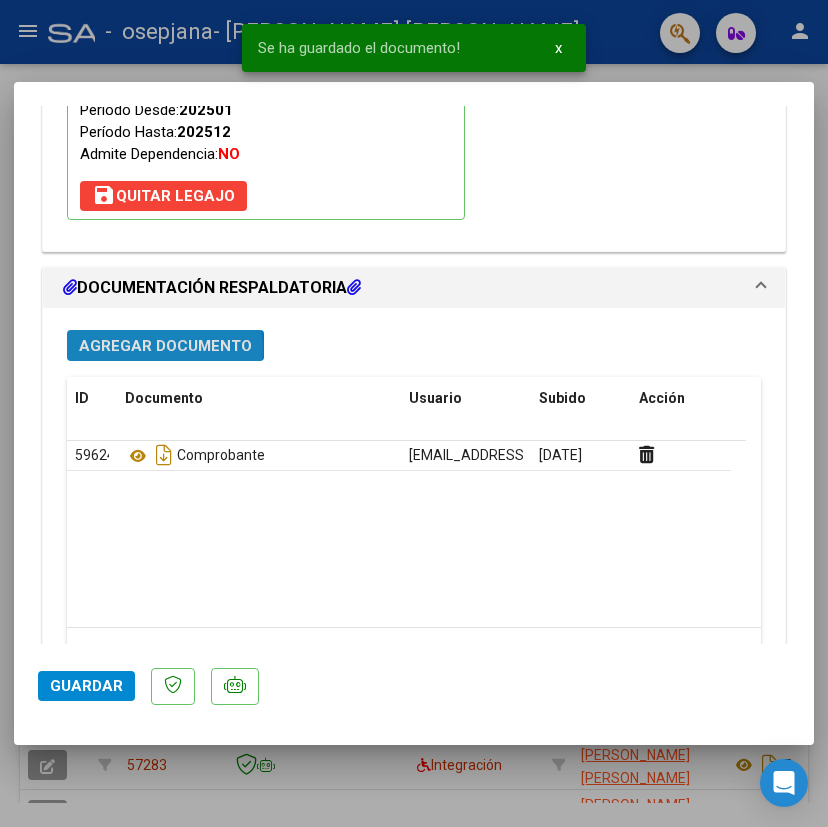 click on "Agregar Documento" at bounding box center (165, 346) 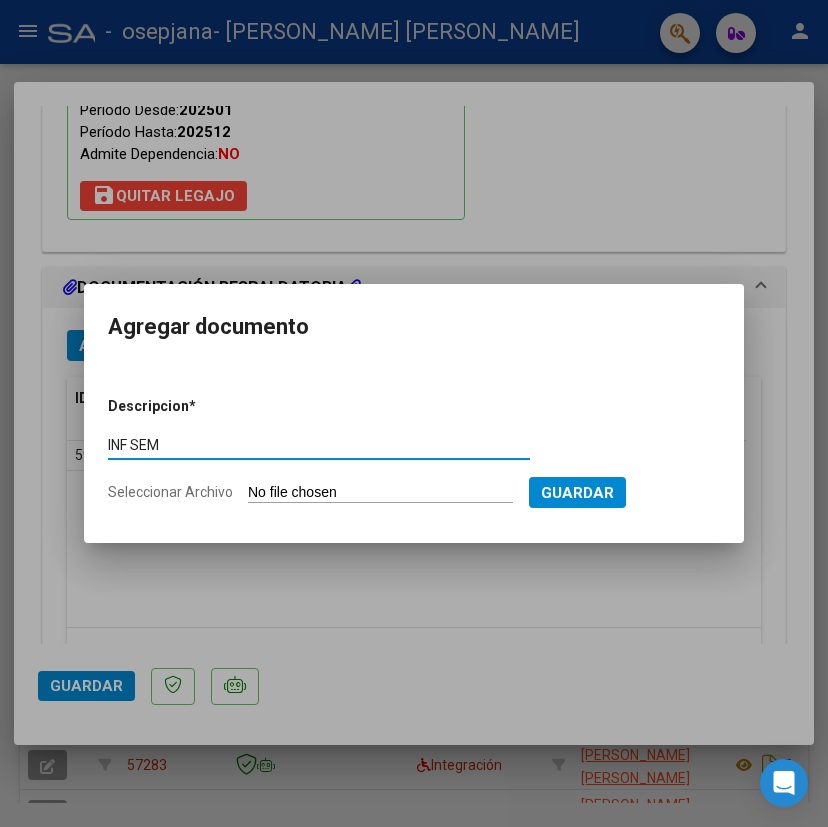 type on "INF SEM" 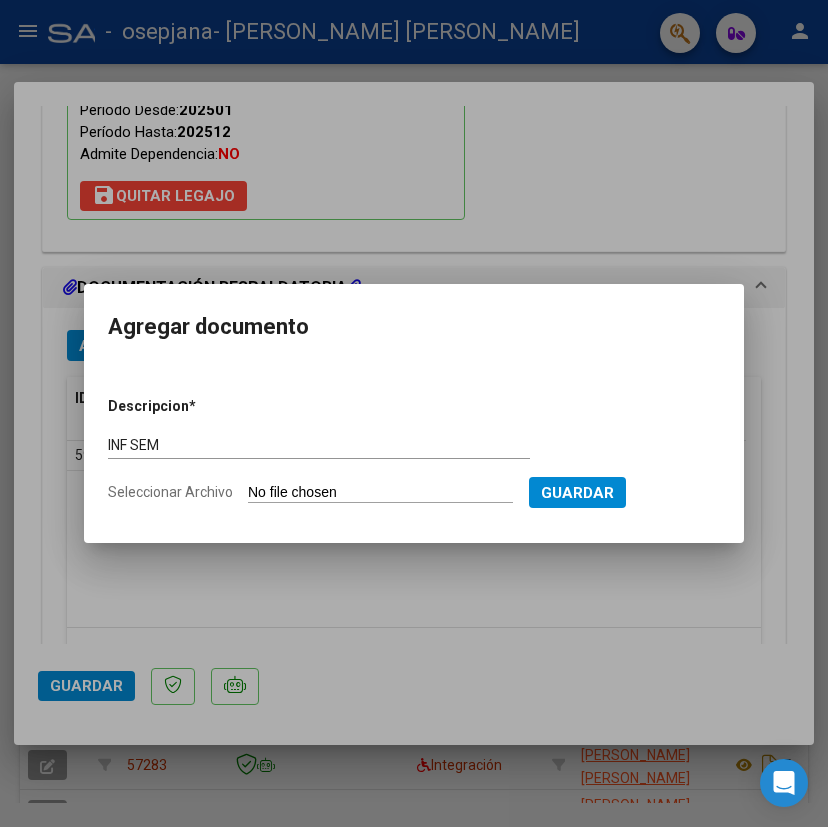 type on "C:\fakepath\INFORME SEMESTRAL [DATE] [PERSON_NAME].pdf" 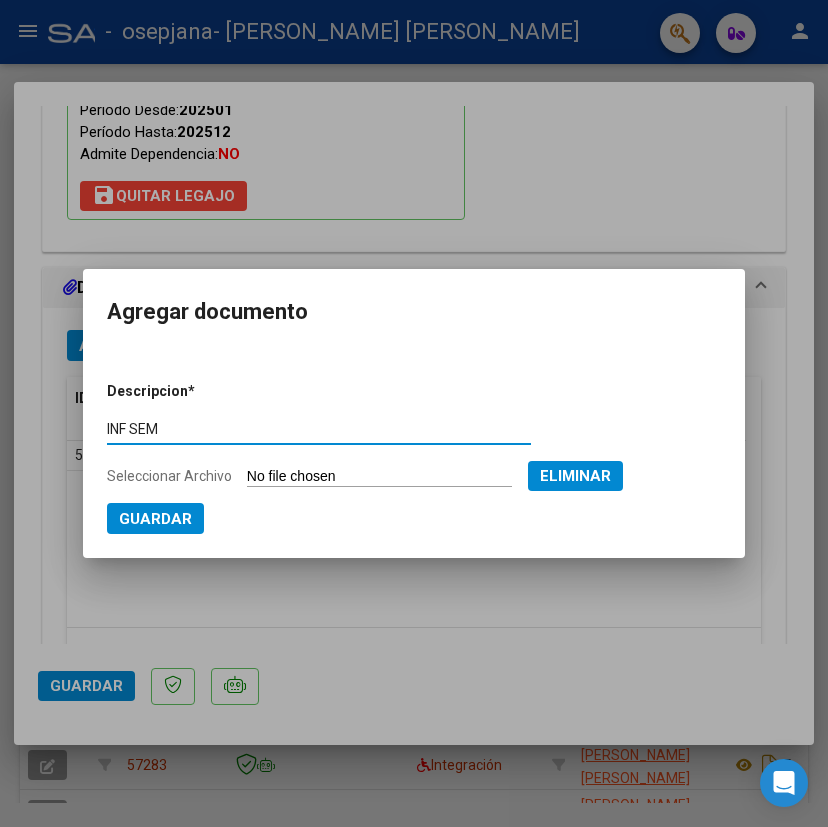 click on "Guardar" at bounding box center (155, 519) 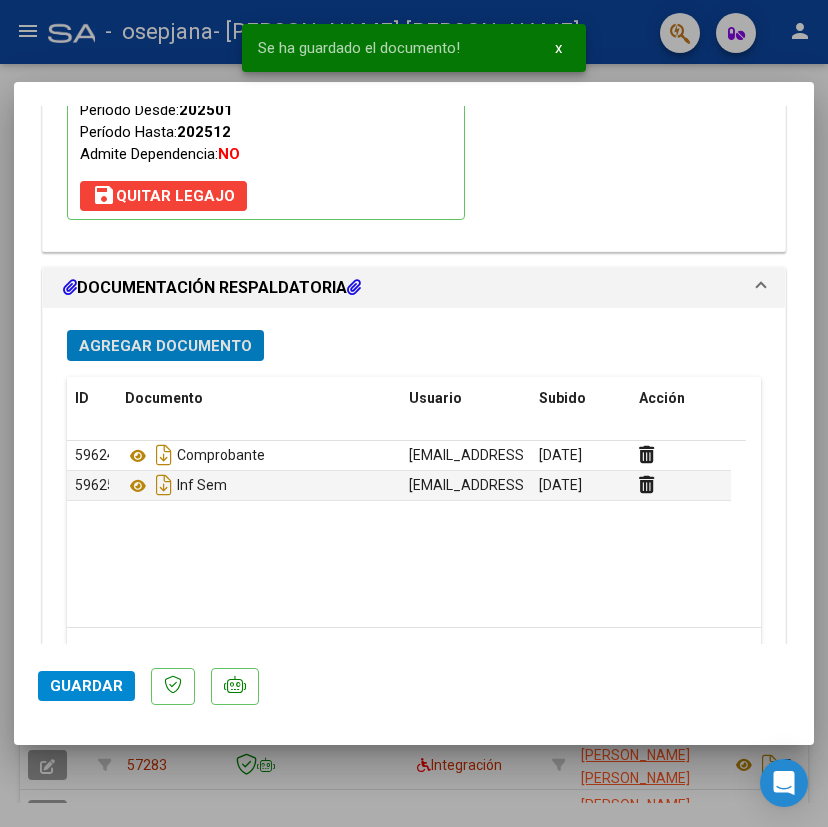 click on "Guardar" 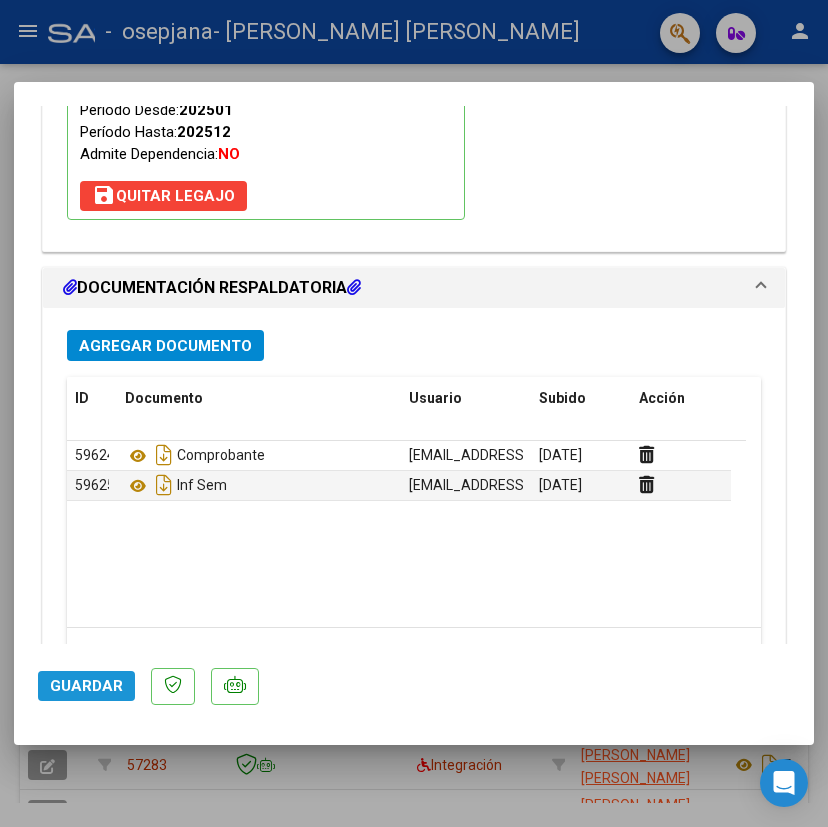click on "Guardar" 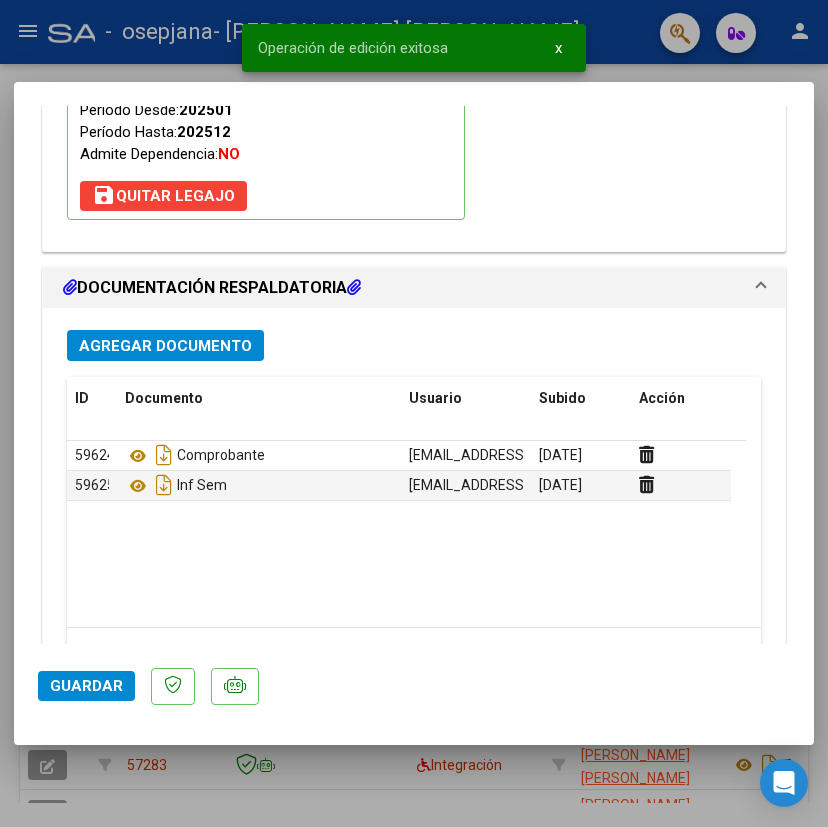 click at bounding box center [414, 413] 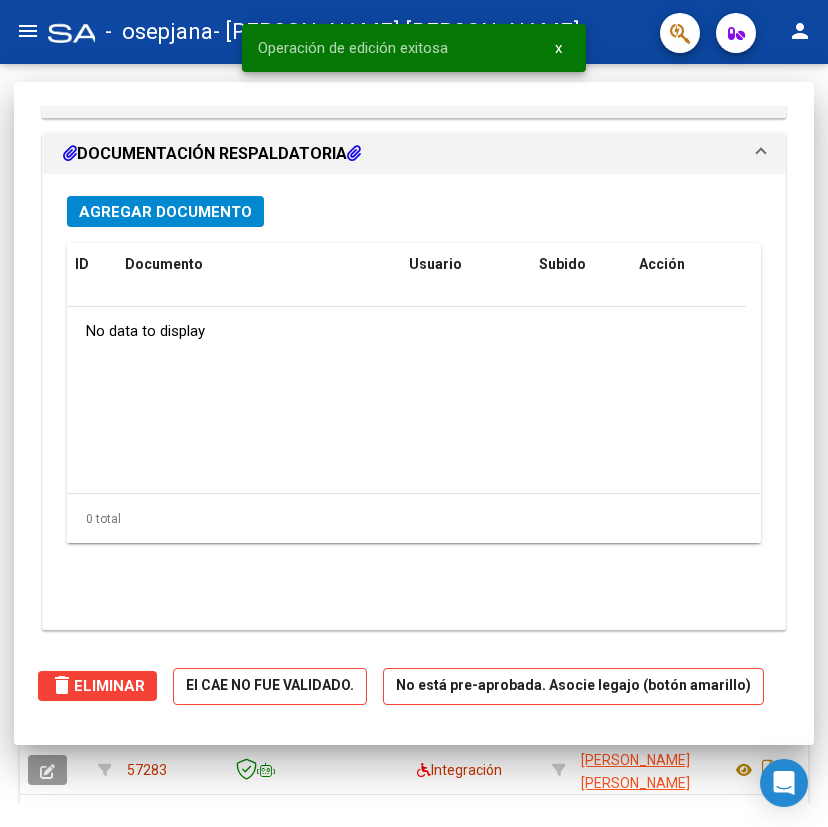 click on "menu" 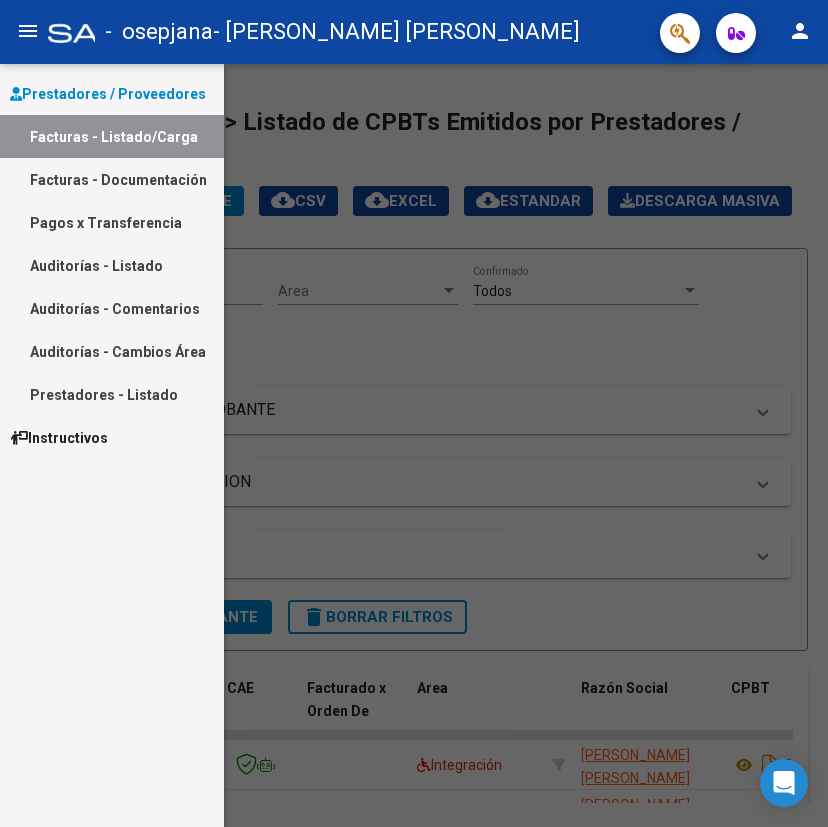 drag, startPoint x: 308, startPoint y: 317, endPoint x: 202, endPoint y: 268, distance: 116.777565 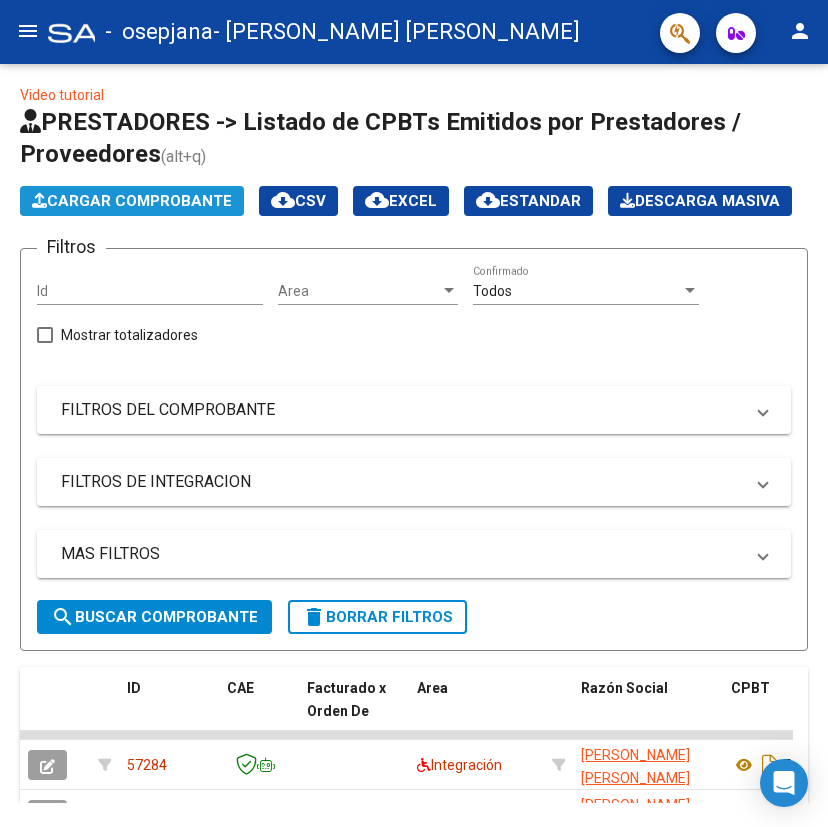 click on "Cargar Comprobante" 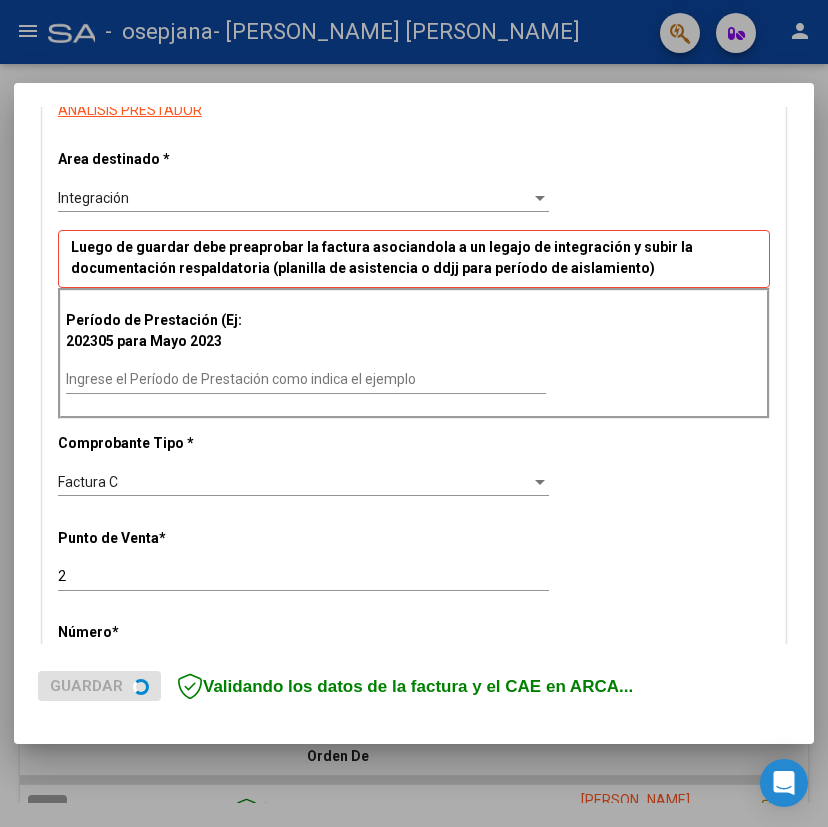scroll, scrollTop: 400, scrollLeft: 0, axis: vertical 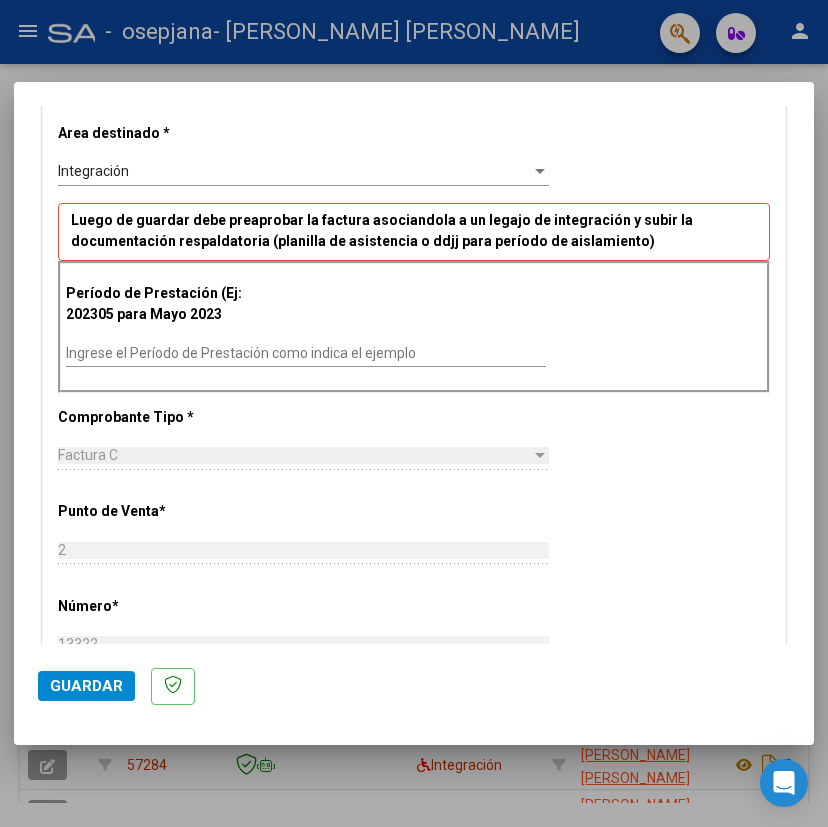 click on "Ingrese el Período de Prestación como indica el ejemplo" at bounding box center [306, 353] 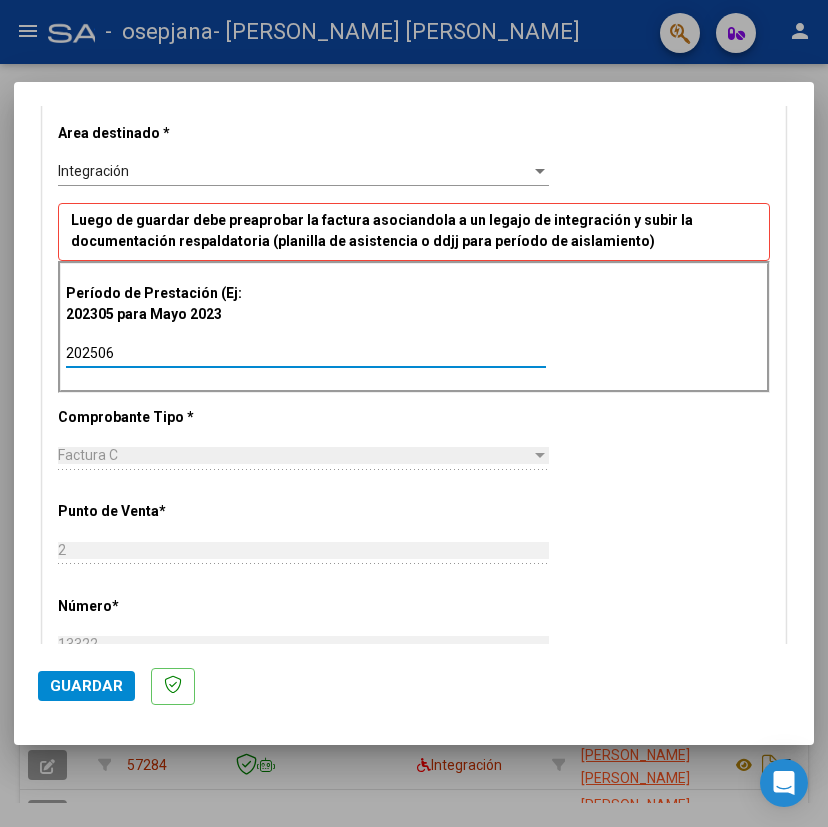 type on "202506" 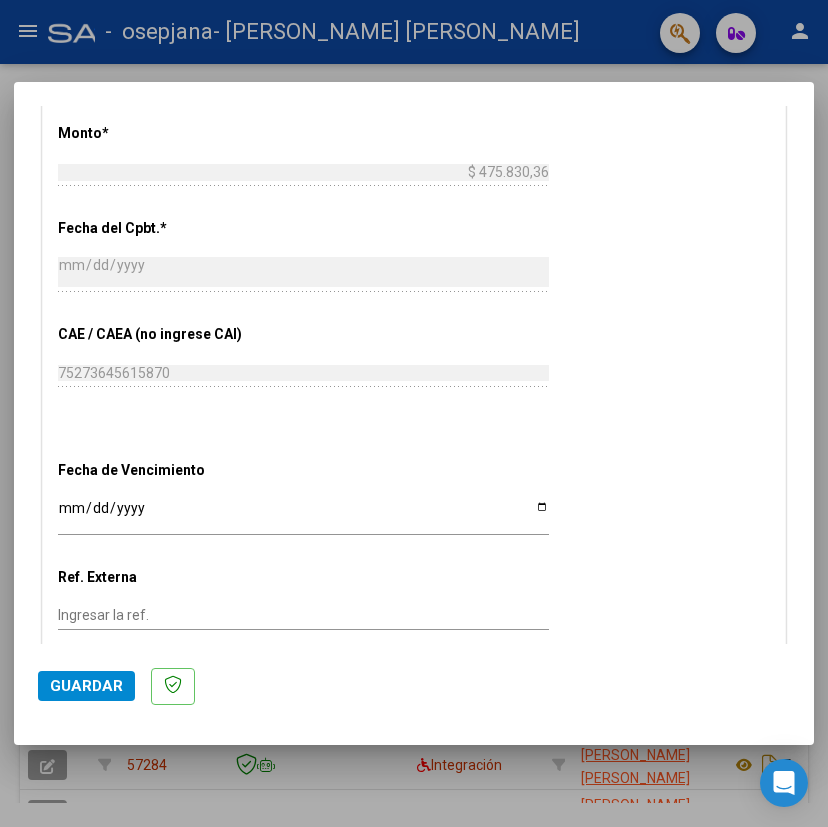 scroll, scrollTop: 1145, scrollLeft: 0, axis: vertical 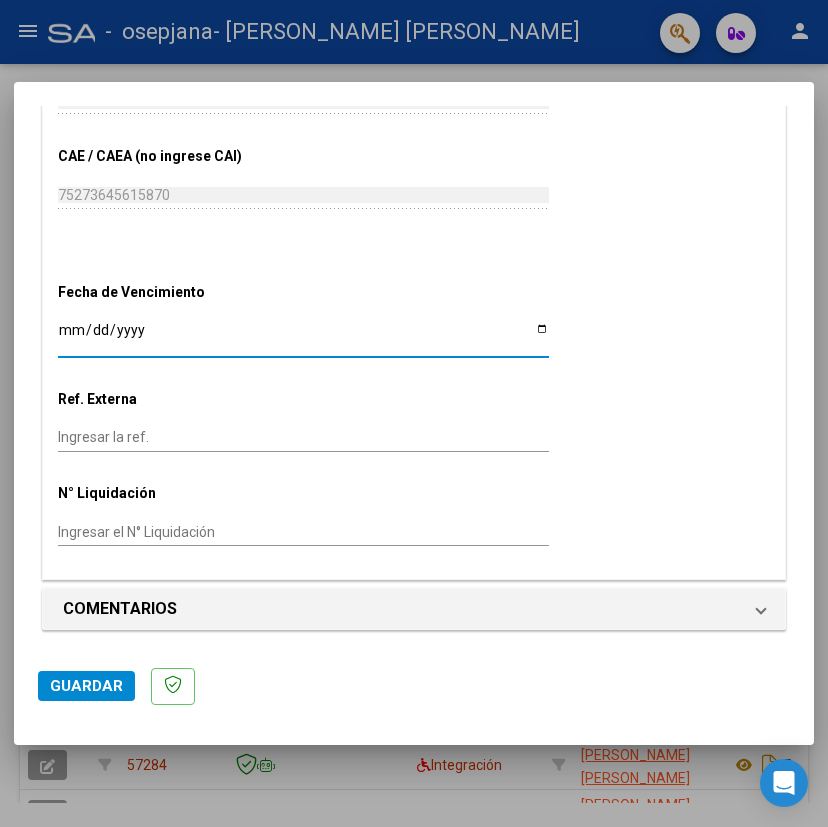 click on "Ingresar la fecha" at bounding box center [303, 337] 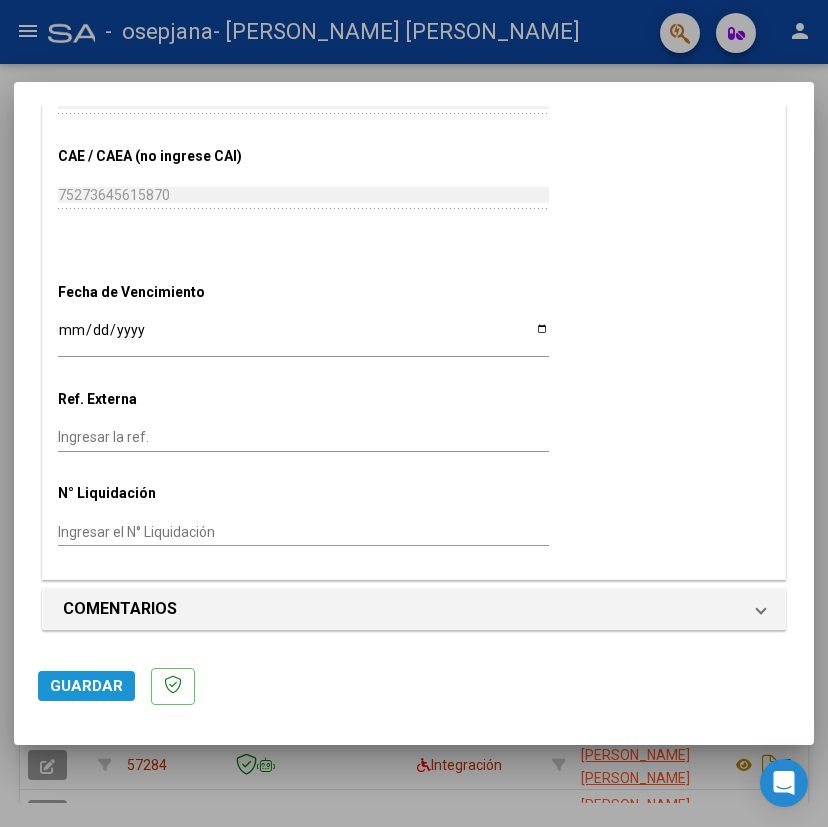 click on "Guardar" 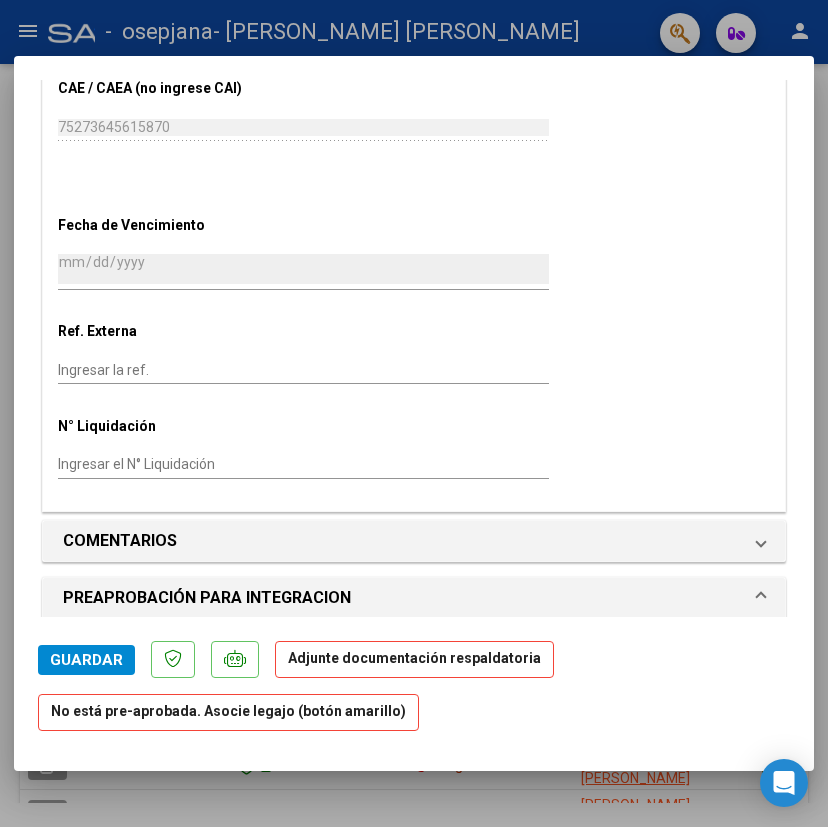scroll, scrollTop: 1700, scrollLeft: 0, axis: vertical 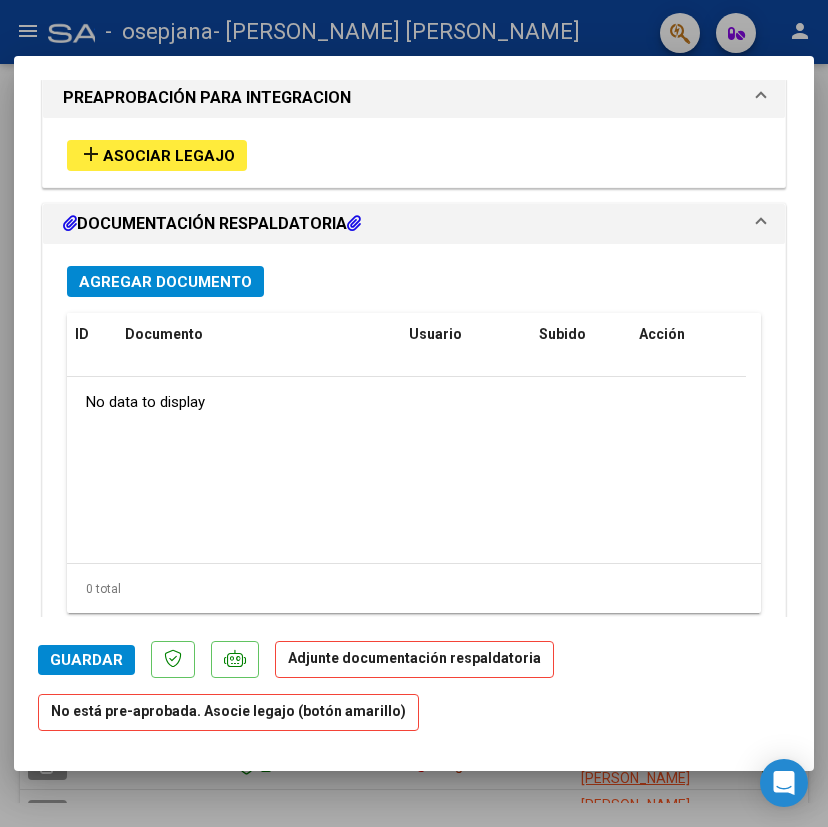 click on "ID Documento Usuario Subido Acción" at bounding box center (406, 345) 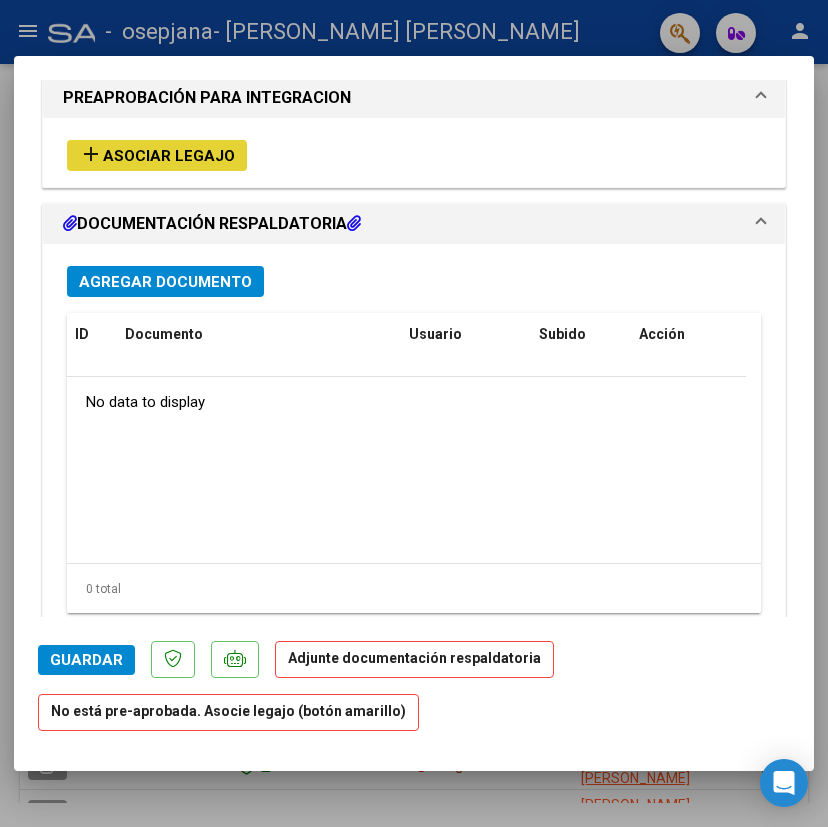 click on "Asociar Legajo" at bounding box center [169, 156] 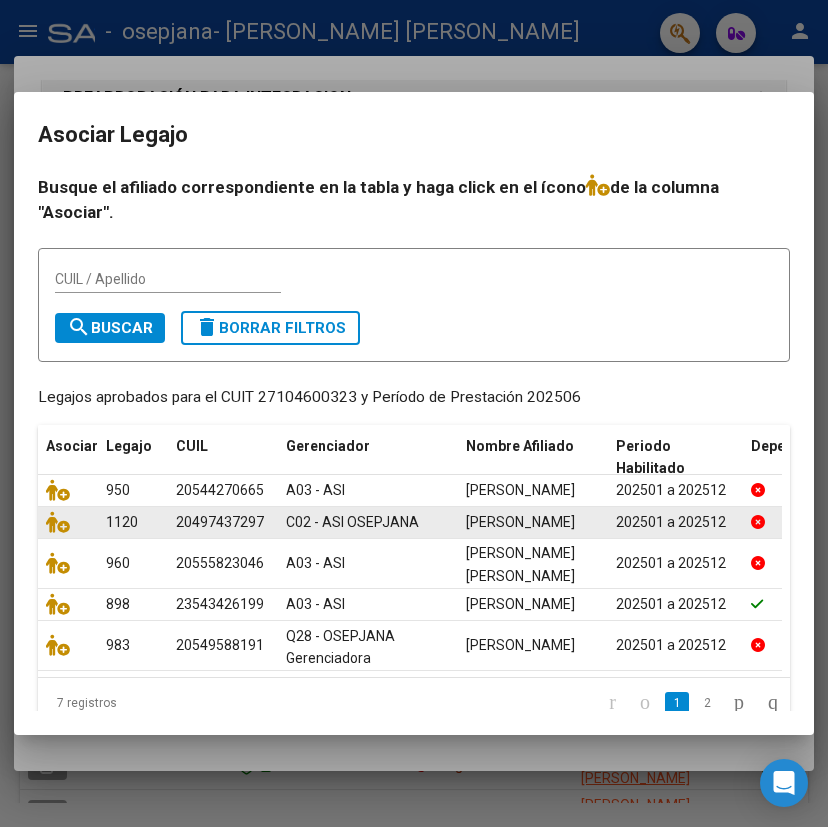 click 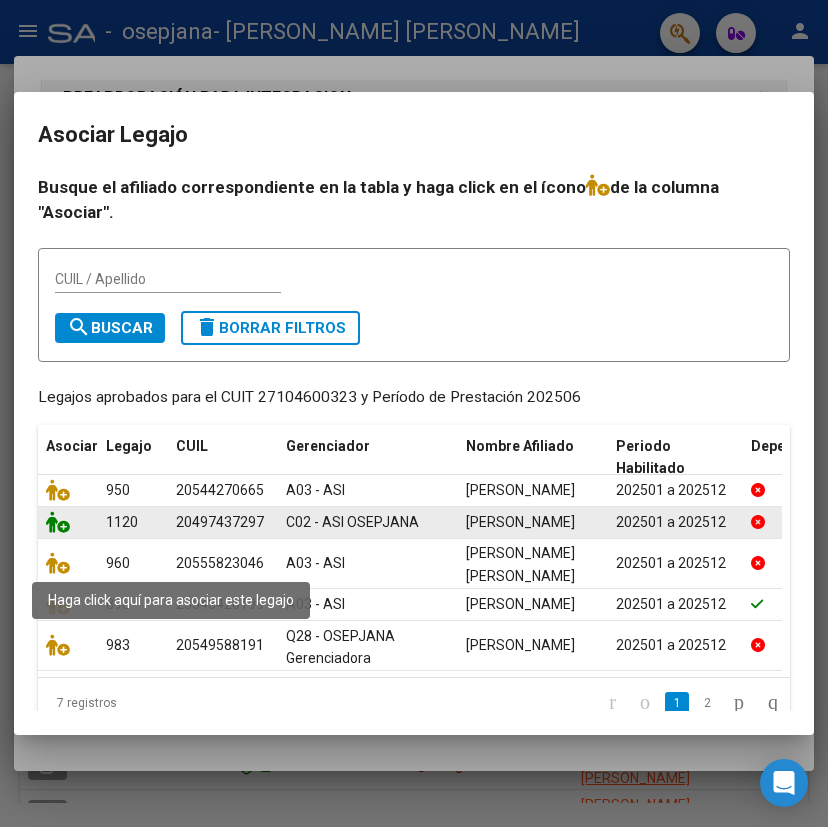 click 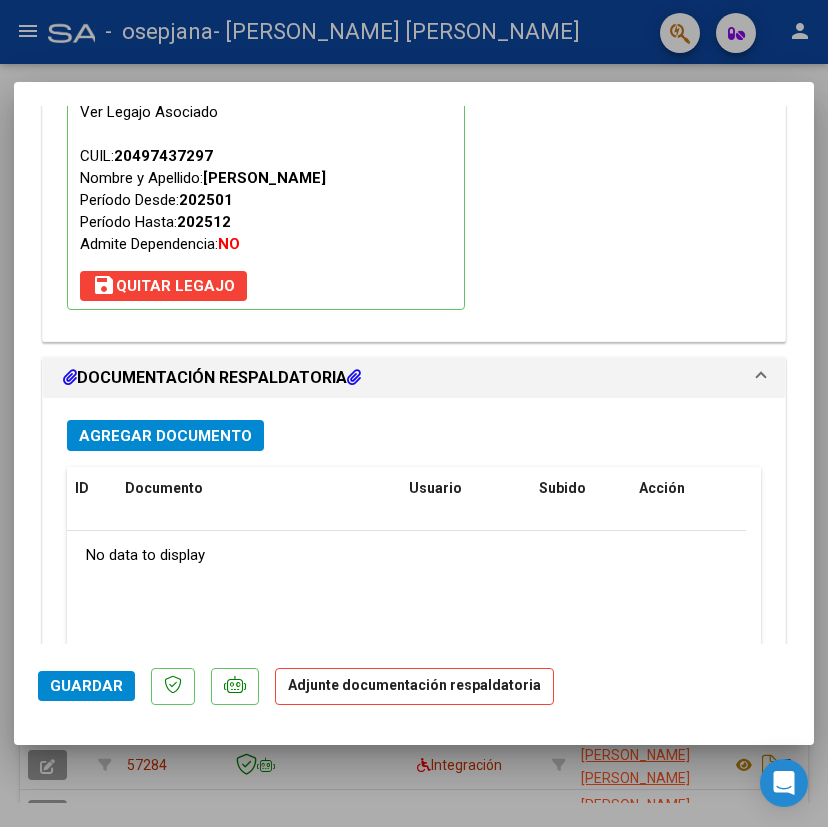scroll, scrollTop: 2083, scrollLeft: 0, axis: vertical 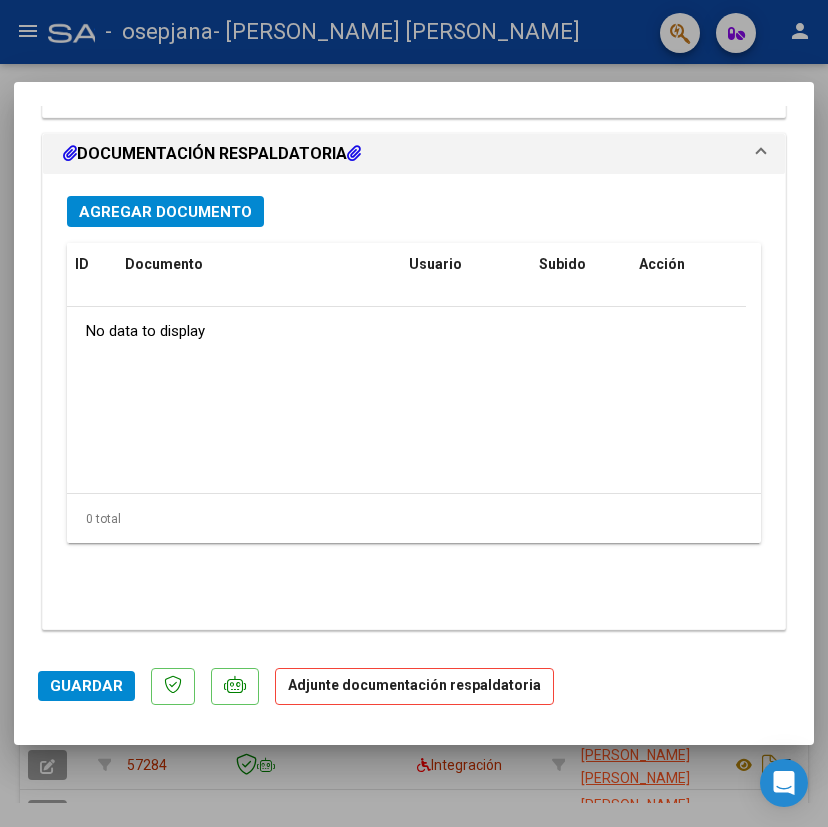 click on "Agregar Documento" at bounding box center (165, 211) 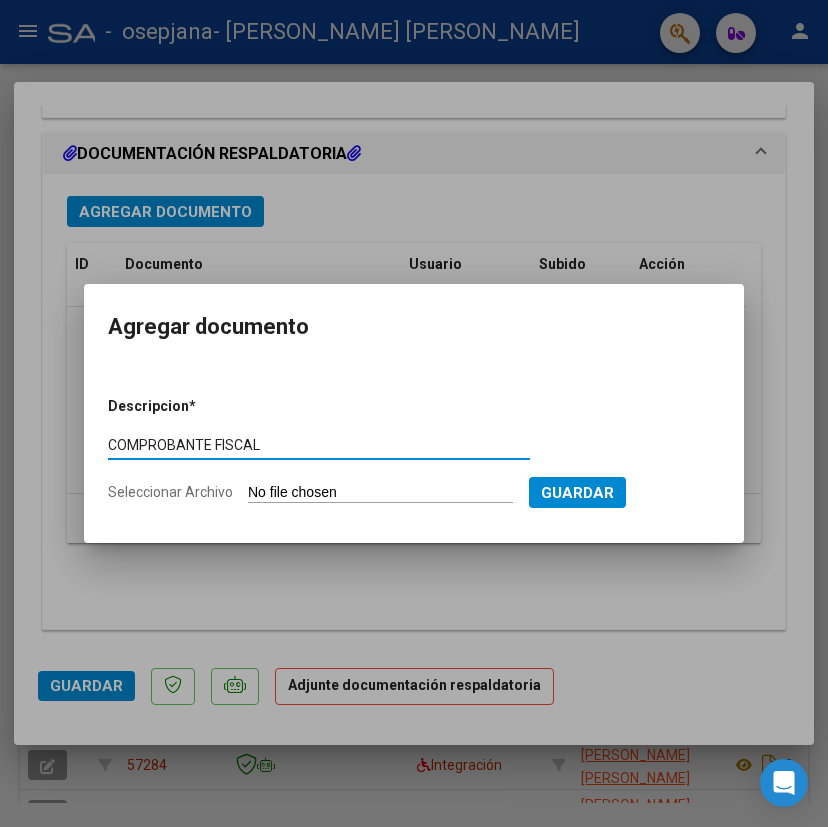 type on "COMPROBANTE FISCAL" 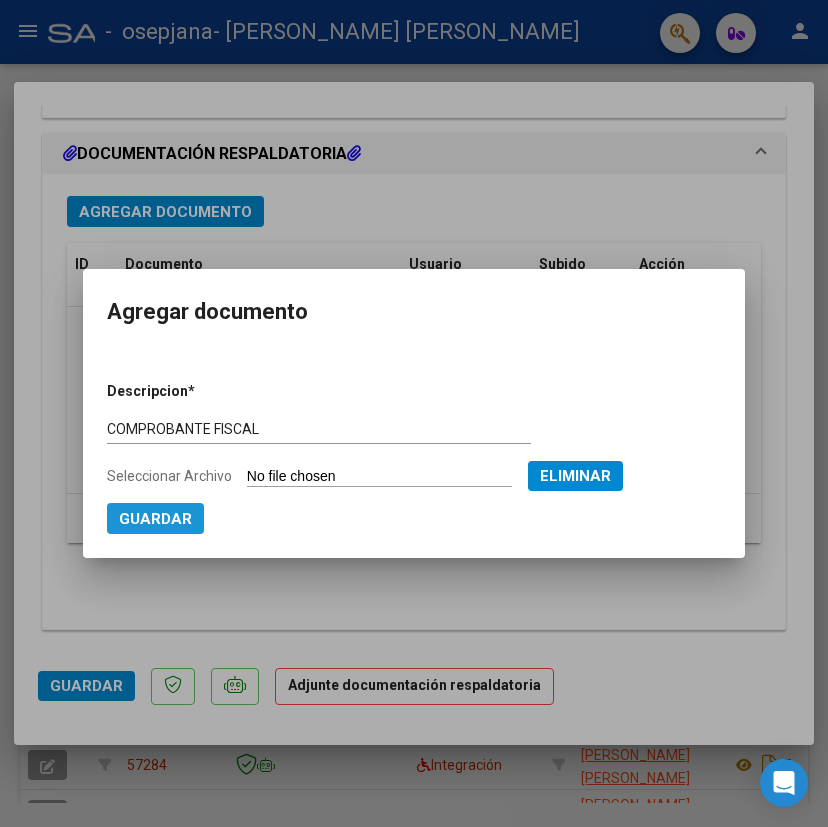 click on "Guardar" at bounding box center [155, 519] 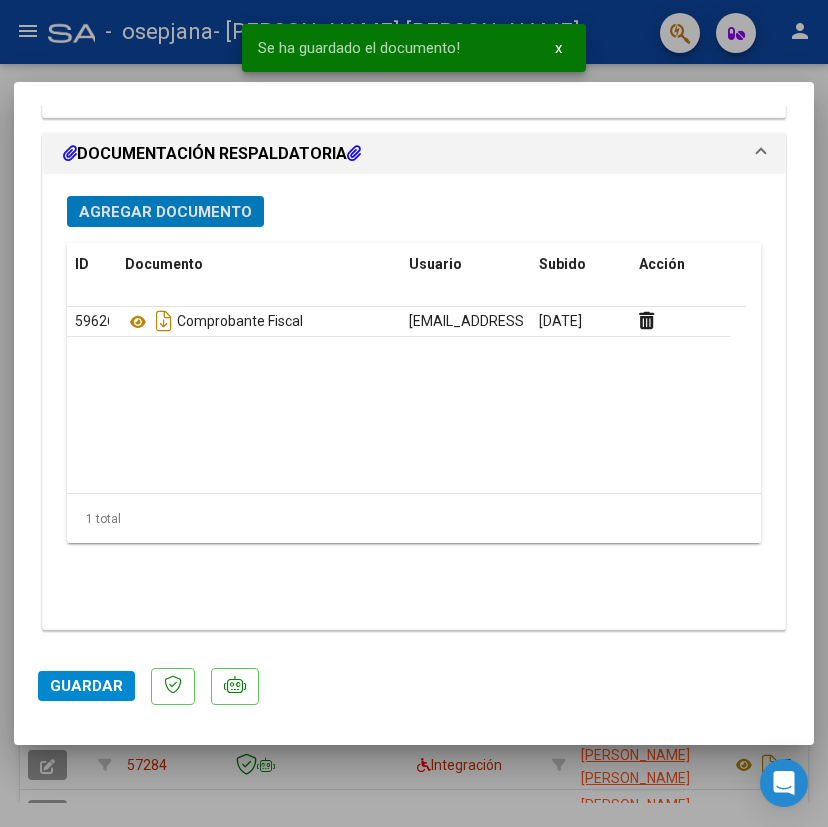 click on "Agregar Documento" at bounding box center (165, 212) 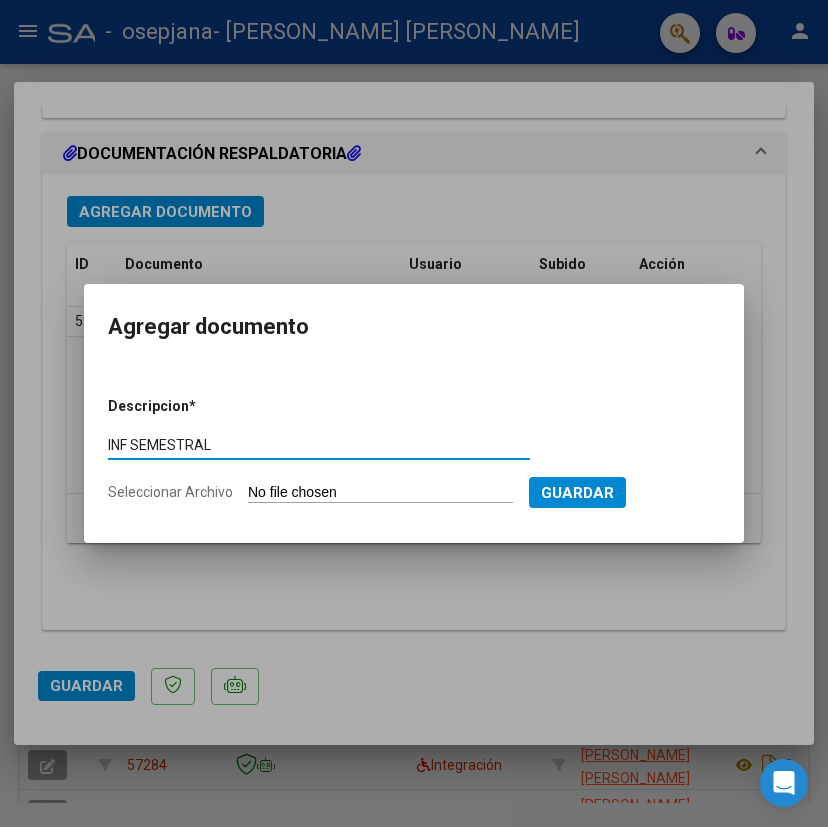type on "INF SEMESTRAL" 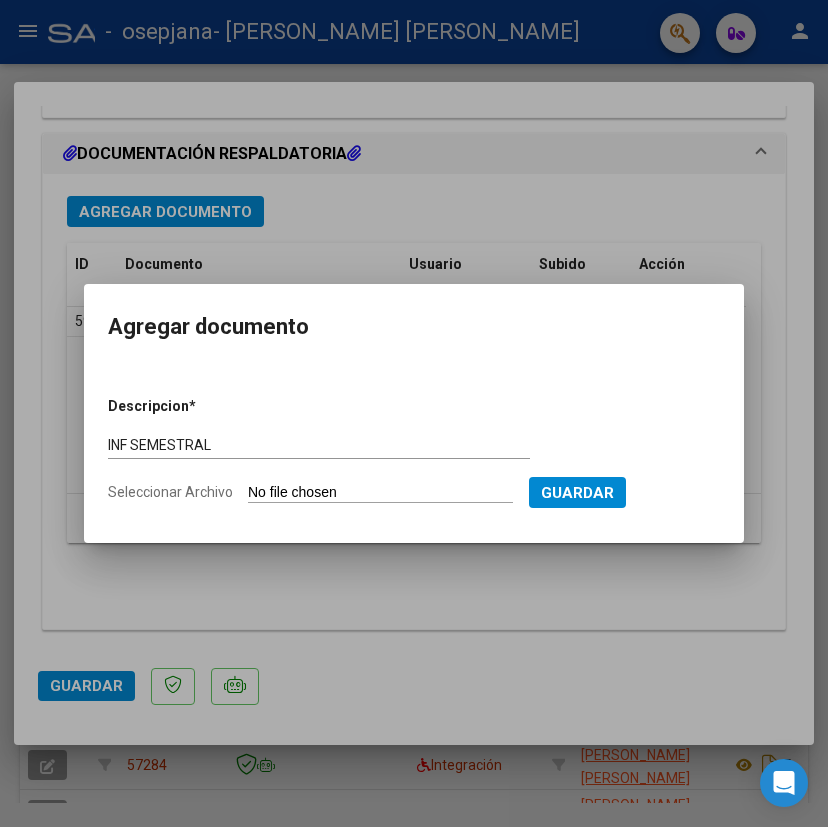 type on "C:\fakepath\INFORME SEMESTRAL [DATE] [PERSON_NAME].pdf" 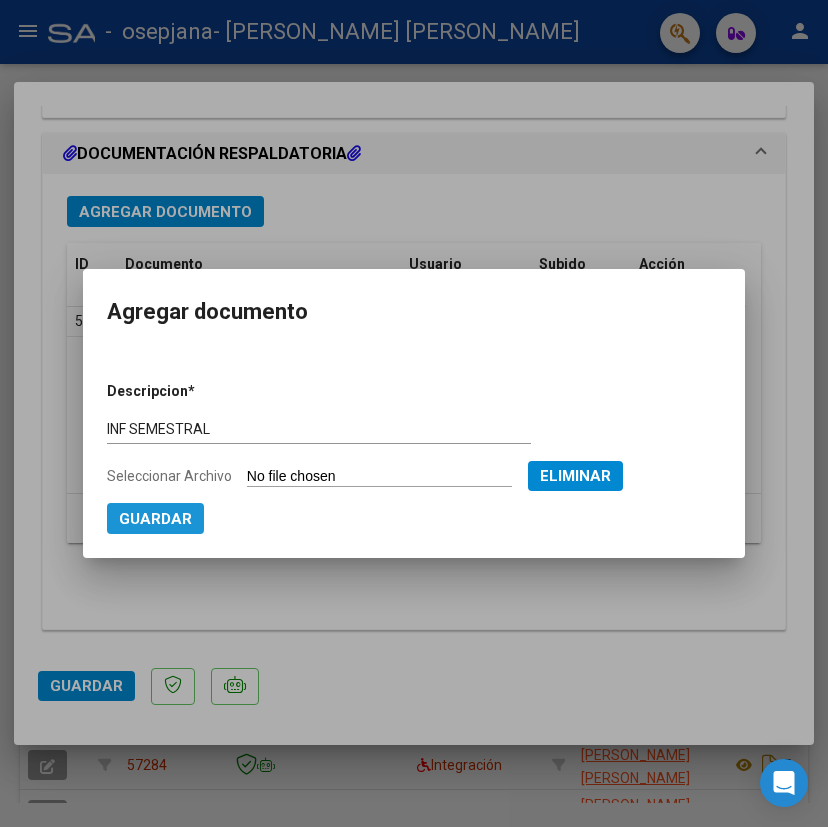 click on "Guardar" at bounding box center [155, 518] 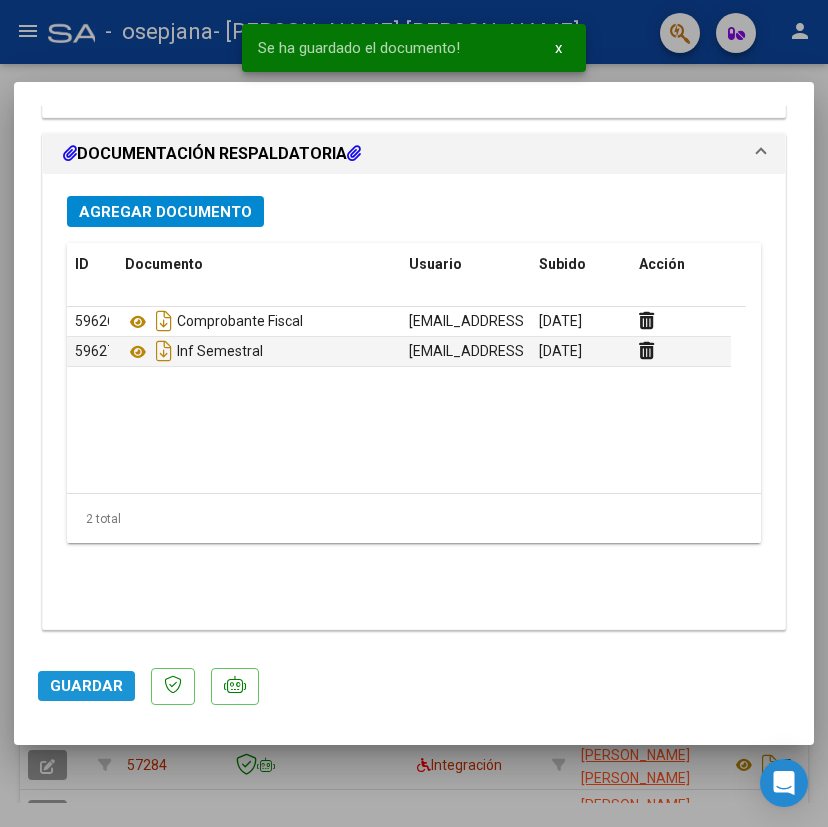 click on "Guardar" 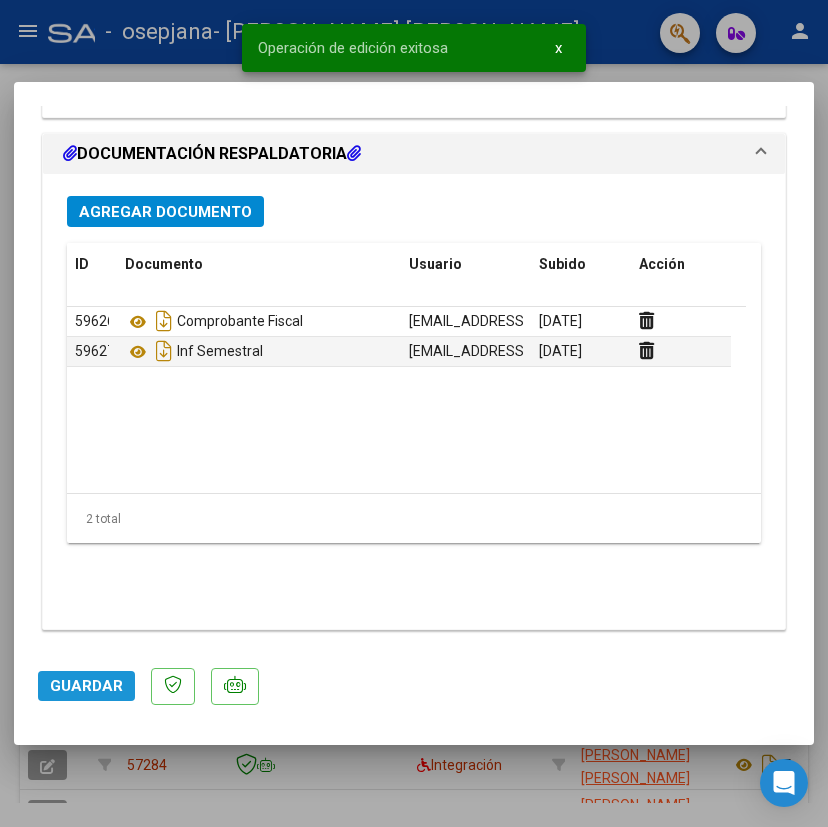 click on "Guardar" 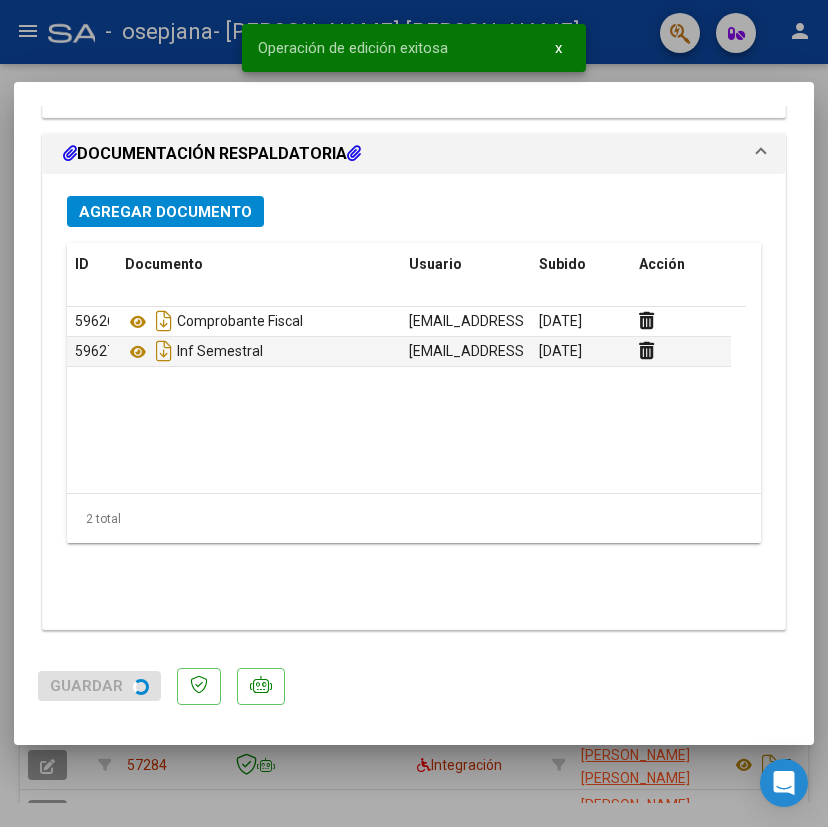 click at bounding box center [414, 413] 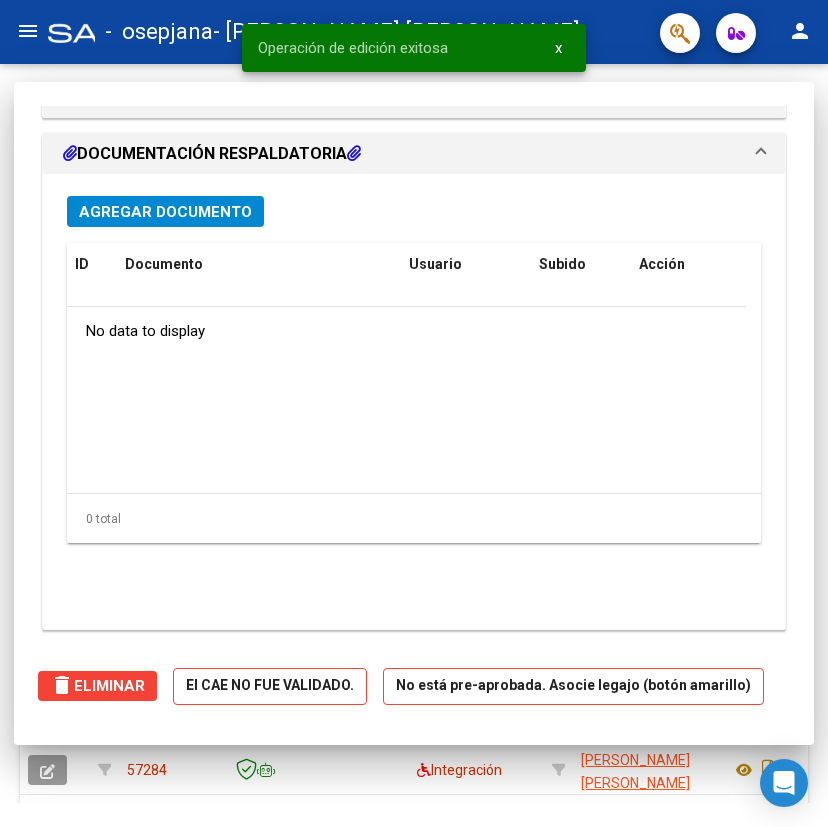 type 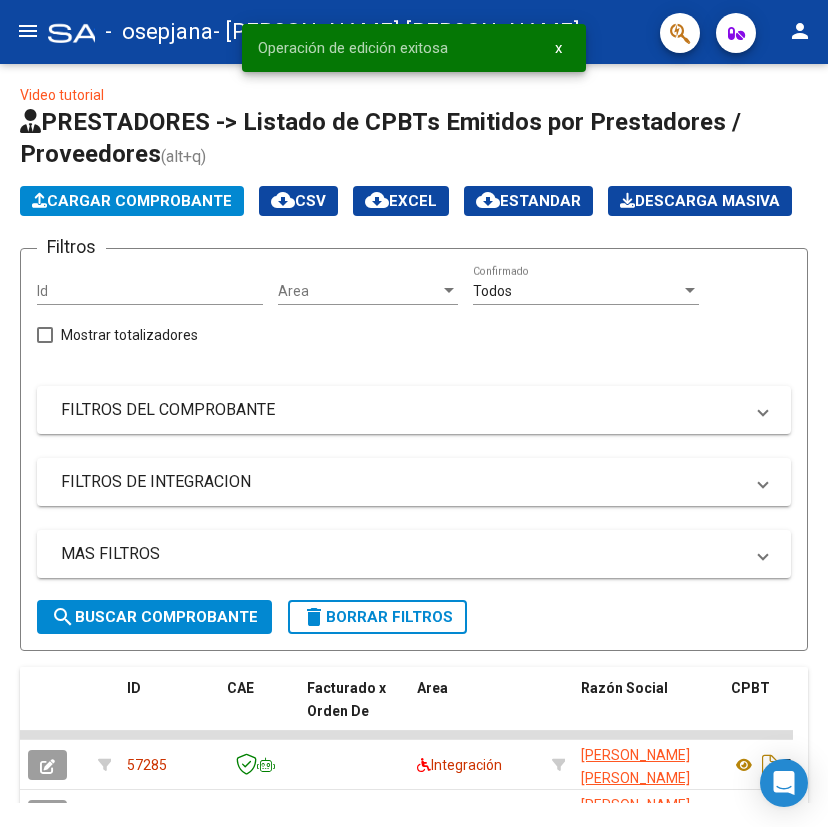 click on "Video tutorial   PRESTADORES -> Listado de CPBTs Emitidos por Prestadores / Proveedores (alt+q)   Cargar Comprobante
cloud_download  CSV  cloud_download  EXCEL  cloud_download  Estandar   Descarga Masiva
Filtros Id Area Area Todos  Confirmado   Mostrar totalizadores   FILTROS DEL COMPROBANTE  Comprobante Tipo Comprobante Tipo Start date – Fec. Comprobante Desde / Hasta Días Emisión Desde(cant. días) Días Emisión Hasta(cant. días) CUIT / Razón Social Pto. Venta Nro. Comprobante Código SSS CAE Válido CAE Válido Todos  Cargado Módulo Hosp. Todos  Tiene facturacion Apócrifa Hospital Refes  FILTROS DE INTEGRACION  Período De Prestación Campos del Archivo de Rendición Devuelto x SSS (dr_envio) Todos  Rendido x SSS (dr_envio) Tipo de Registro Tipo de Registro Período Presentación Período Presentación Campos del Legajo Asociado (preaprobación) Afiliado Legajo (cuil/nombre) Todos  Solo facturas preaprobadas  MAS FILTROS  Todos  Con Doc. Respaldatoria Todos  Con Trazabilidad Todos  Auditoría" 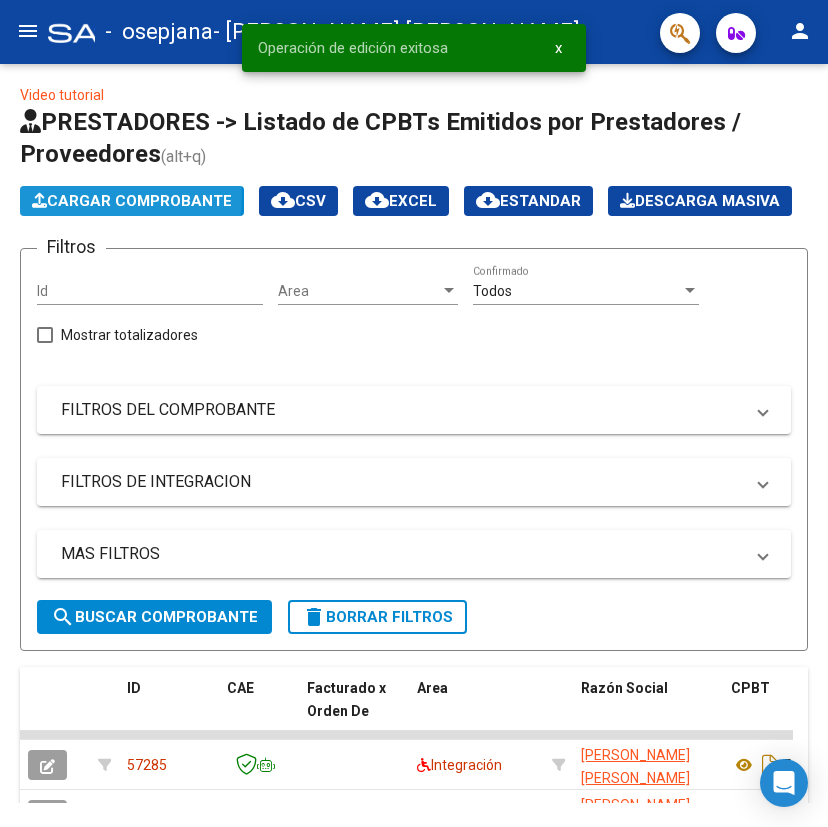 click on "Cargar Comprobante" 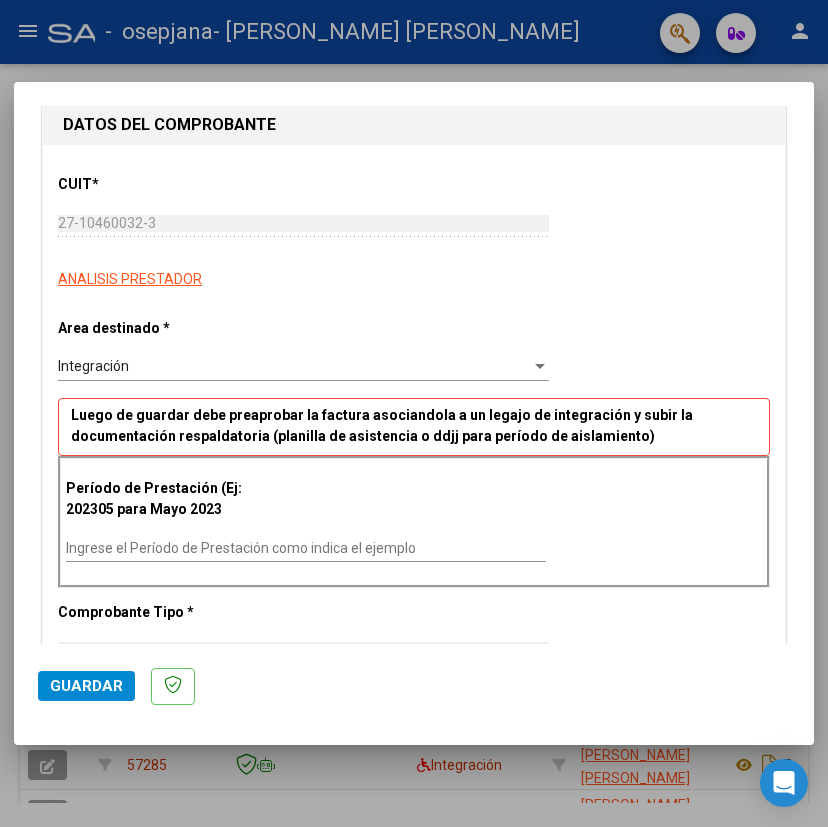 scroll, scrollTop: 300, scrollLeft: 0, axis: vertical 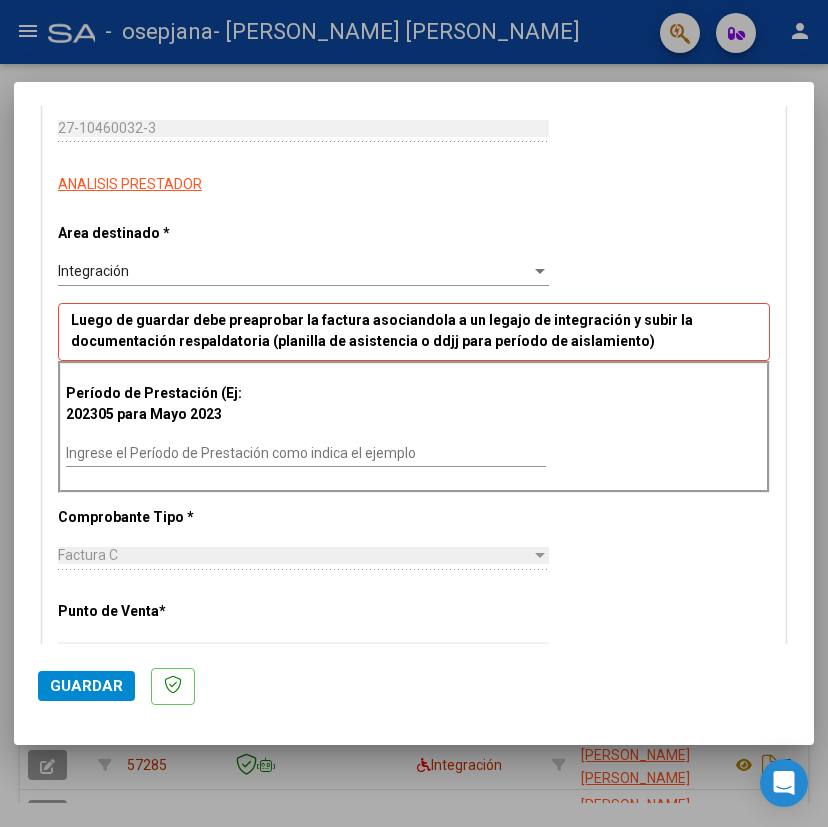 click on "Ingrese el Período de Prestación como indica el ejemplo" at bounding box center (306, 453) 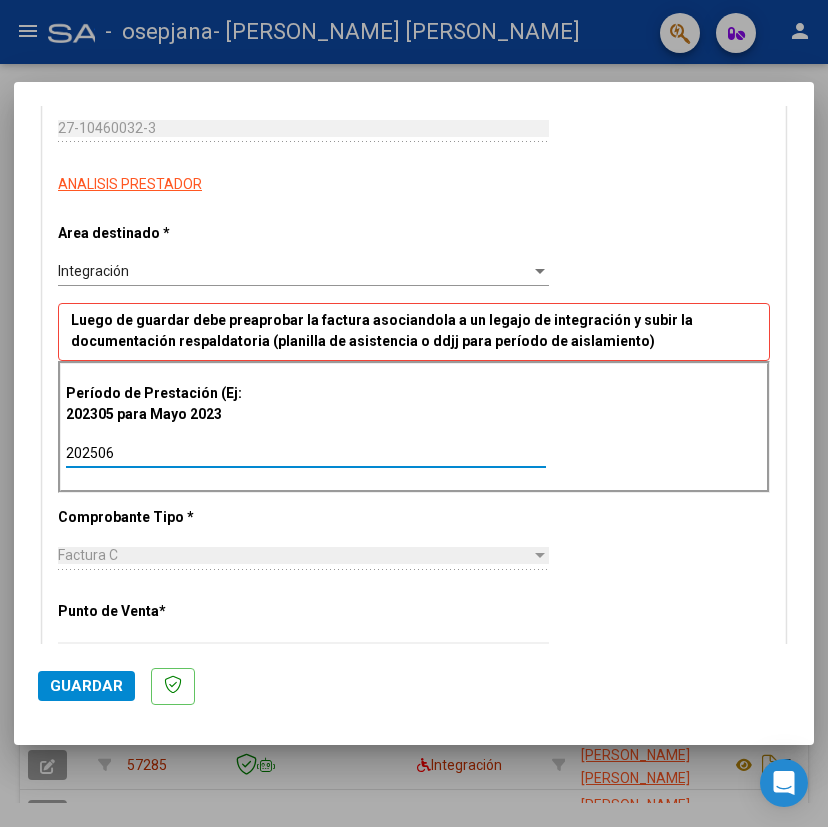 type on "202506" 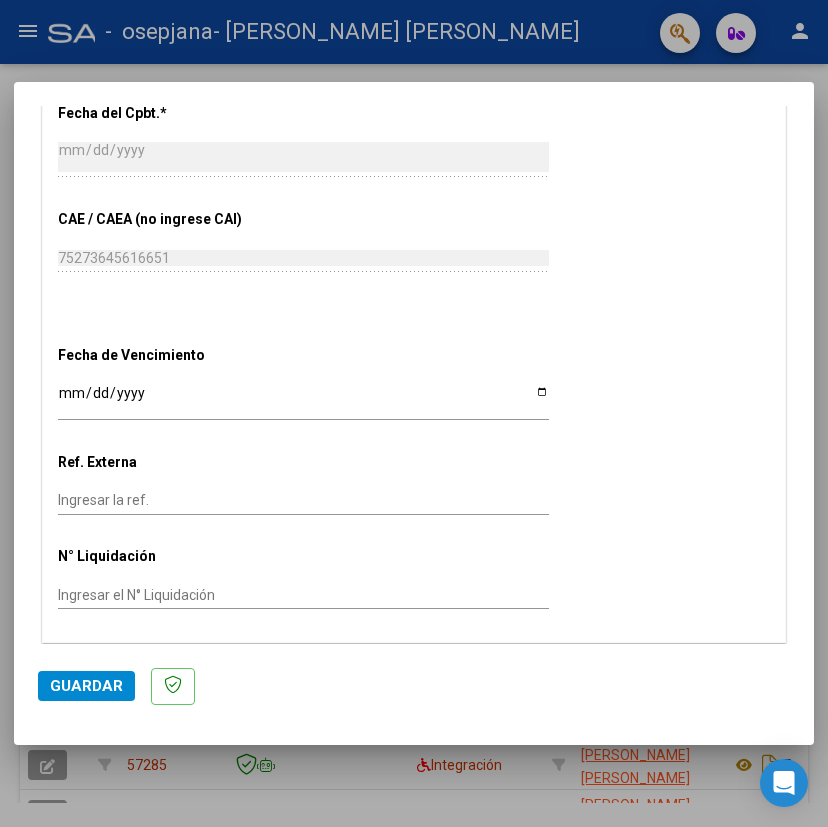 scroll, scrollTop: 1100, scrollLeft: 0, axis: vertical 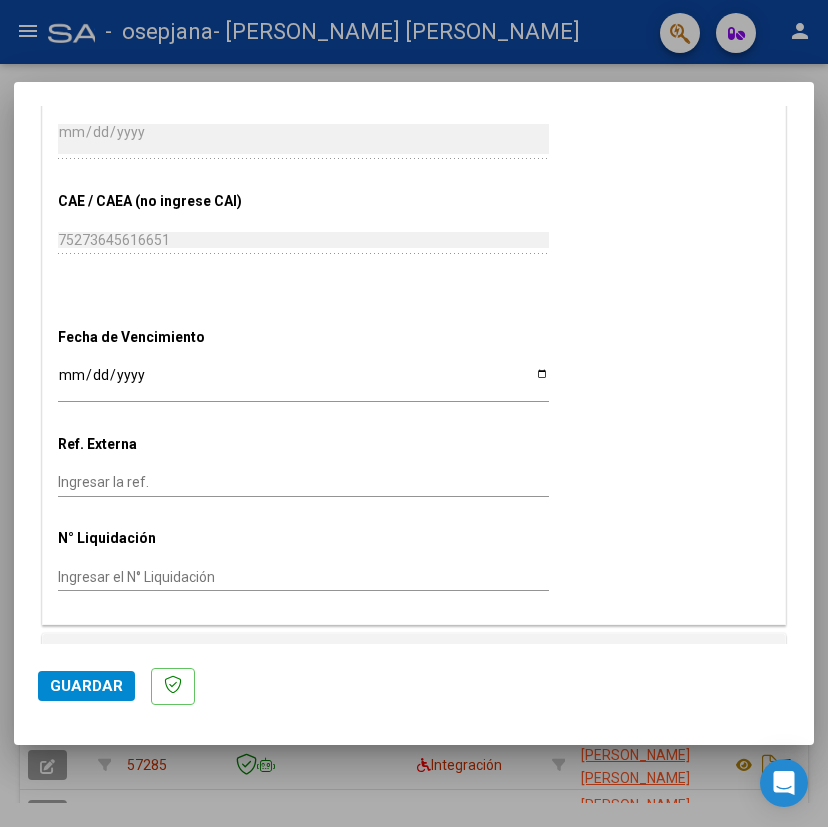 click on "CUIT  *   27-10460032-3 Ingresar CUIT  ANALISIS PRESTADOR  Area destinado * Integración Seleccionar Area Luego de guardar debe preaprobar la factura asociandola a un legajo de integración y subir la documentación respaldatoria (planilla de asistencia o ddjj para período de aislamiento)  Período de Prestación (Ej: 202305 para [DATE]    202506 Ingrese el Período de Prestación como indica el ejemplo   Comprobante Tipo * Factura C Seleccionar Tipo Punto de Venta  *   2 Ingresar el Nro.  Número  *   13323 Ingresar el Nro.  Monto  *   $ 475.830,36 Ingresar el monto  [GEOGRAPHIC_DATA].  *   [DATE] Ingresar la fecha  CAE / CAEA (no ingrese CAI)    75273645616651 Ingresar el CAE o CAEA (no ingrese CAI)  Fecha de Vencimiento    Ingresar la fecha  Ref. Externa    Ingresar la ref.  N° Liquidación    Ingresar el N° Liquidación" at bounding box center (414, -64) 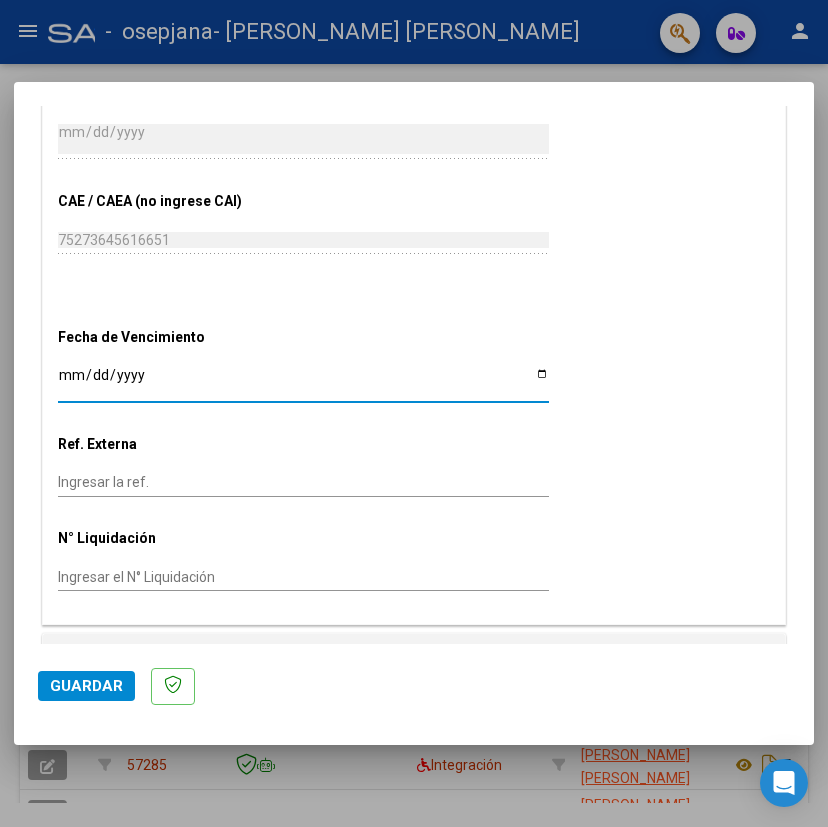 click on "Ingresar la fecha" at bounding box center (303, 382) 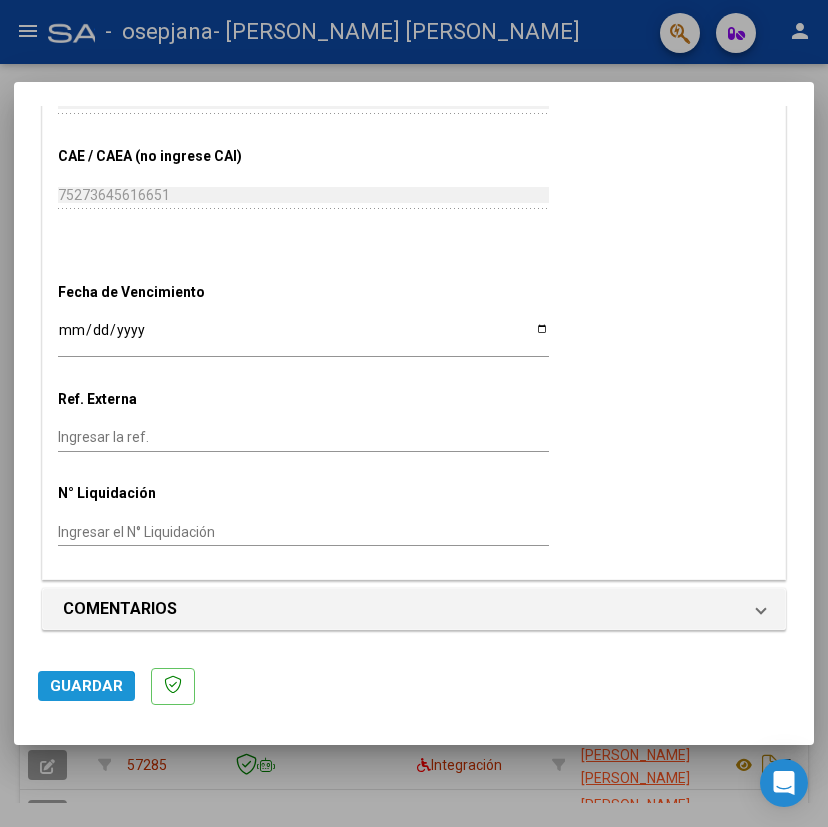 click on "Guardar" 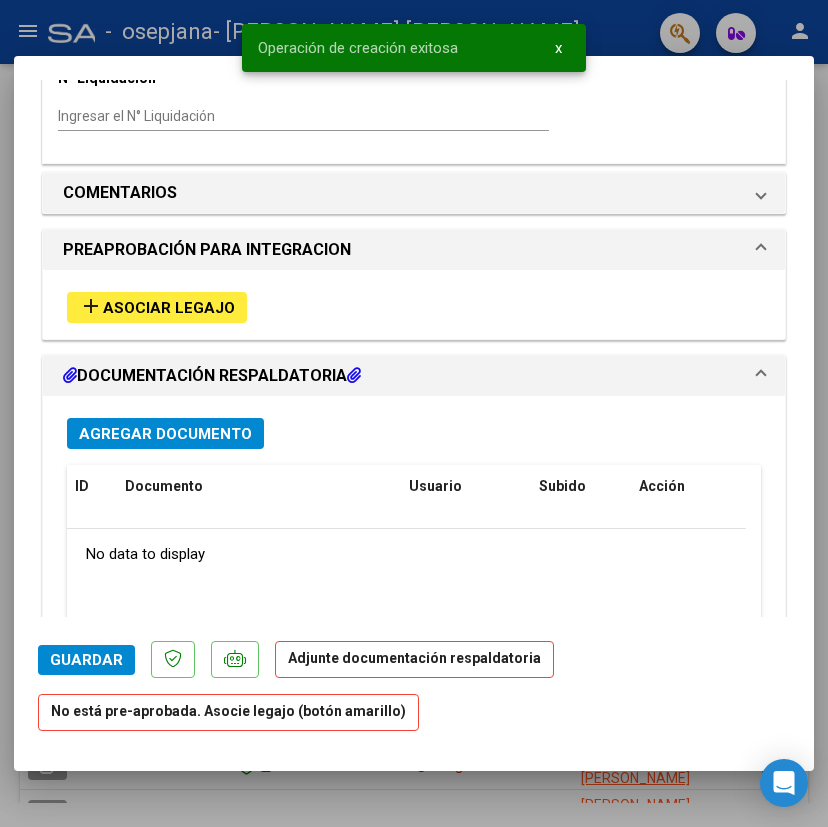 scroll, scrollTop: 1600, scrollLeft: 0, axis: vertical 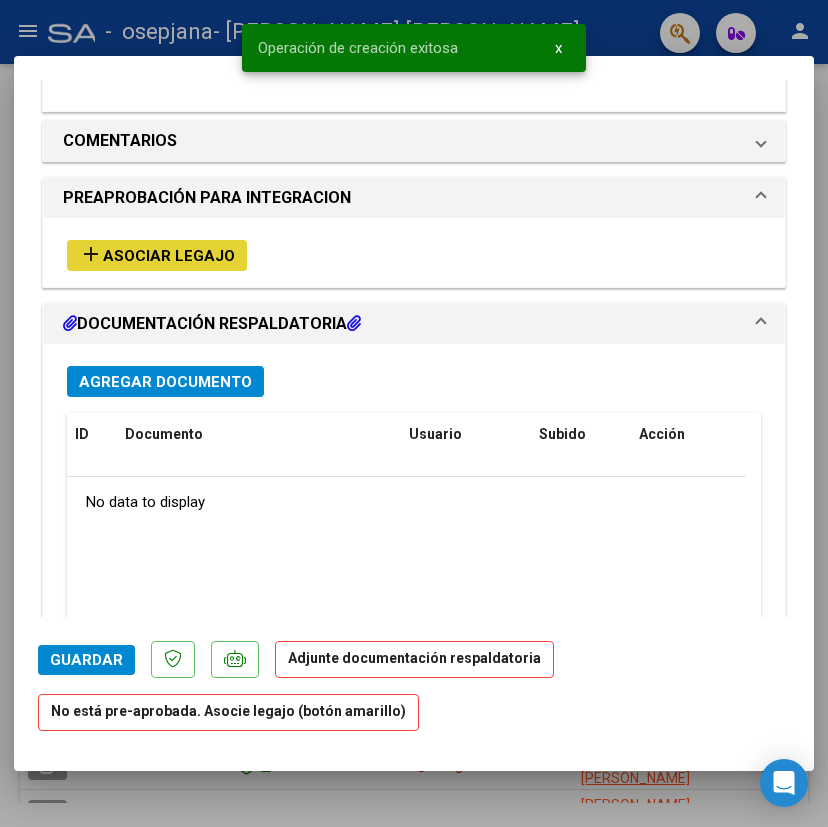 click on "Asociar Legajo" at bounding box center [169, 256] 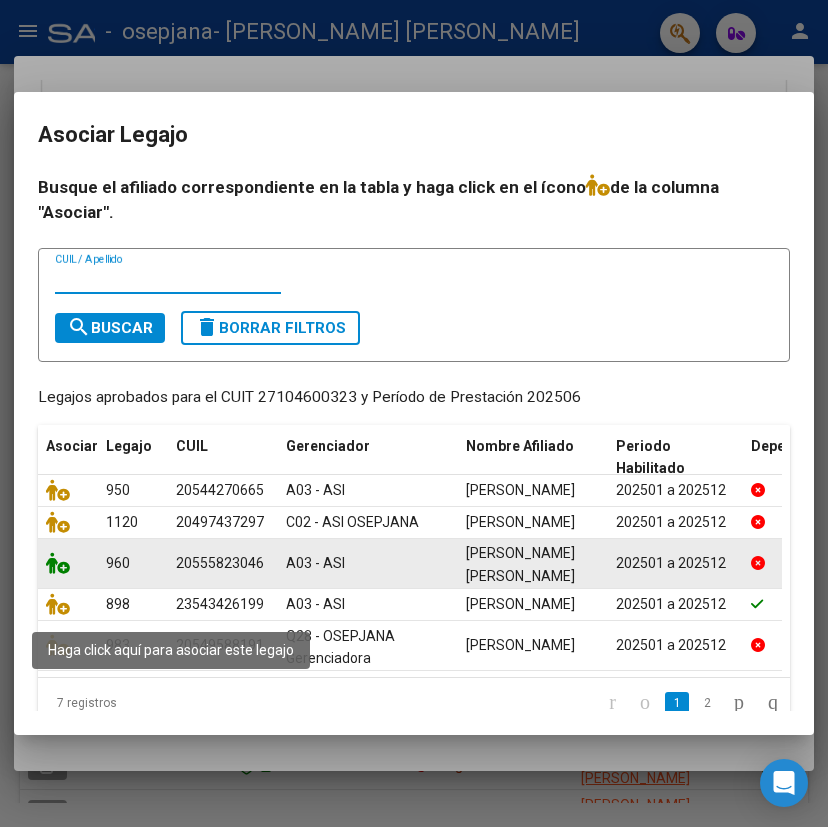 click 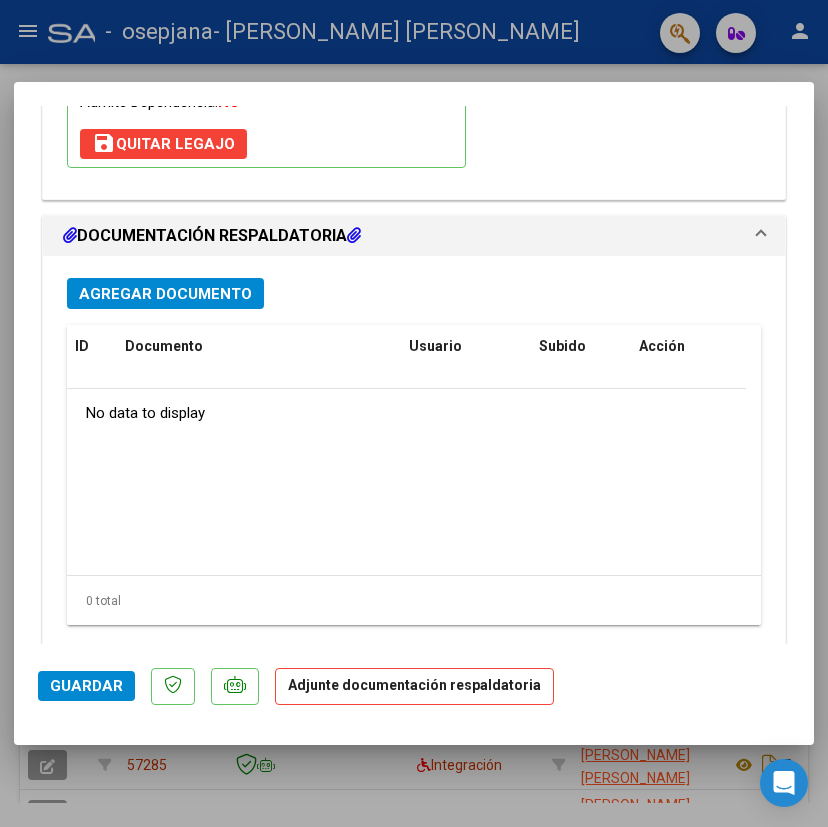 scroll, scrollTop: 2049, scrollLeft: 0, axis: vertical 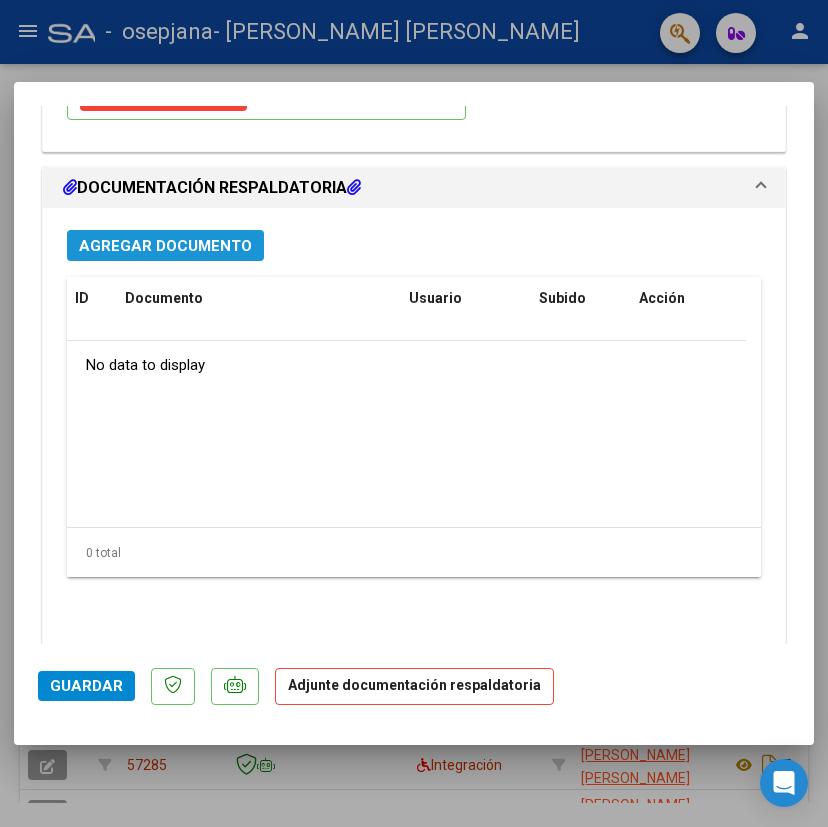 click on "Agregar Documento" at bounding box center [165, 246] 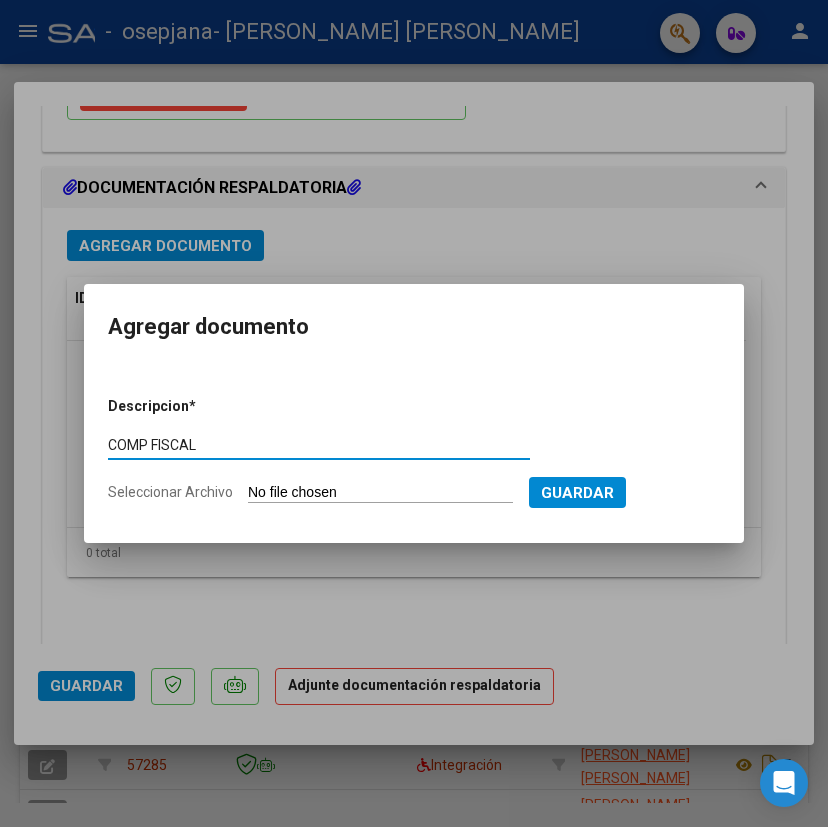 type on "COMP FISCAL" 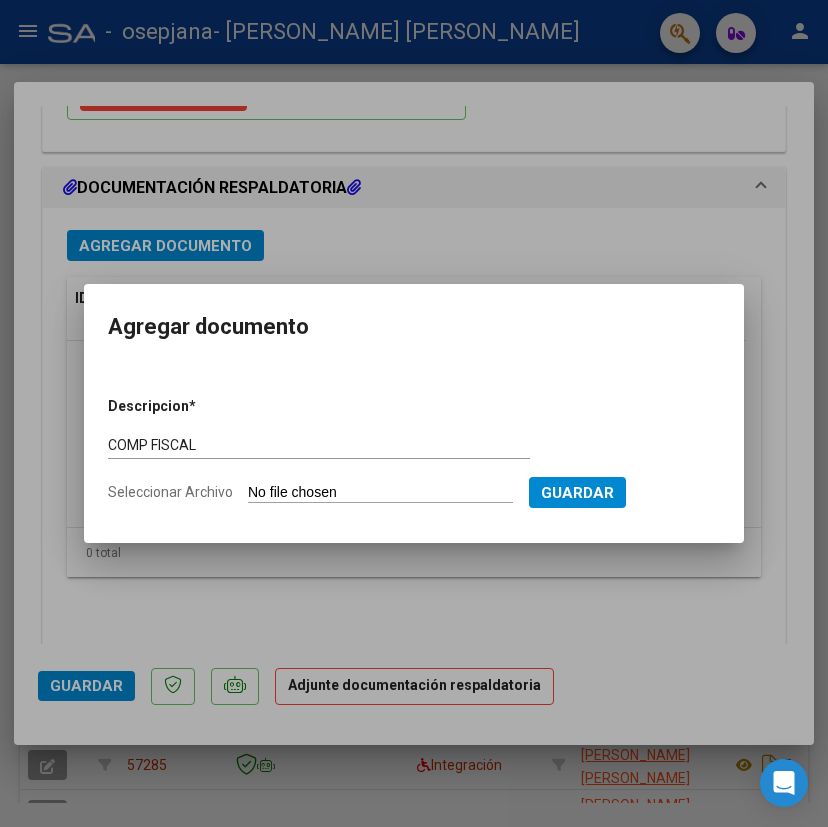 type on "C:\fakepath\27104600323_011_00002_00013323.pdf" 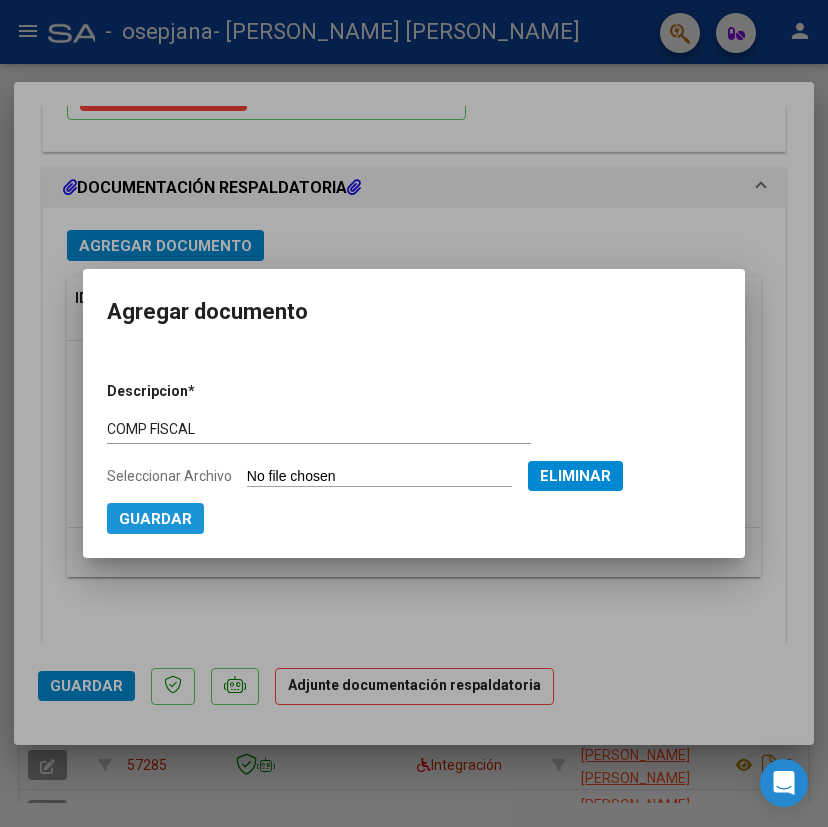 click on "Guardar" at bounding box center [155, 519] 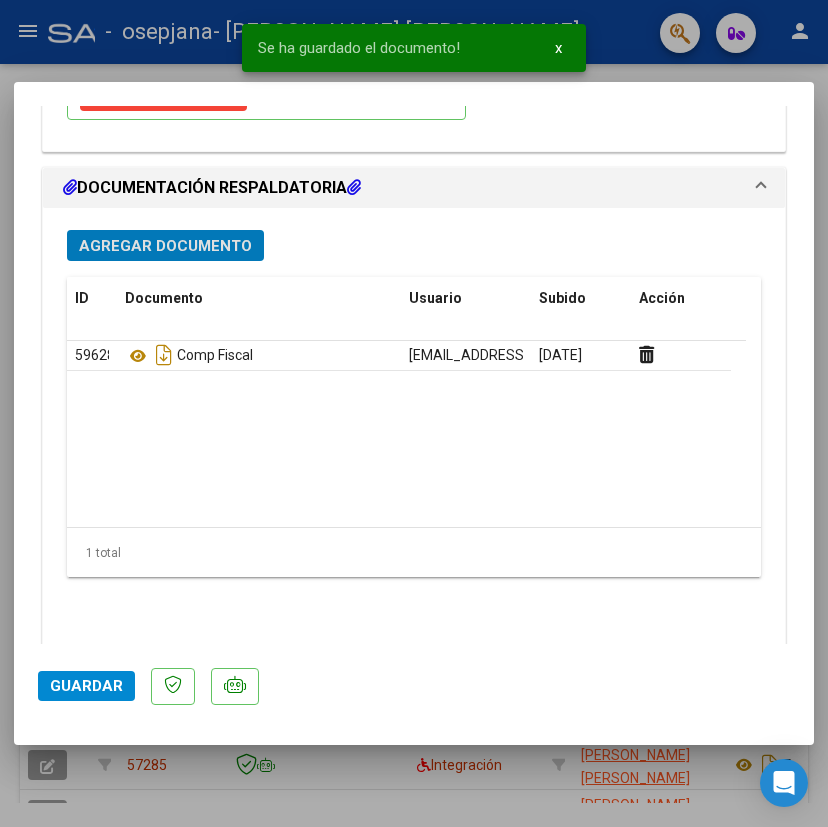click on "Agregar Documento" at bounding box center [165, 245] 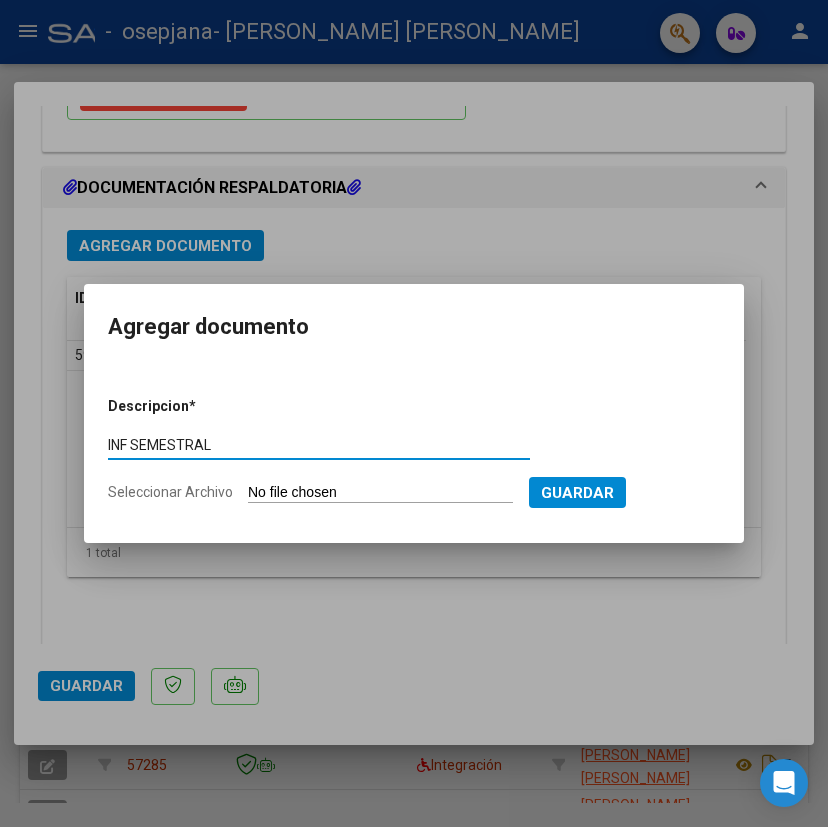 type on "INF SEMESTRAL" 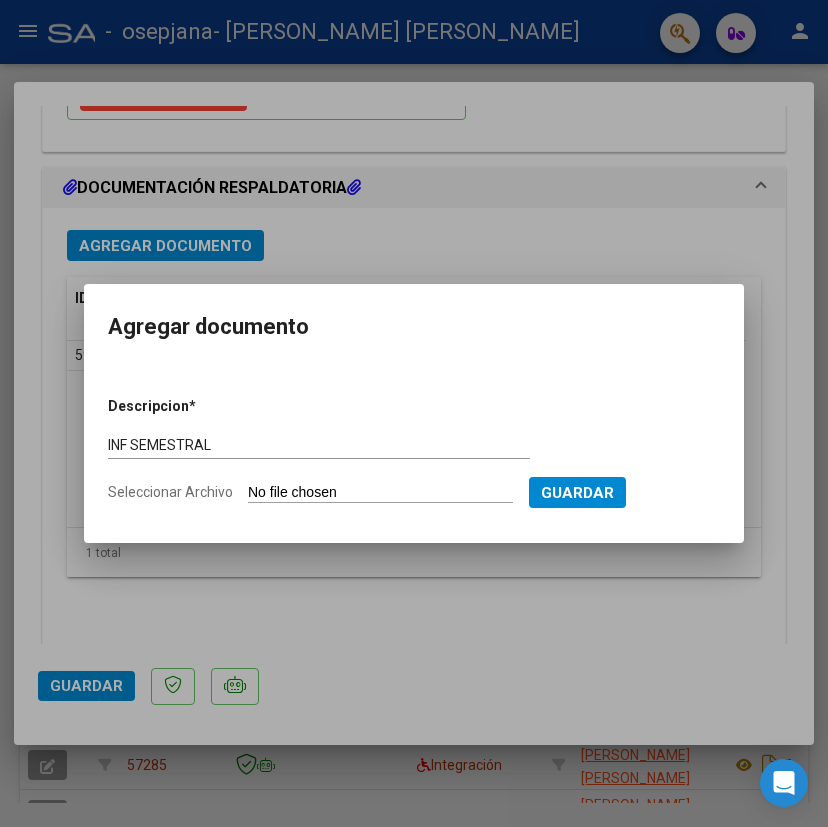 type on "C:\fakepath\INFORME SEMESTRAL [DATE] [PERSON_NAME].pdf" 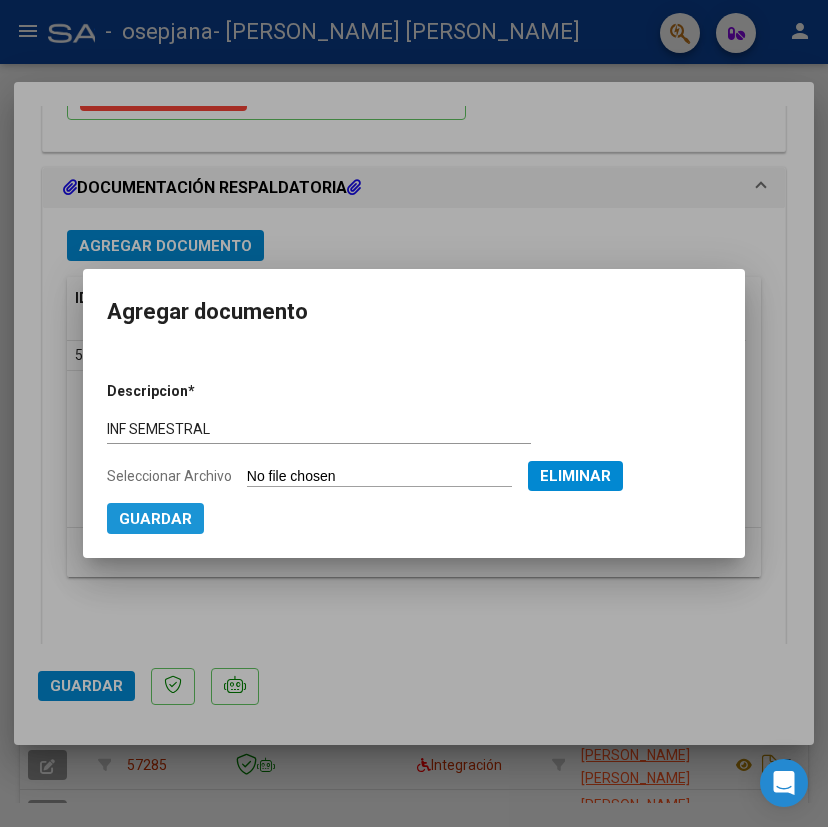click on "Guardar" at bounding box center (155, 519) 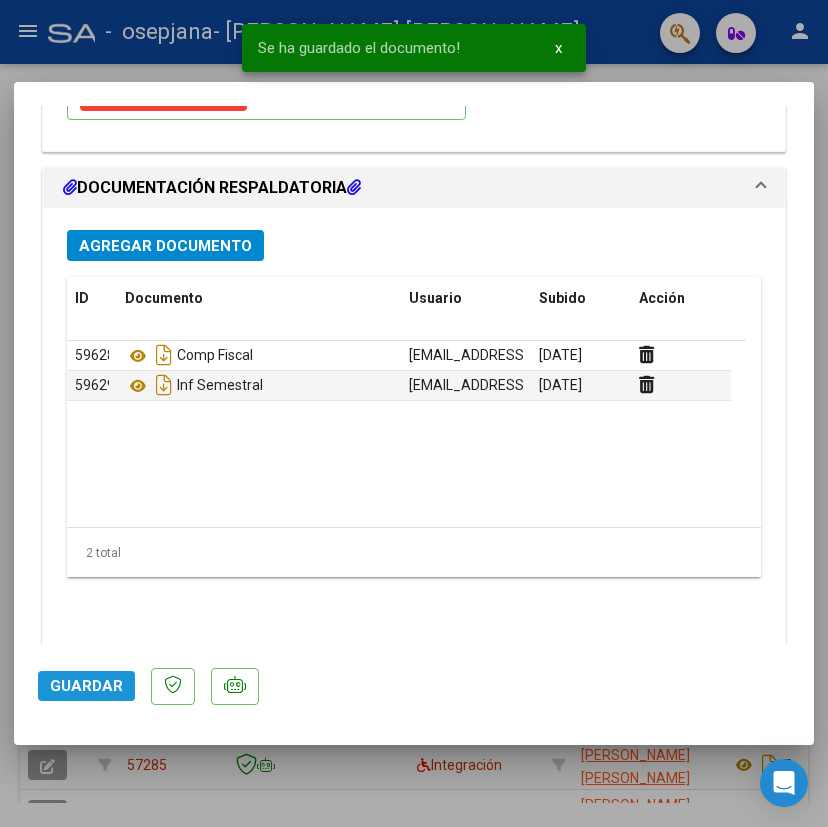 click on "Guardar" 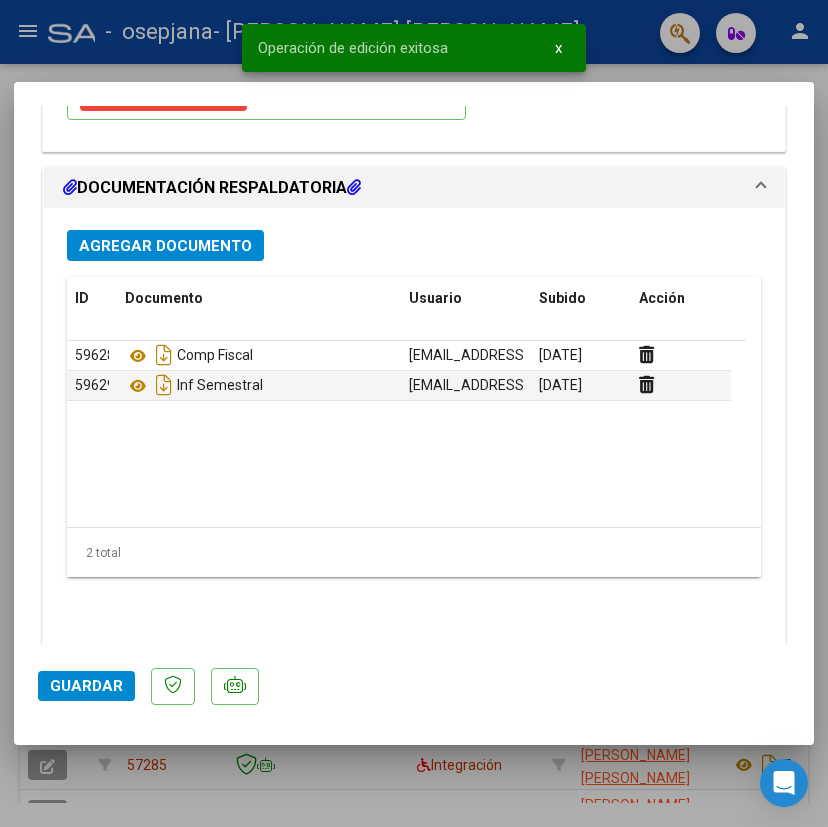 scroll, scrollTop: 1849, scrollLeft: 0, axis: vertical 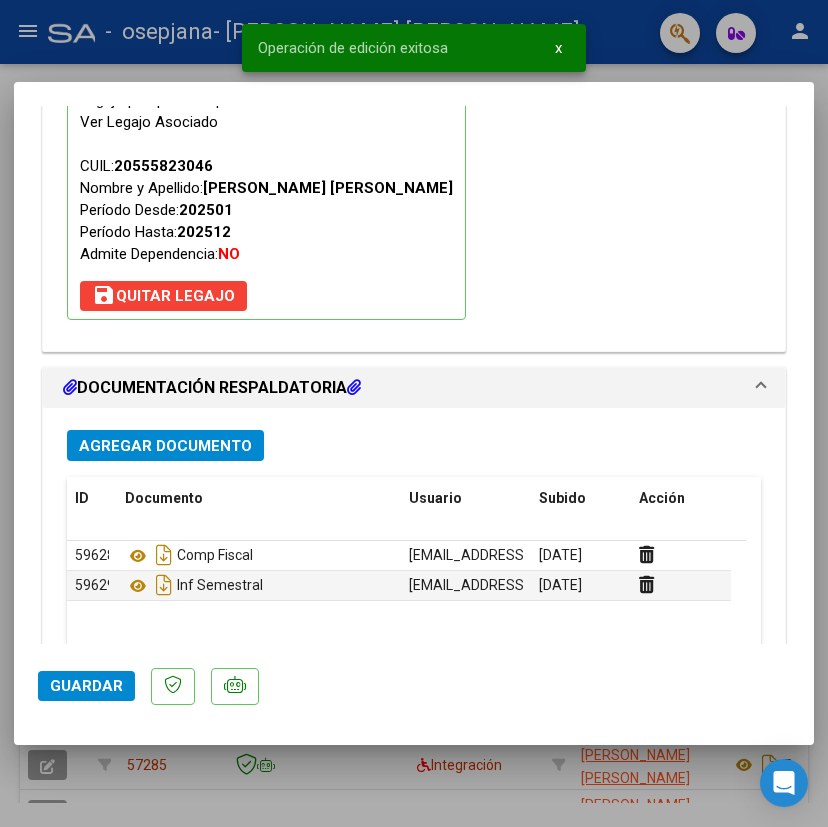 click at bounding box center (414, 413) 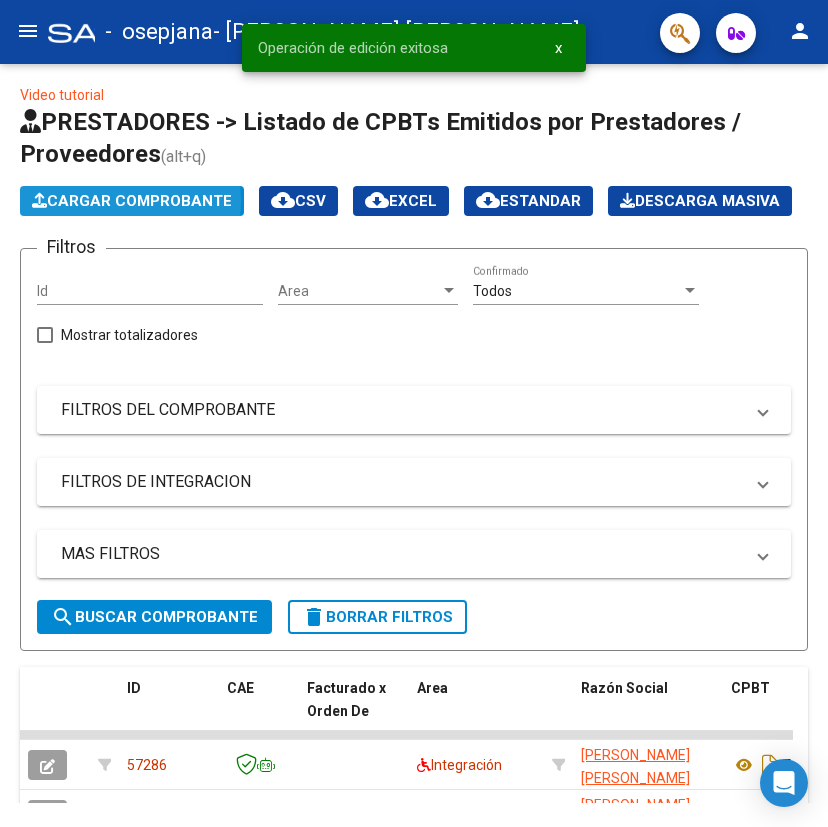 click on "Cargar Comprobante" 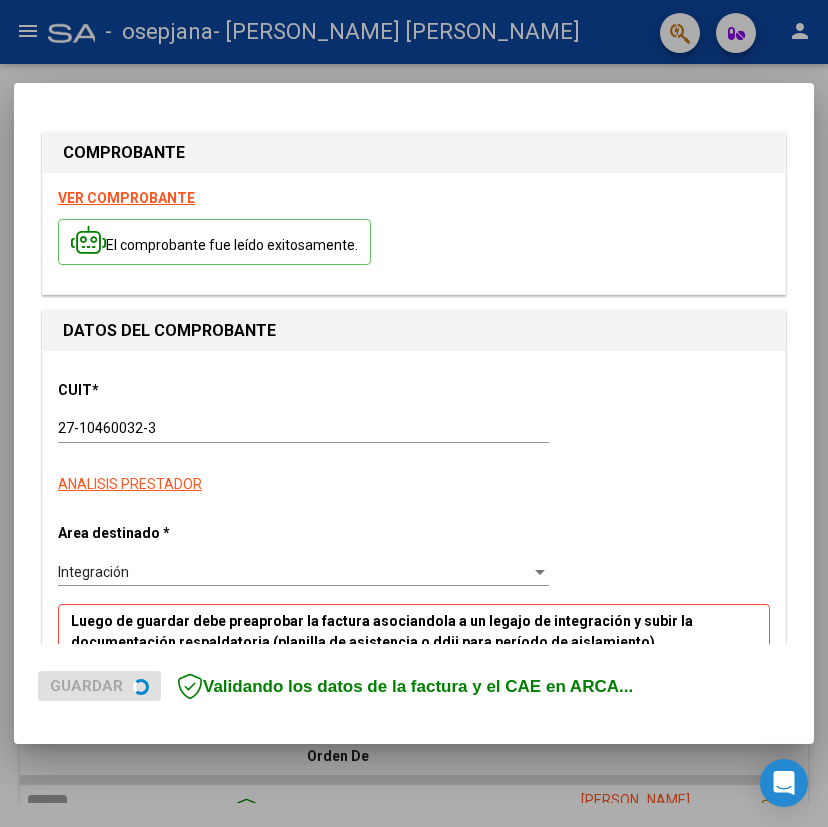scroll, scrollTop: 400, scrollLeft: 0, axis: vertical 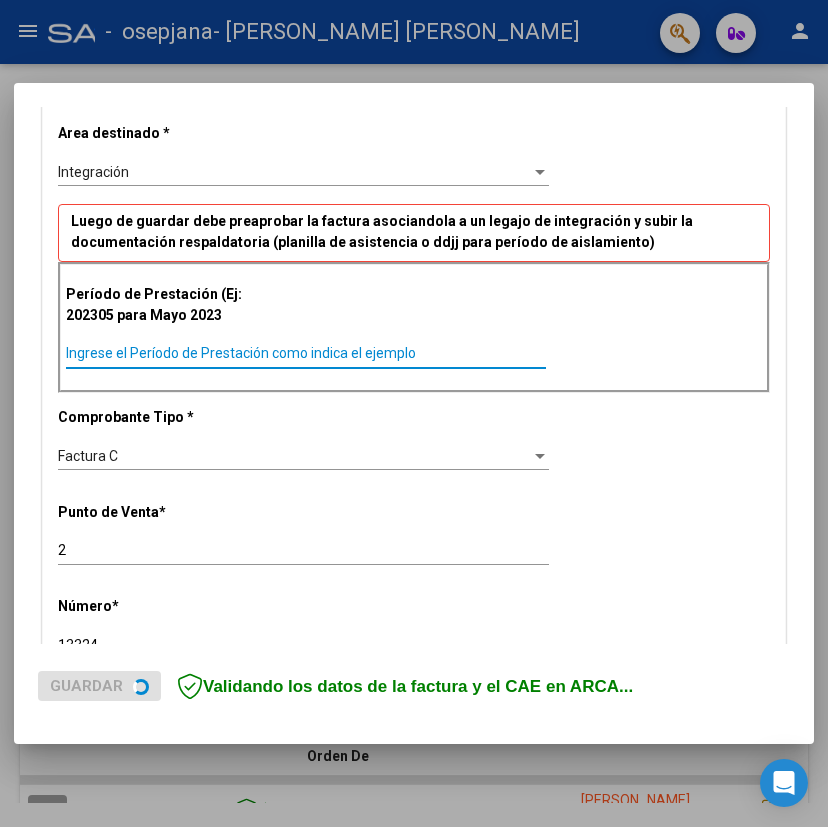 click on "Ingrese el Período de Prestación como indica el ejemplo" at bounding box center (306, 353) 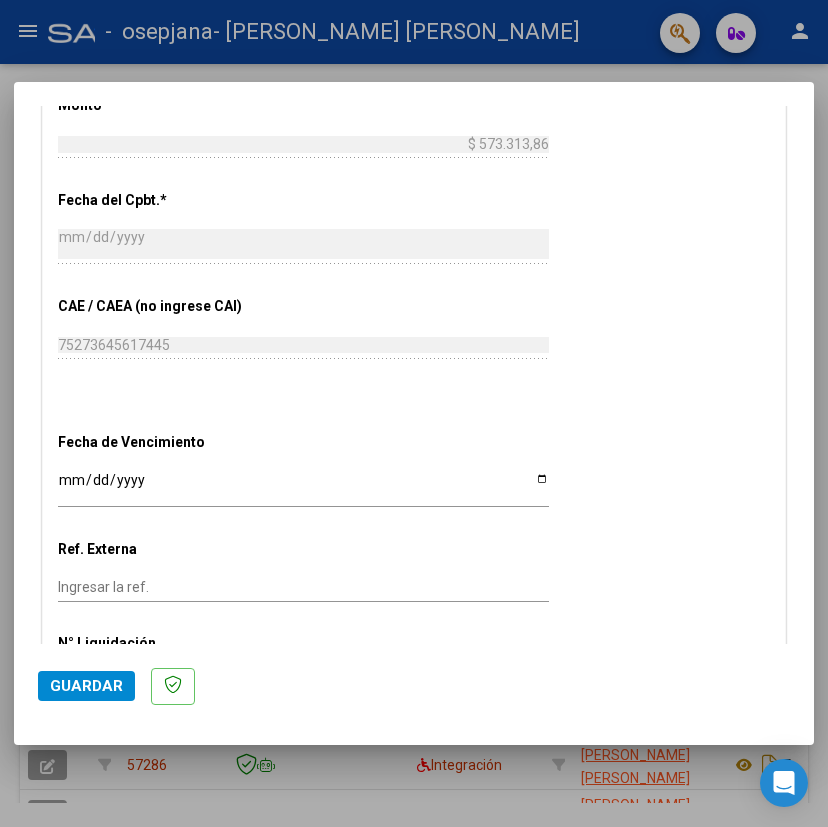 scroll, scrollTop: 1000, scrollLeft: 0, axis: vertical 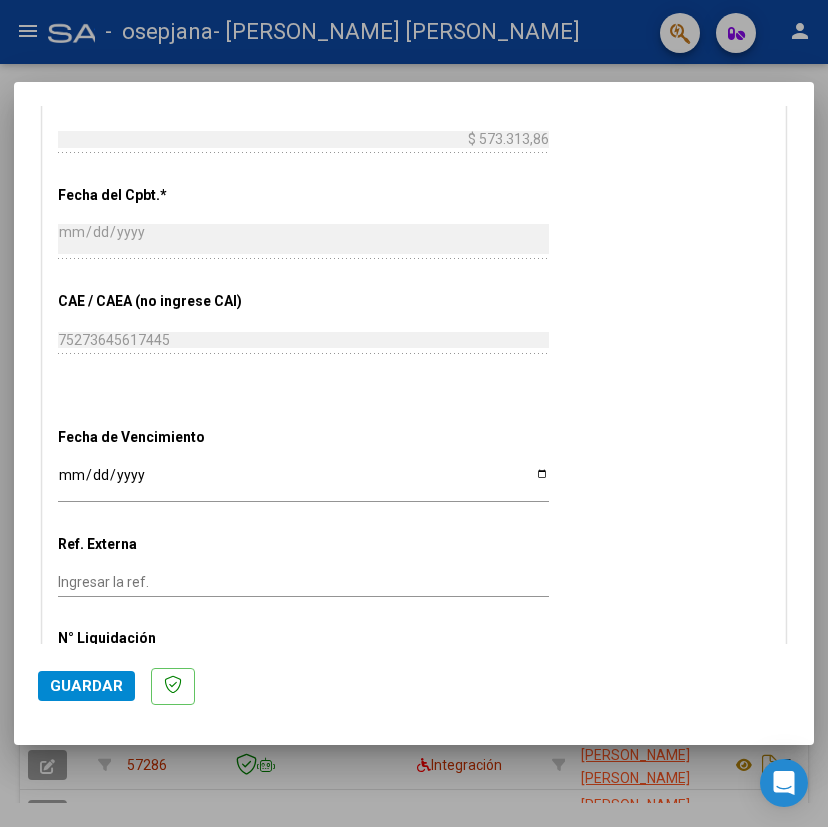 type on "202506" 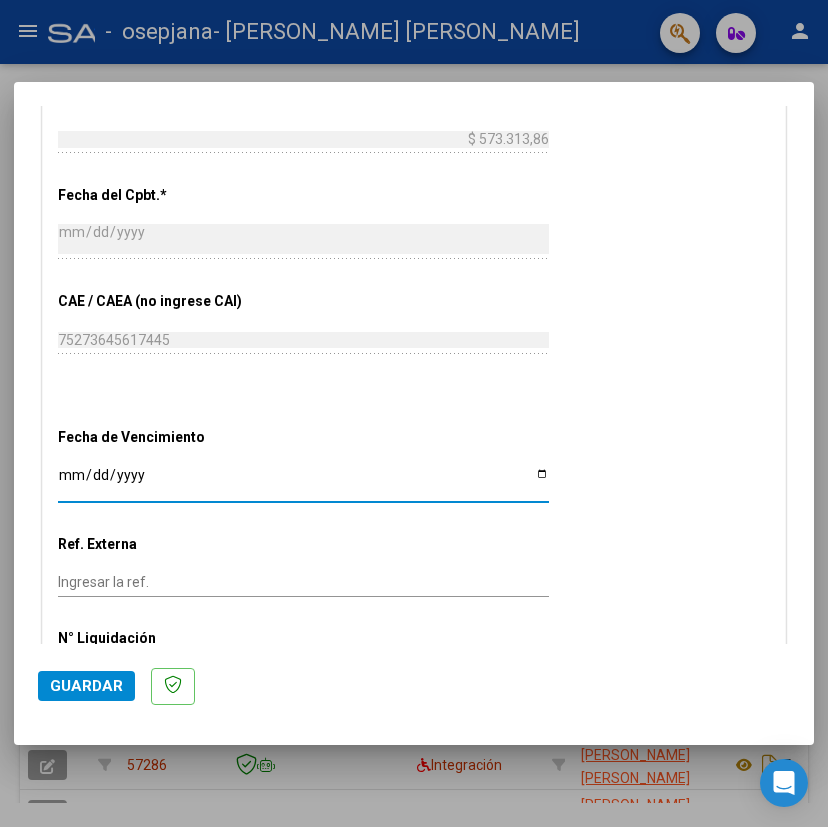 type on "[DATE]" 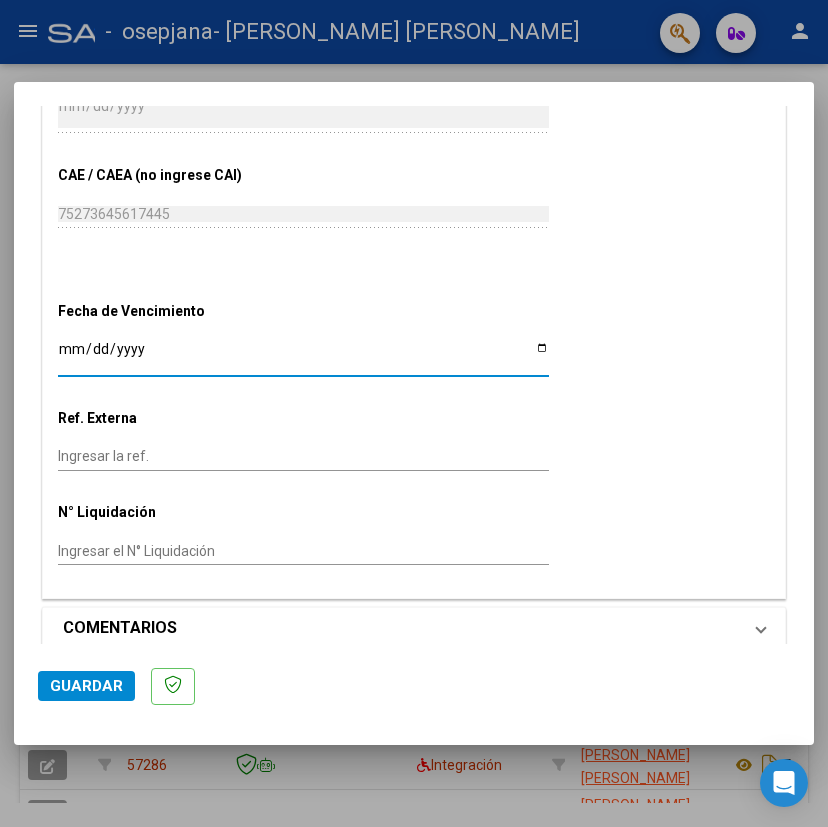 scroll, scrollTop: 1145, scrollLeft: 0, axis: vertical 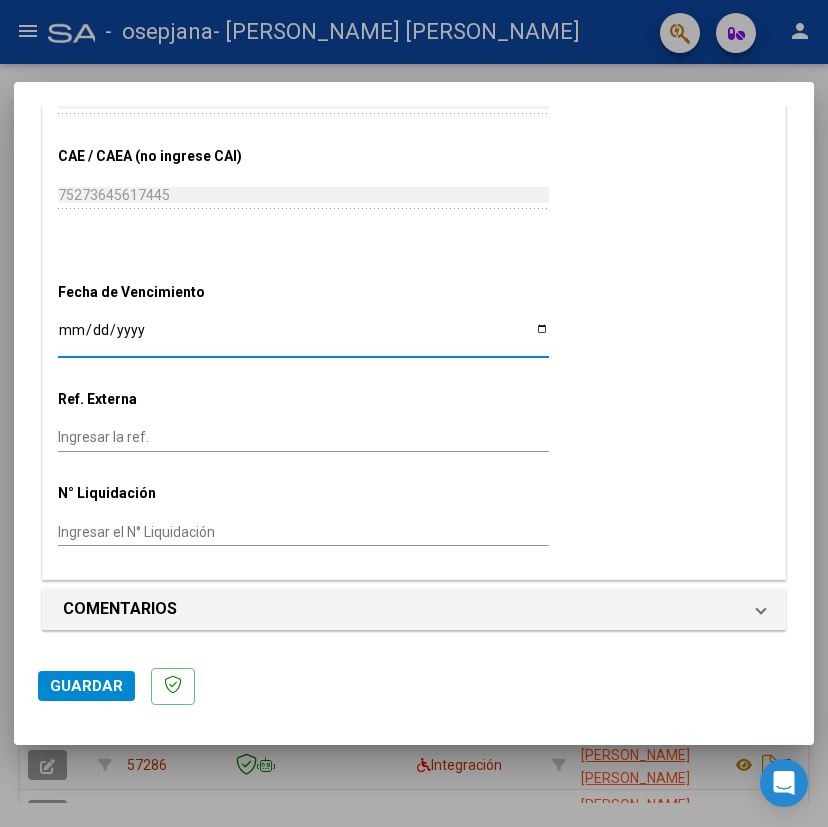 click on "Guardar" 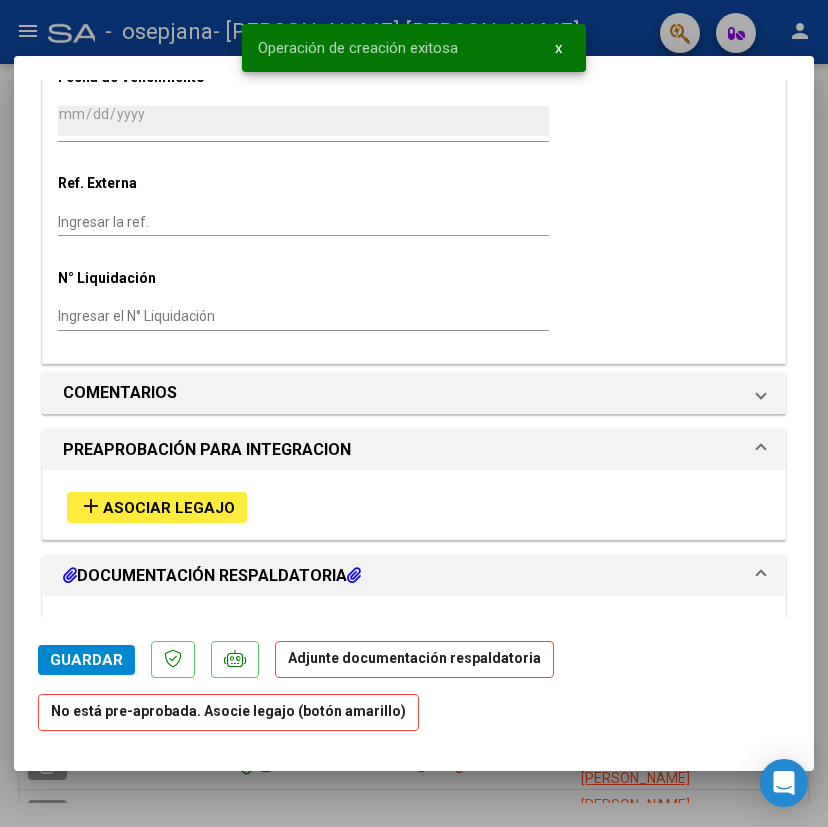 scroll, scrollTop: 1600, scrollLeft: 0, axis: vertical 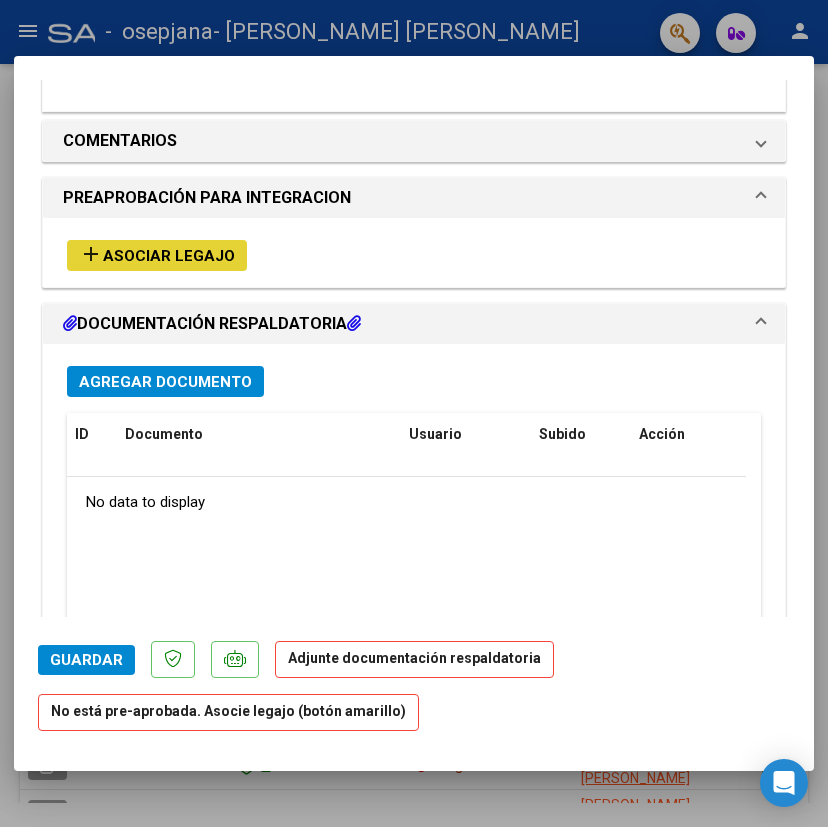click on "Asociar Legajo" at bounding box center [169, 256] 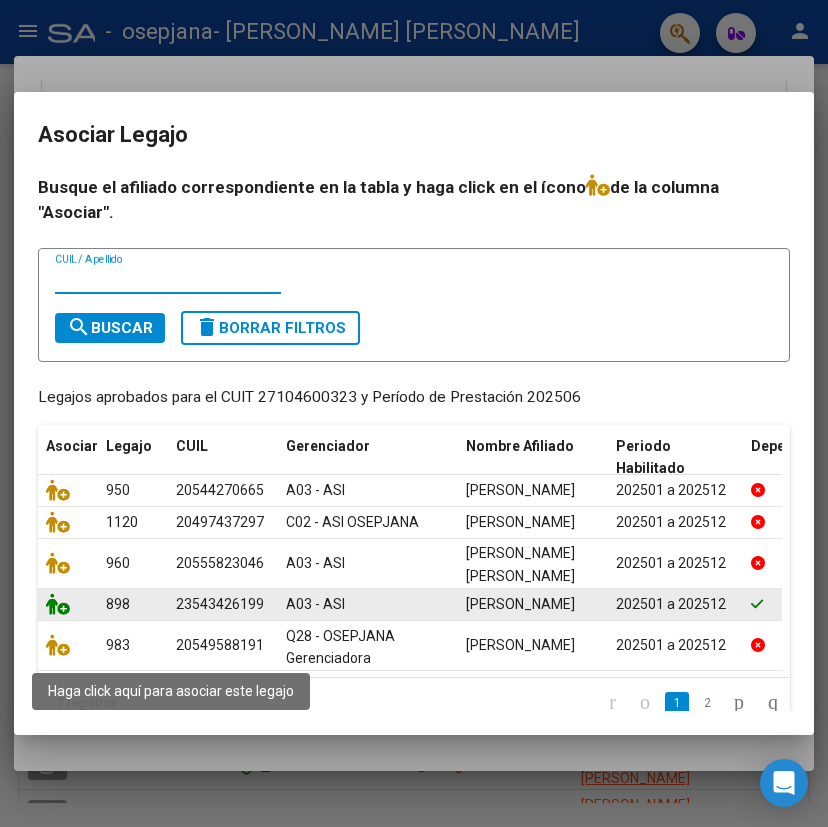 click 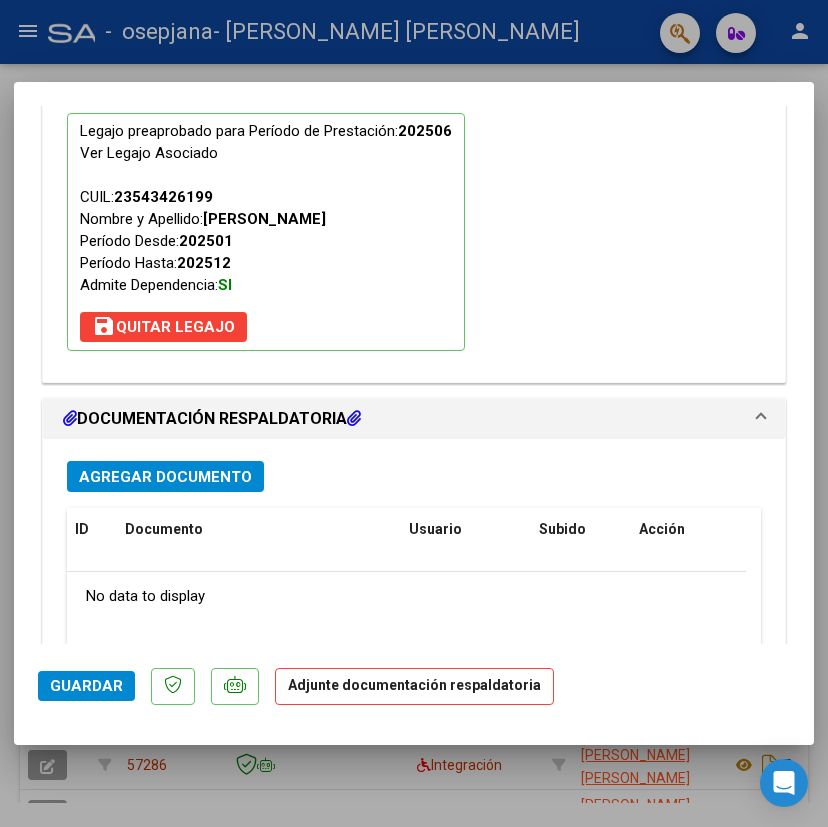 scroll, scrollTop: 1849, scrollLeft: 0, axis: vertical 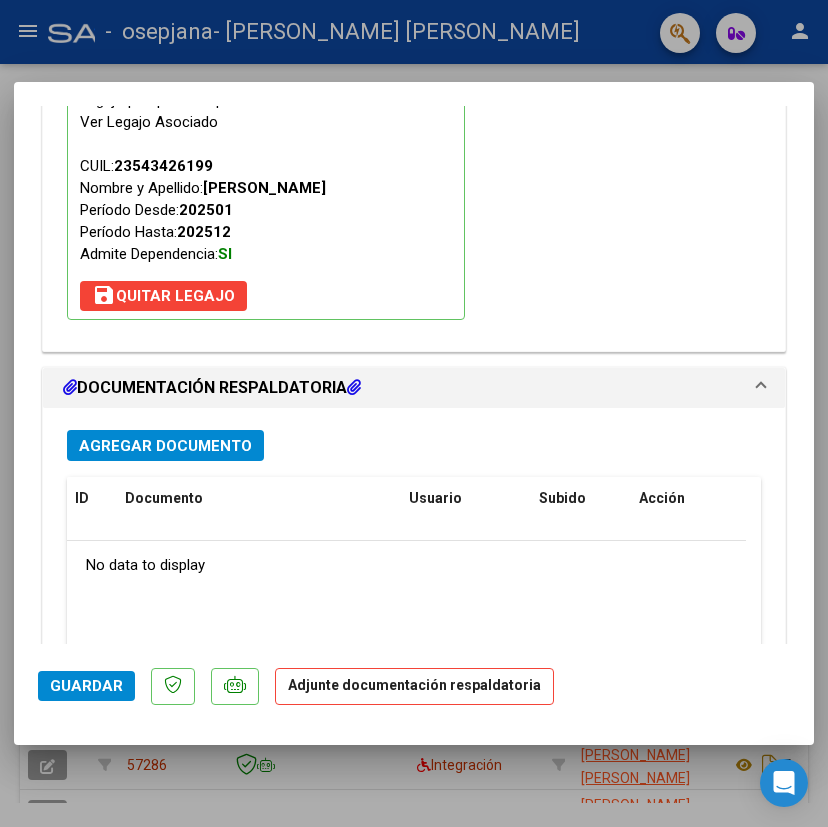 click on "Agregar Documento ID Documento Usuario Subido Acción No data to display  0 total   1" at bounding box center [414, 627] 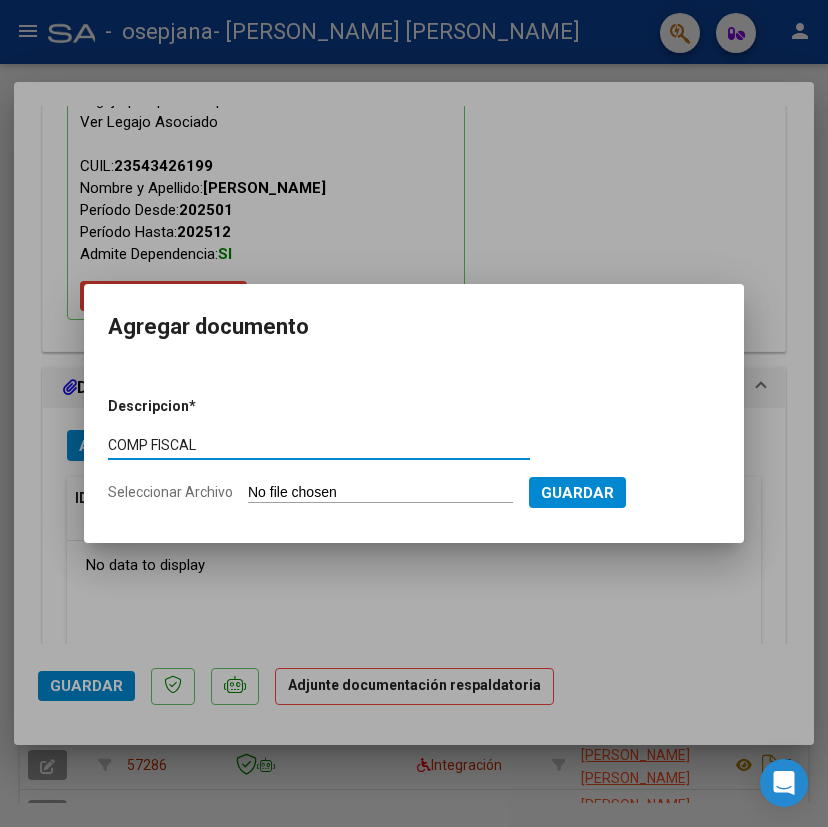 type on "COMP FISCAL" 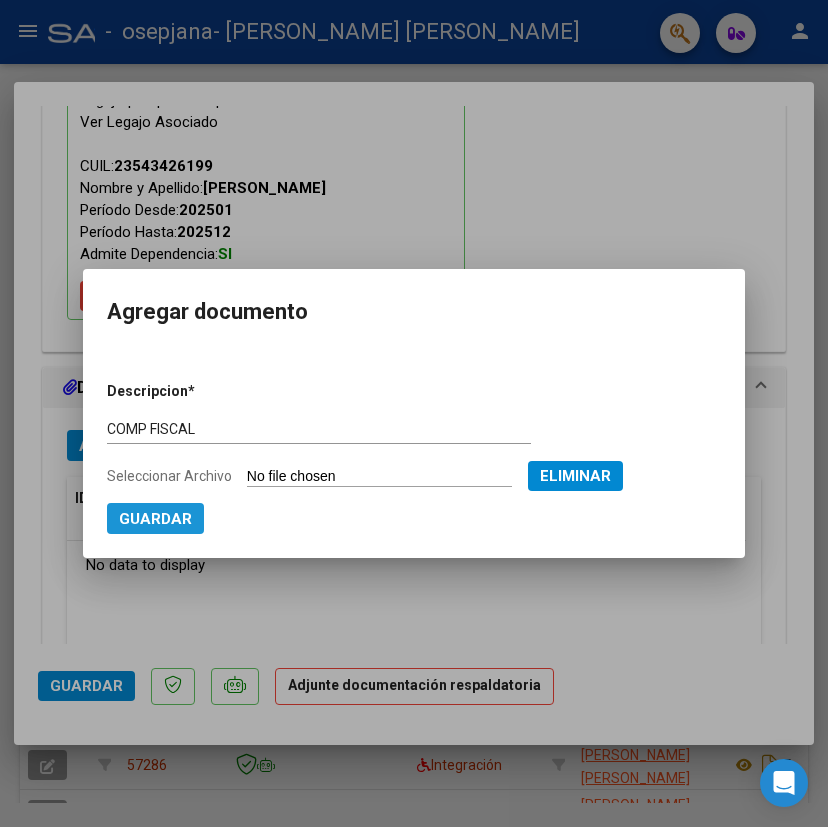 click on "Guardar" at bounding box center (155, 519) 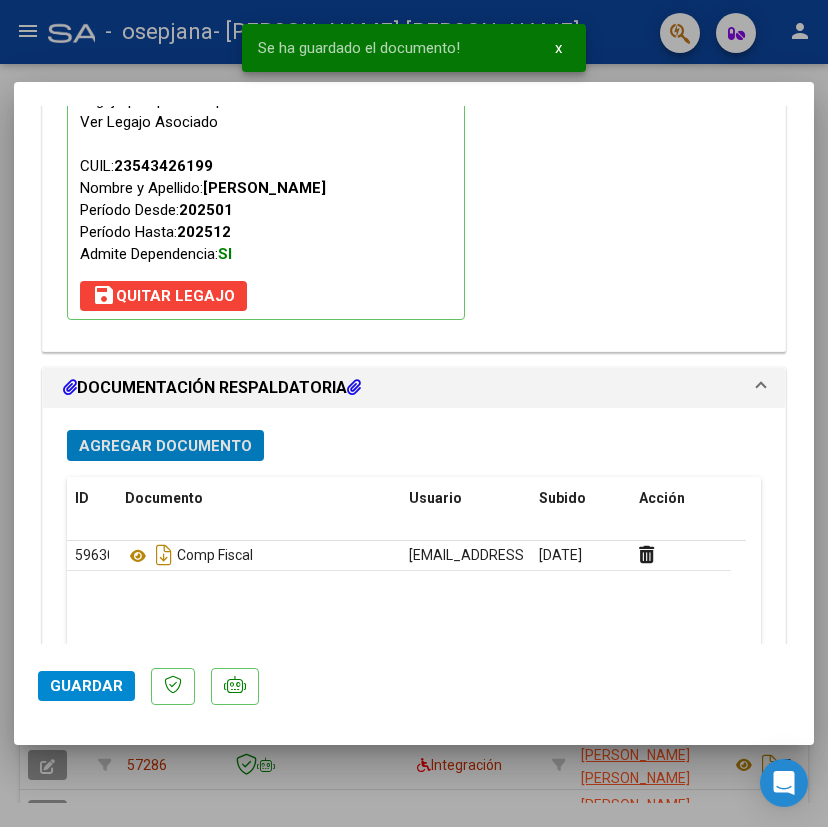 click on "Agregar Documento" at bounding box center (165, 446) 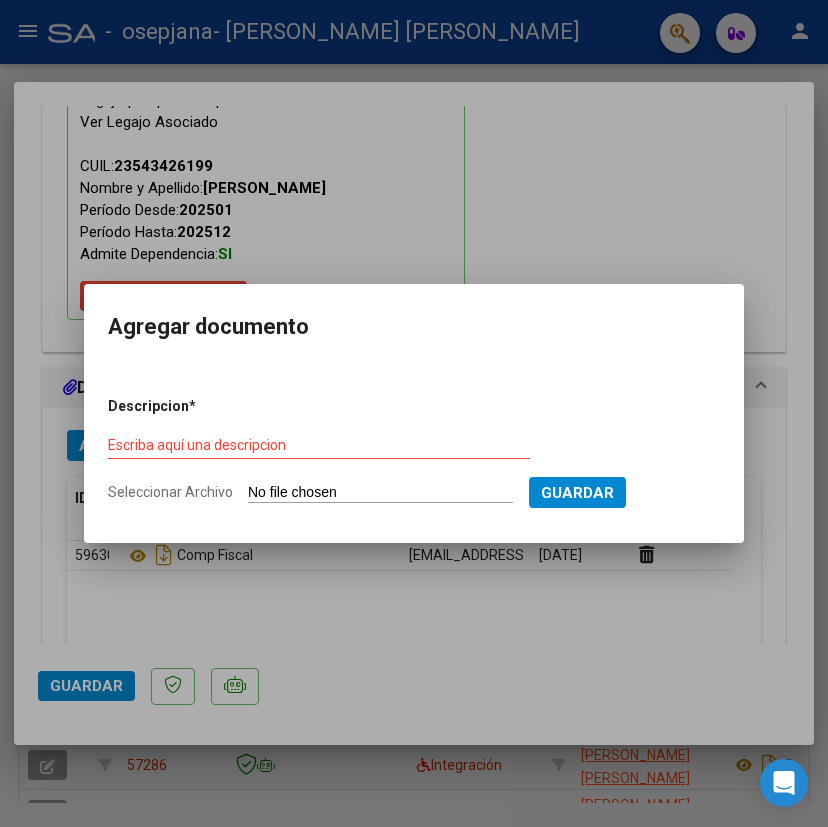 type on "C:\fakepath\INFORME SEMESTRAL [DATE] [PERSON_NAME].pdf" 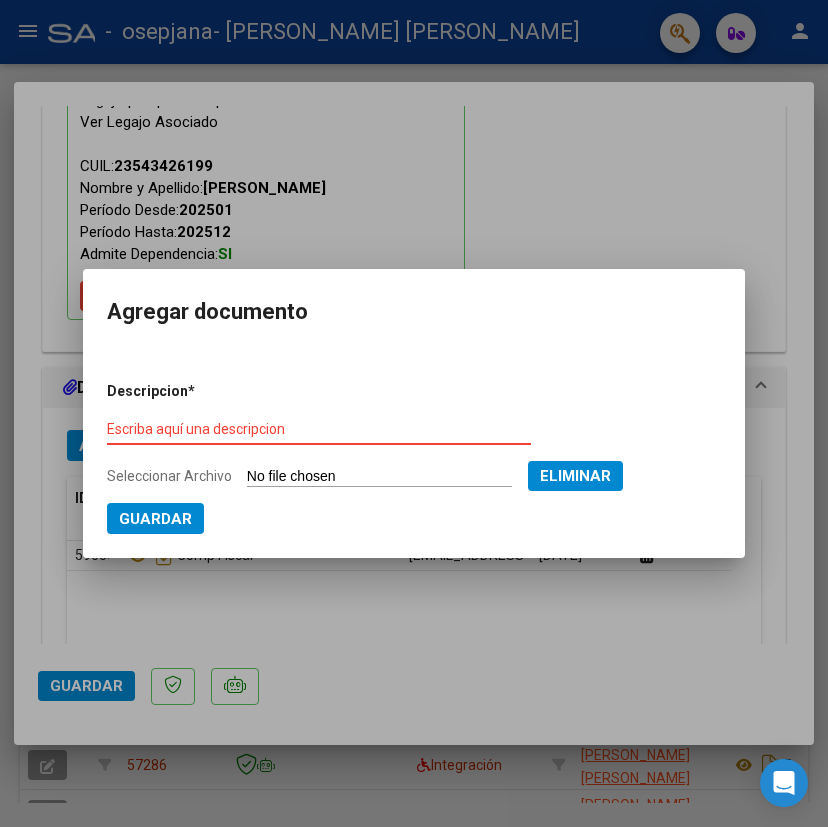 click on "Escriba aquí una descripcion" at bounding box center [319, 429] 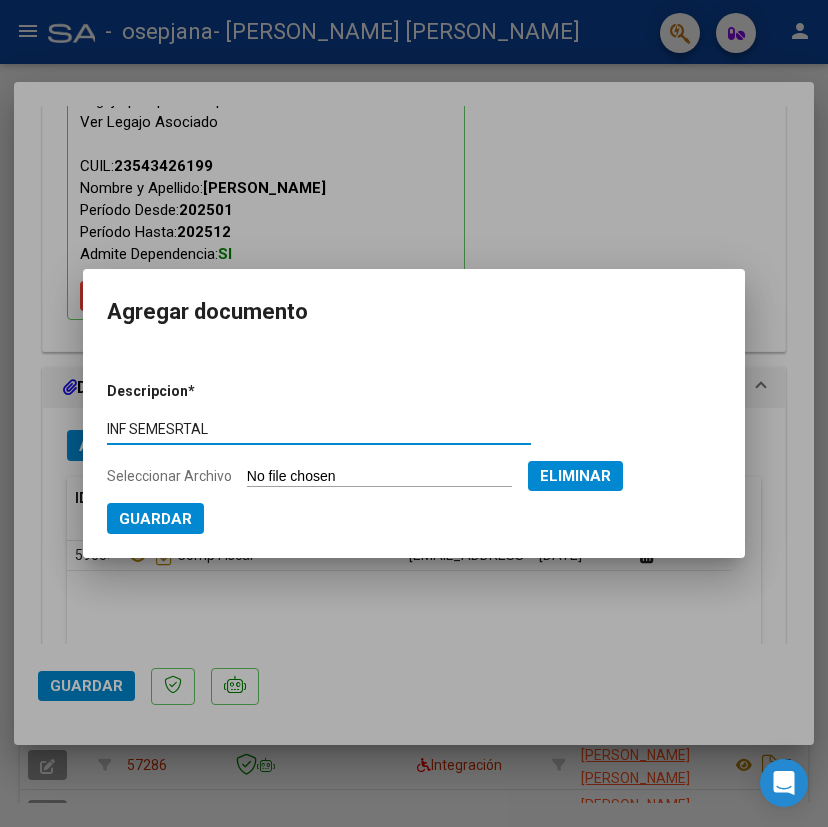 type on "INF SEMESRTAL" 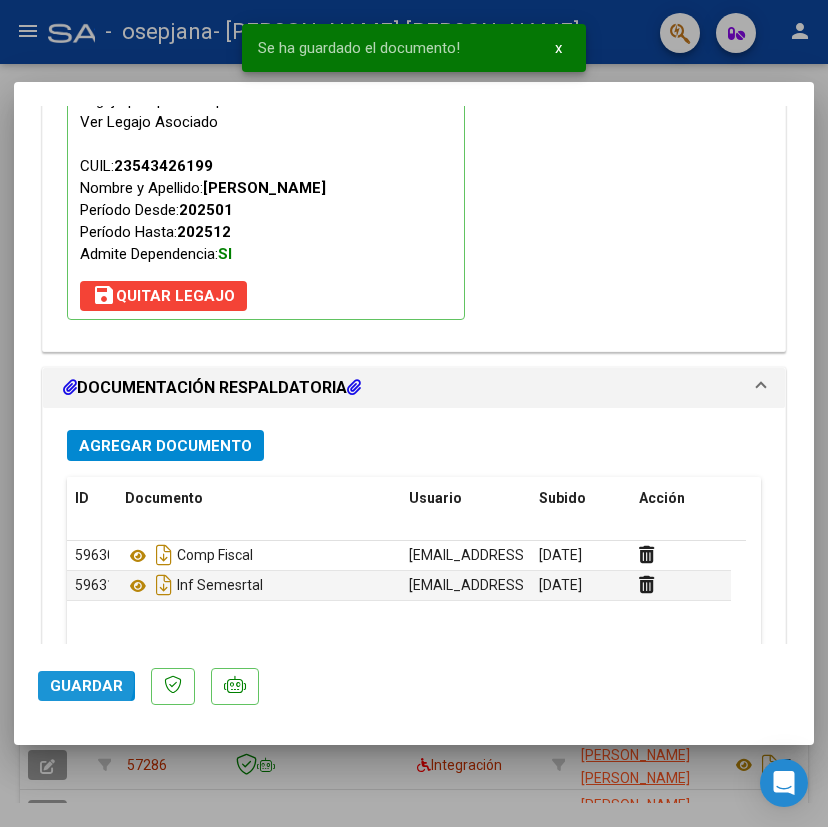 click on "Guardar" 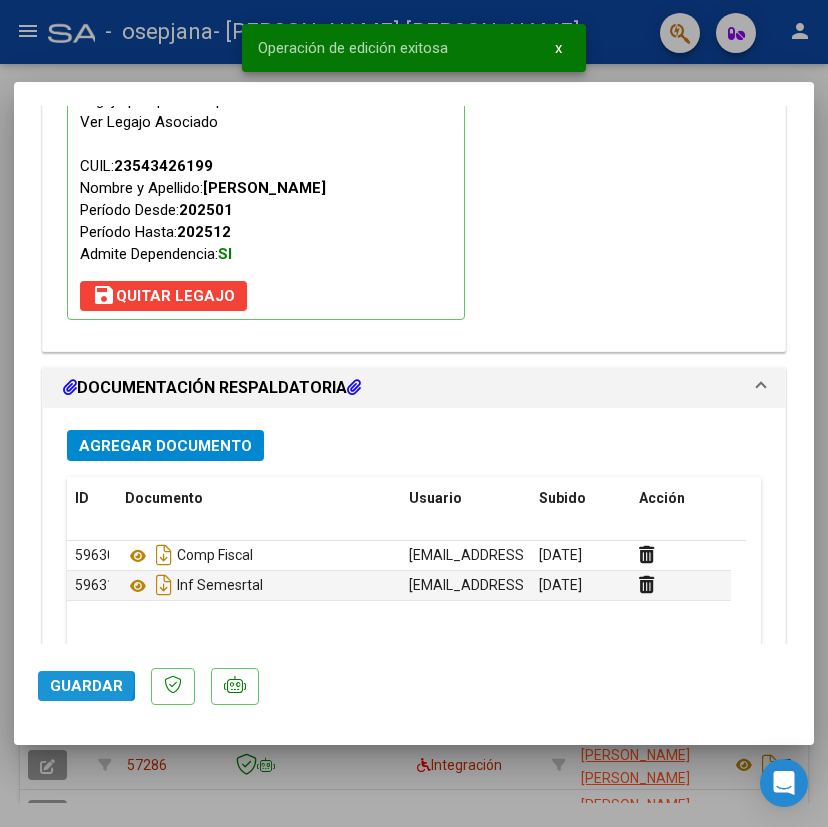 click on "Guardar" 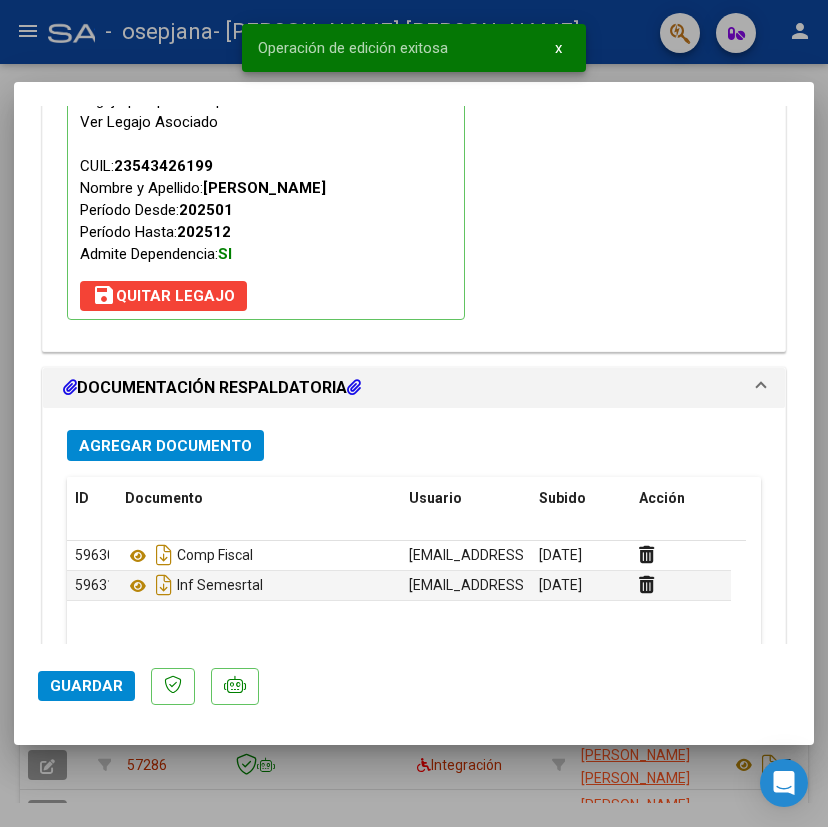 click at bounding box center [414, 413] 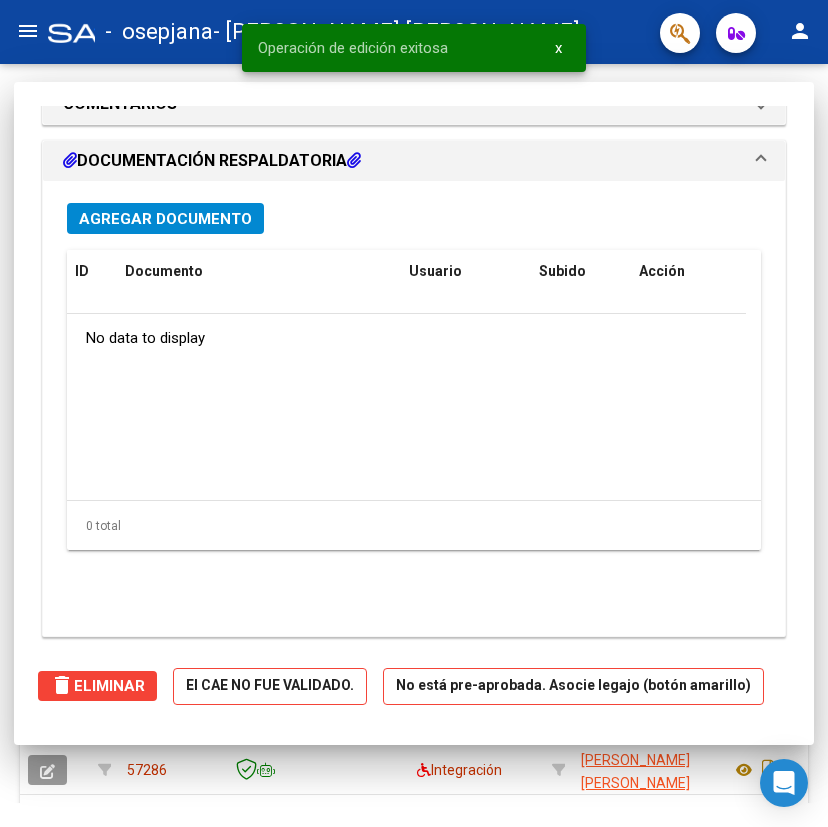scroll, scrollTop: 0, scrollLeft: 0, axis: both 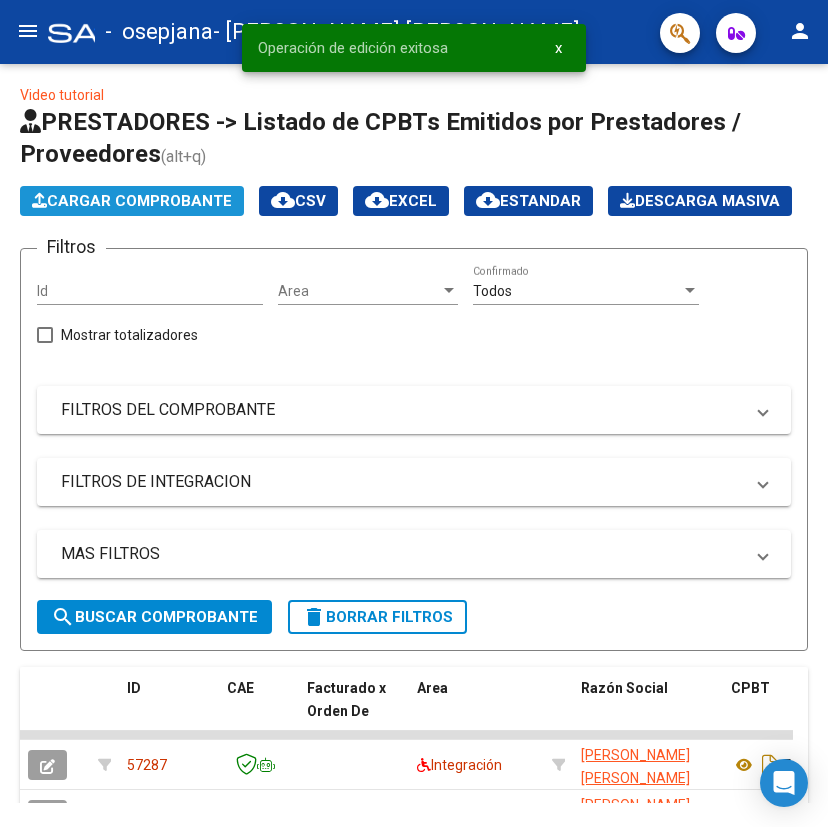 click on "Cargar Comprobante" 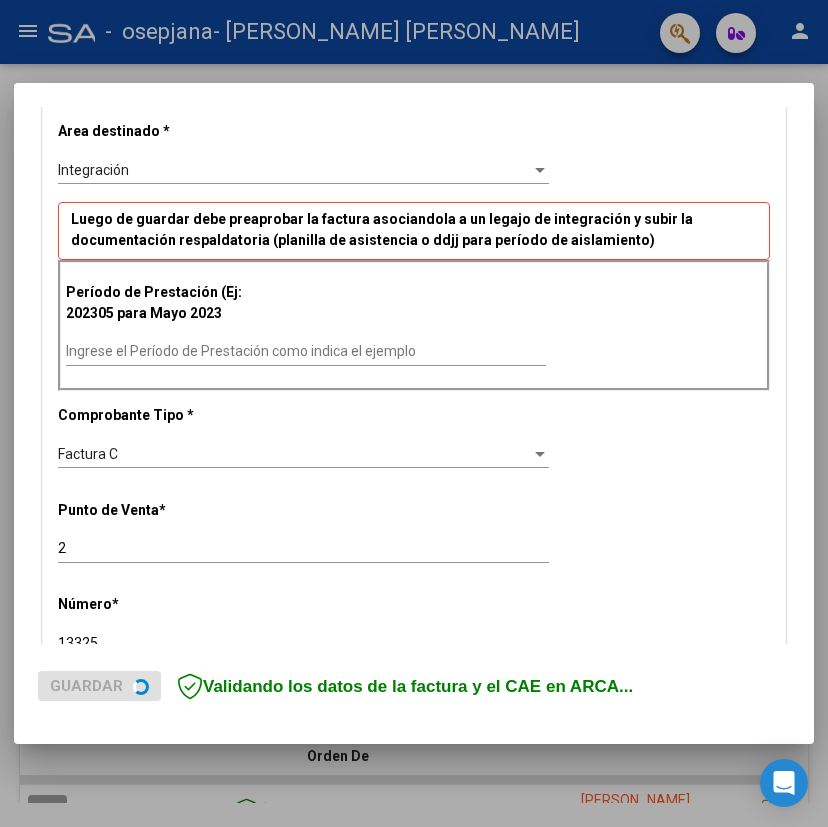 scroll, scrollTop: 500, scrollLeft: 0, axis: vertical 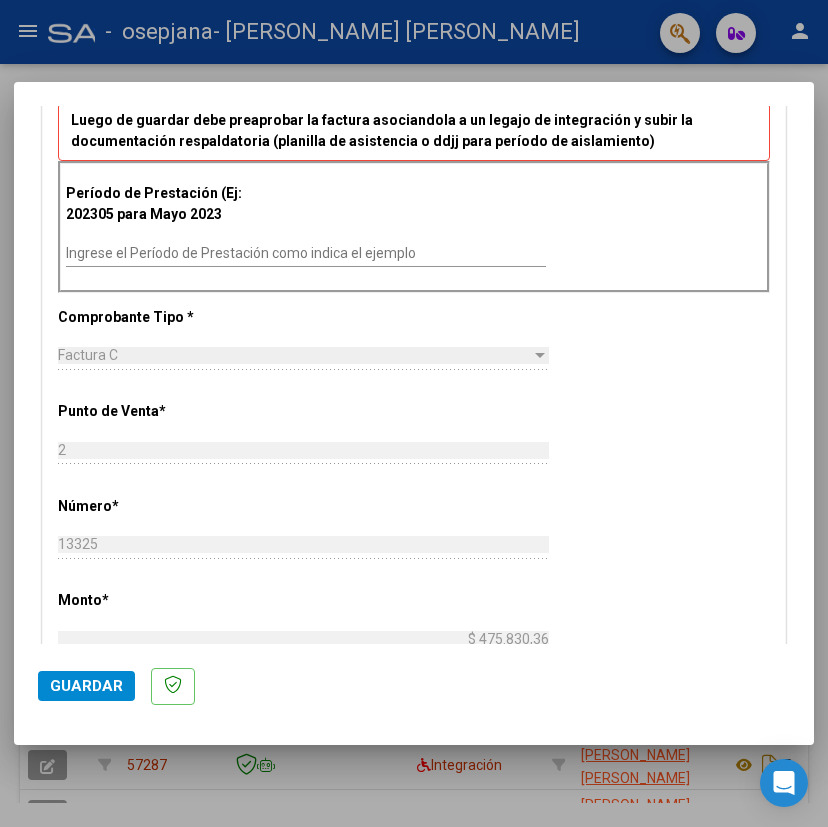 click on "Ingrese el Período de Prestación como indica el ejemplo" at bounding box center (306, 253) 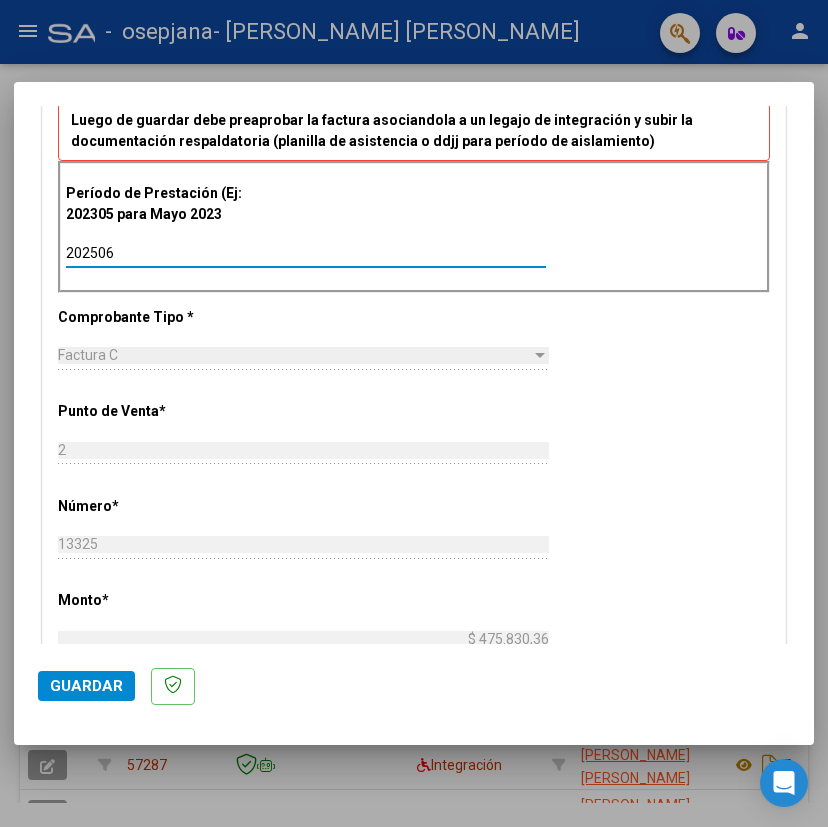 type on "202506" 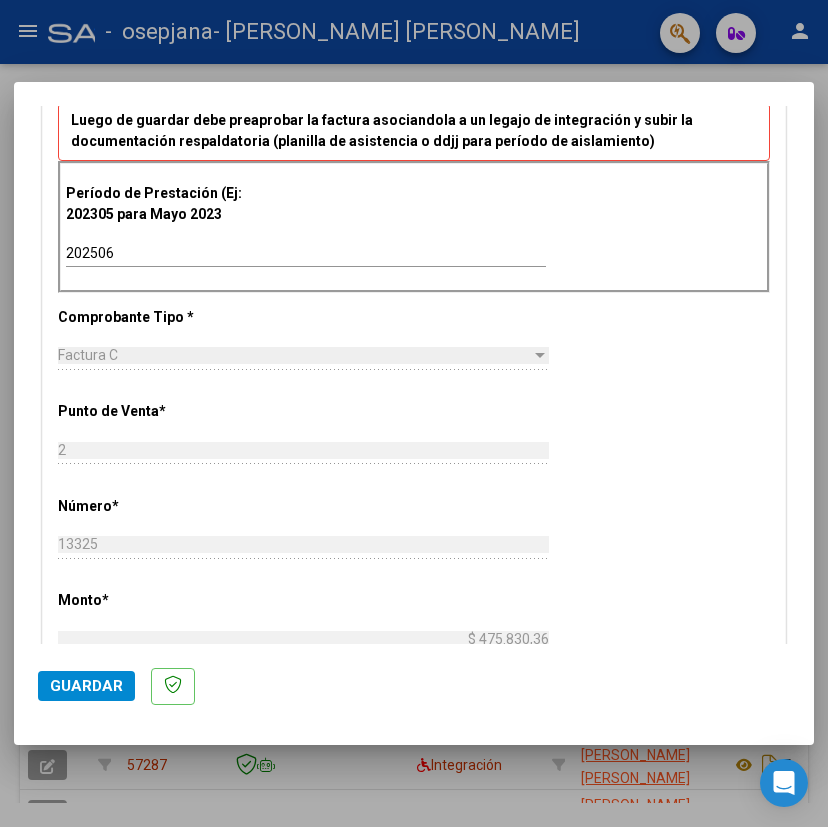 scroll, scrollTop: 900, scrollLeft: 0, axis: vertical 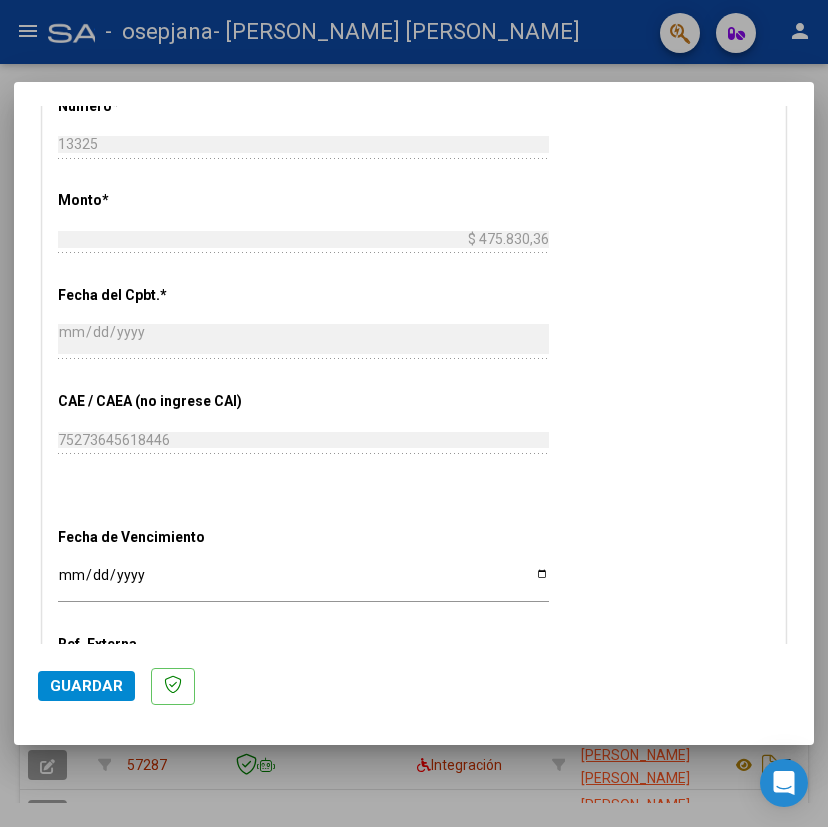 click on "Ingresar la fecha" at bounding box center [303, 582] 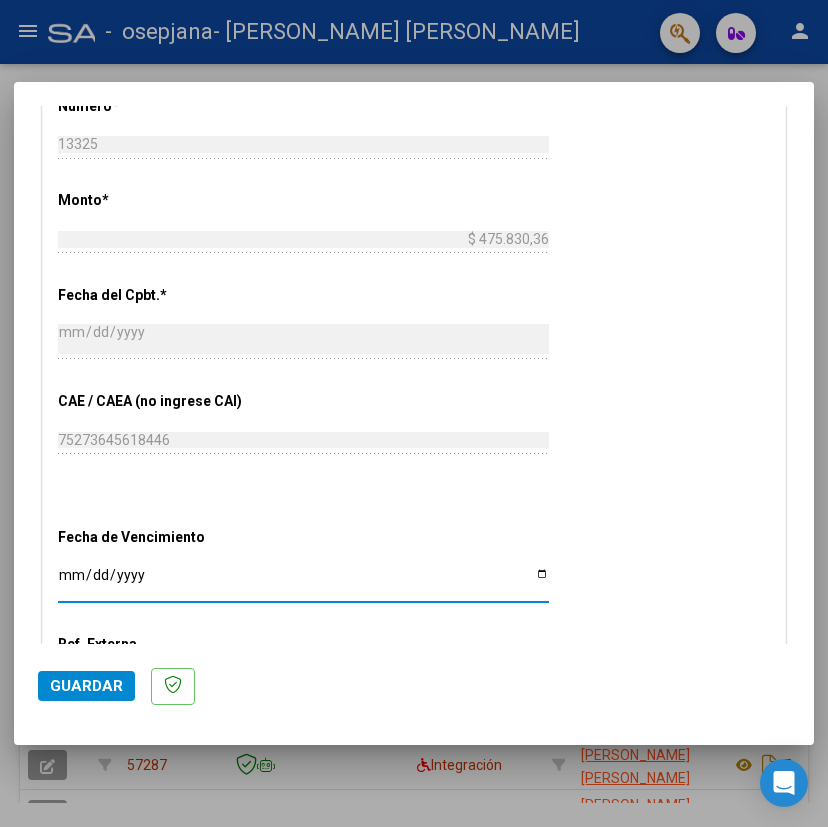 type on "[DATE]" 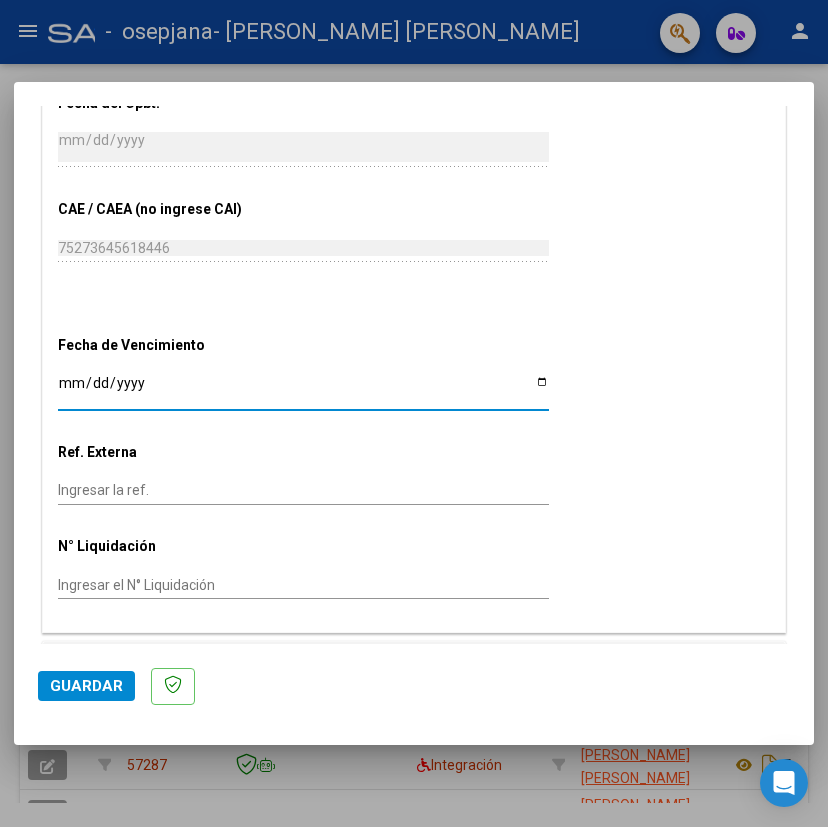 scroll, scrollTop: 1145, scrollLeft: 0, axis: vertical 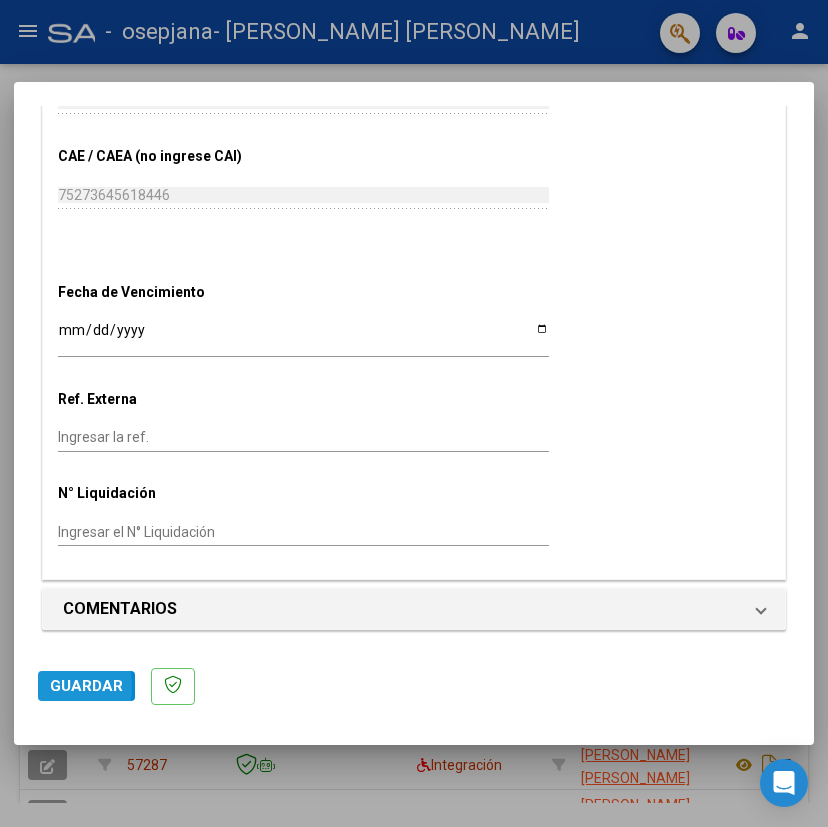 click on "Guardar" 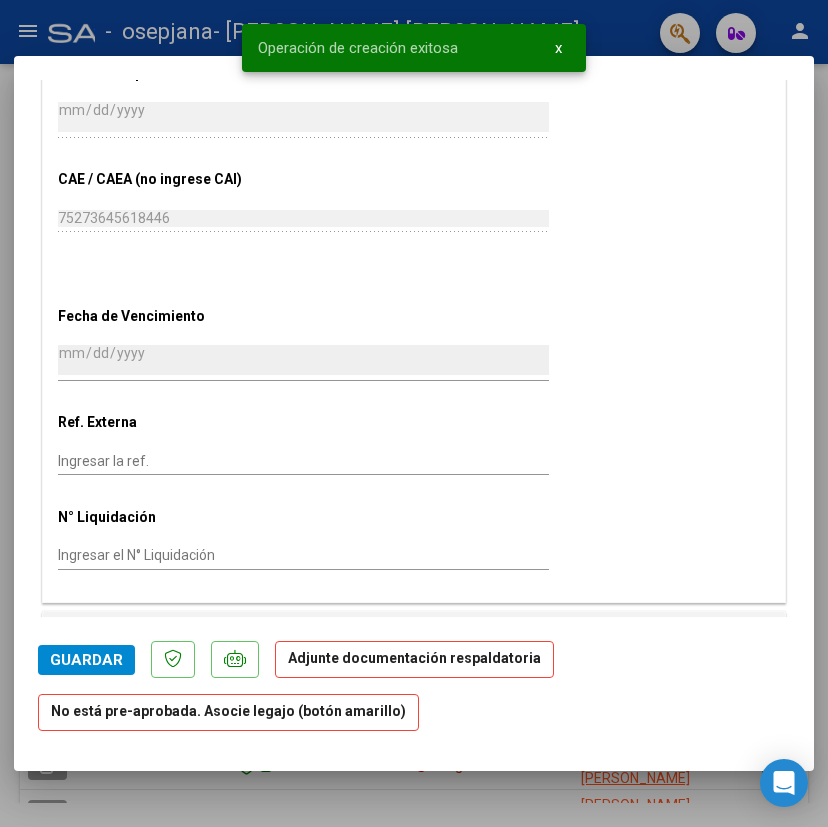 scroll, scrollTop: 1300, scrollLeft: 0, axis: vertical 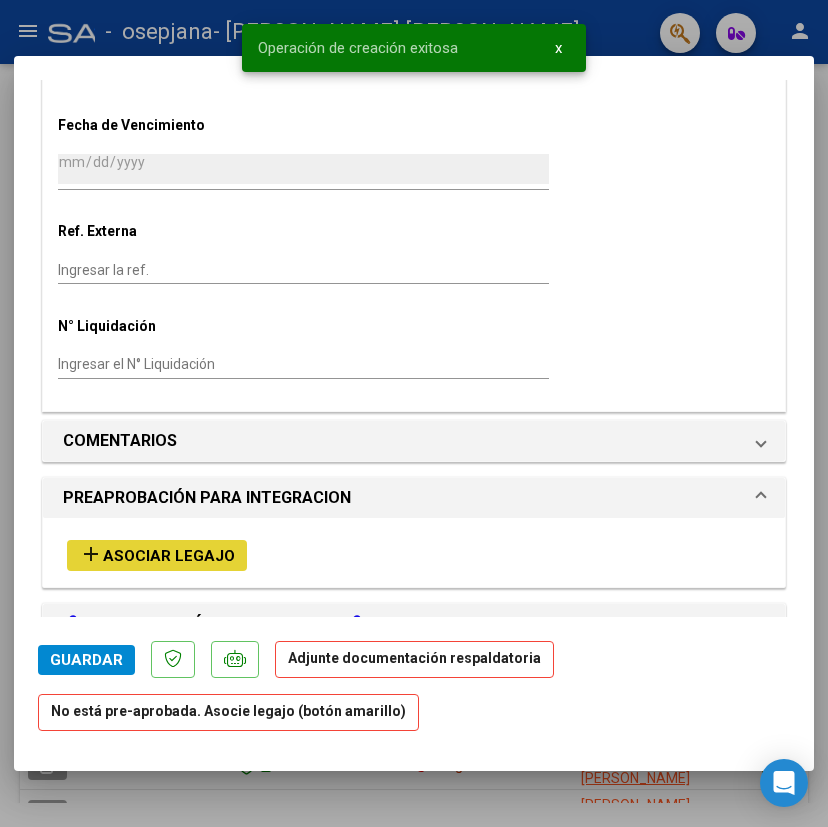click on "Asociar Legajo" at bounding box center (169, 556) 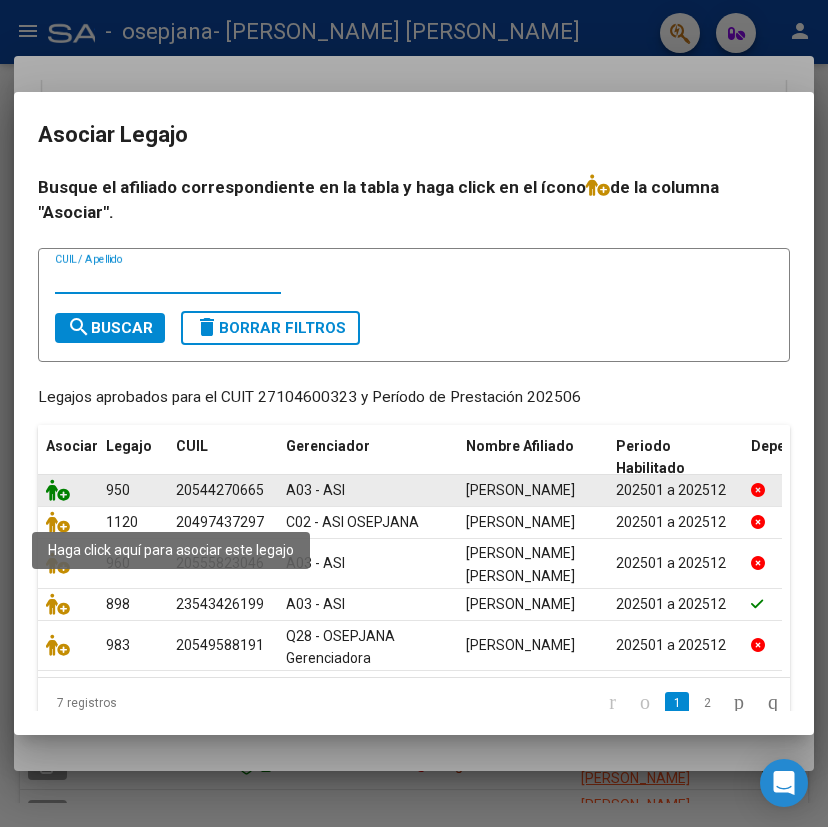 click 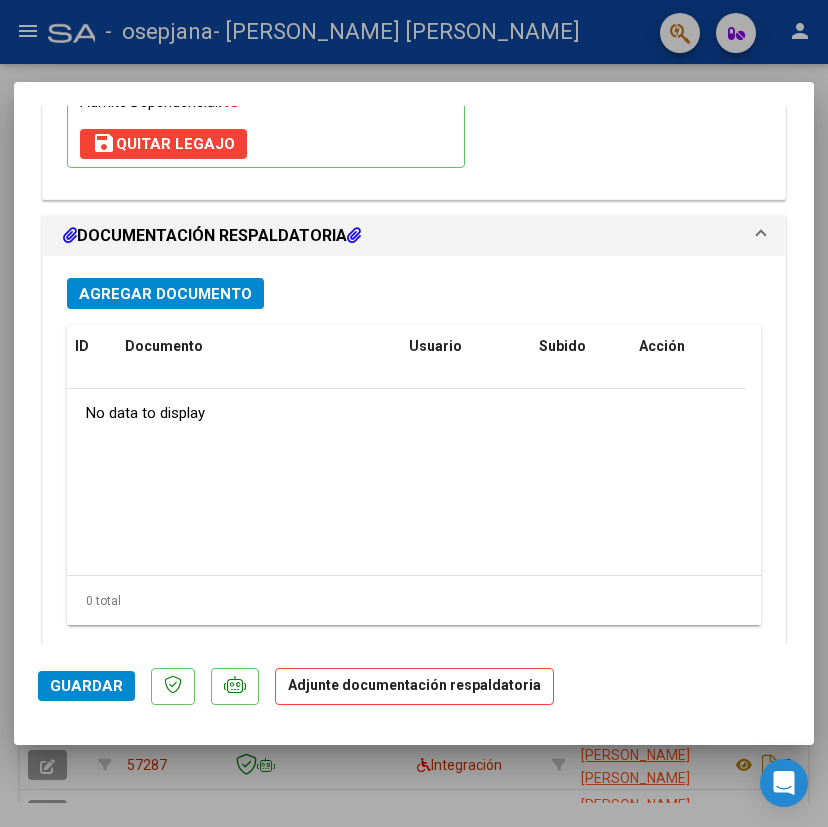 scroll, scrollTop: 2049, scrollLeft: 0, axis: vertical 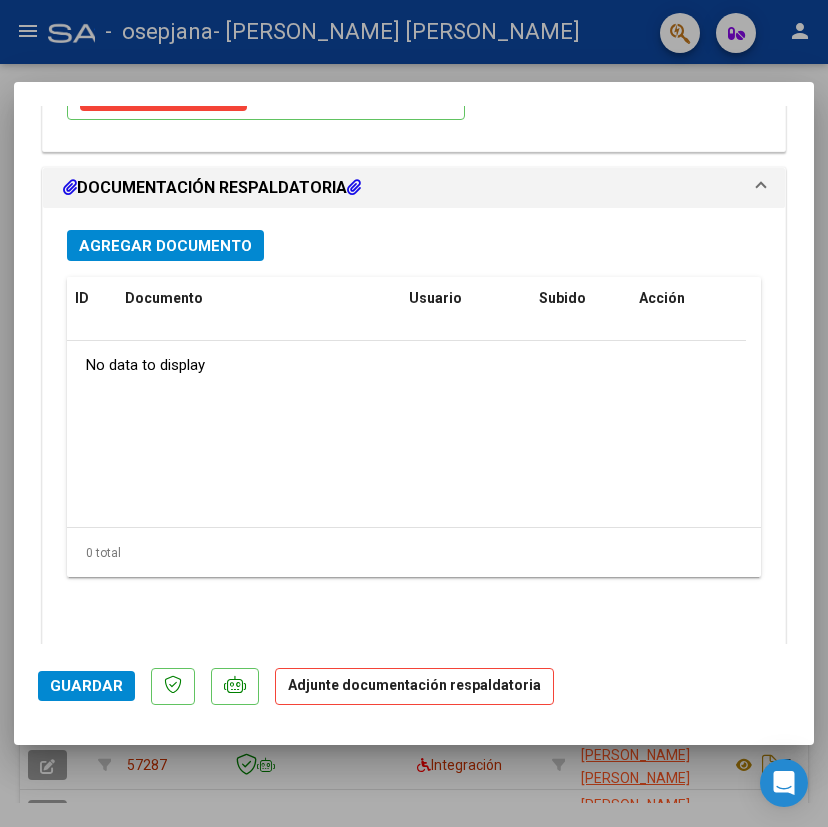 click on "Agregar Documento" at bounding box center (165, 246) 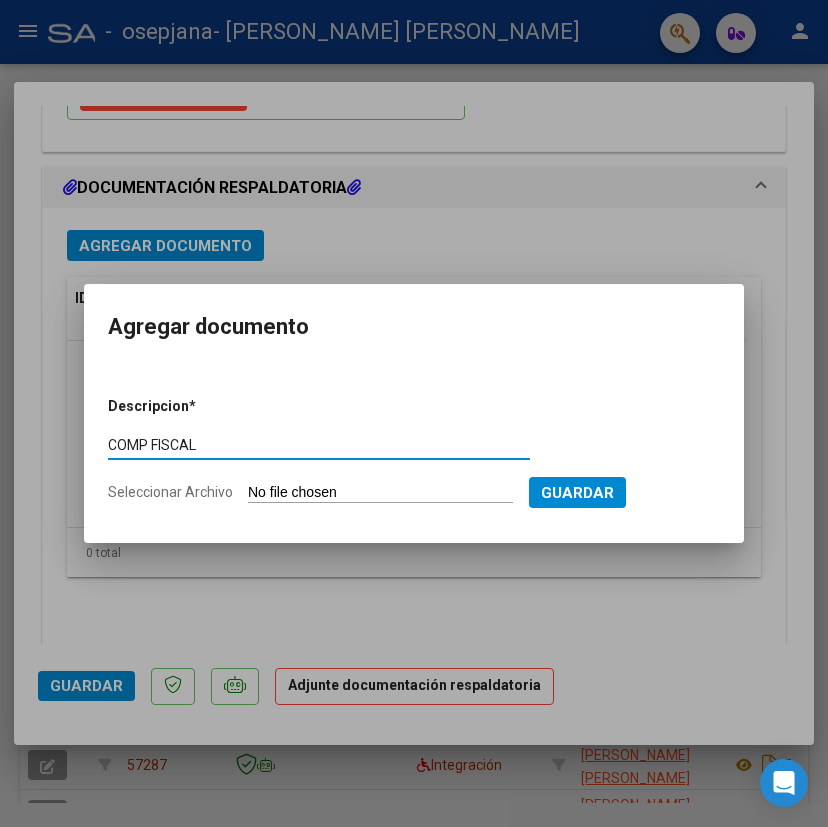 type on "COMP FISCAL" 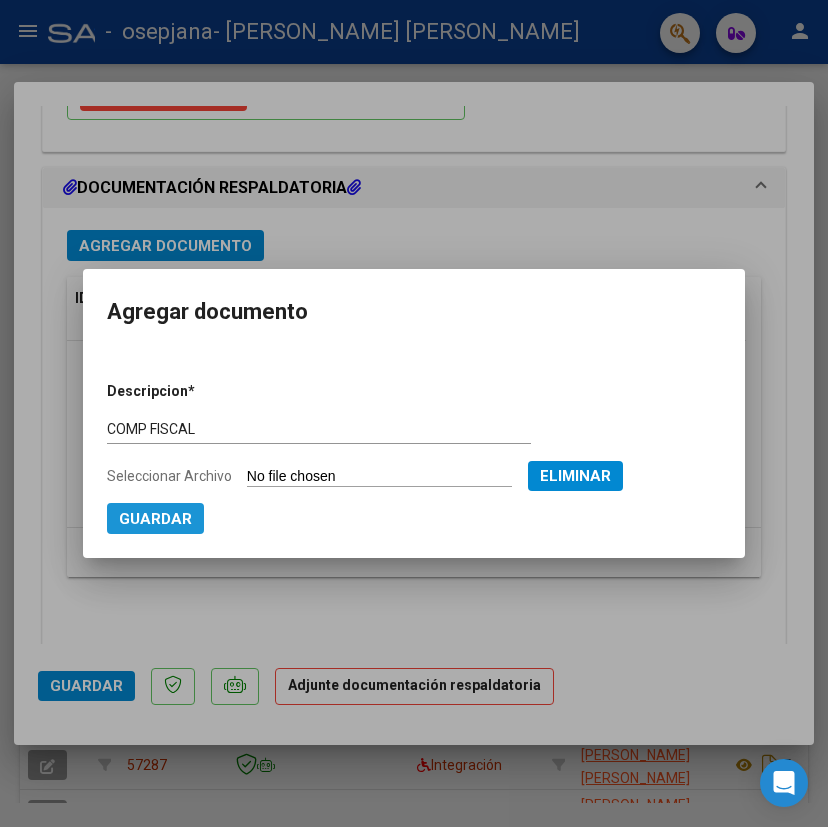 click on "Guardar" at bounding box center (155, 519) 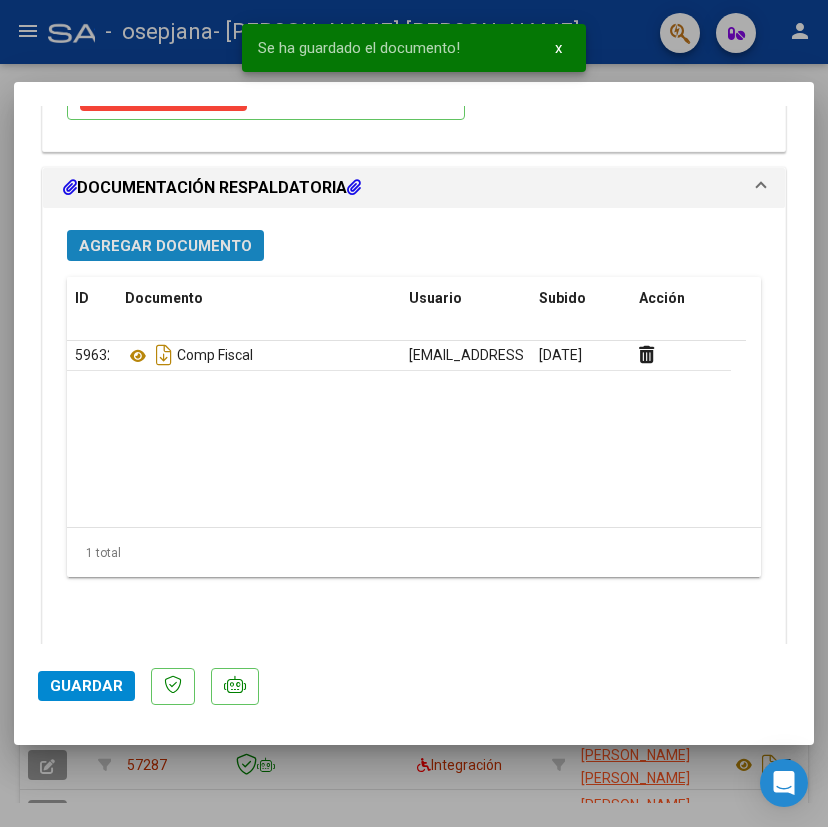 click on "Agregar Documento" at bounding box center [165, 246] 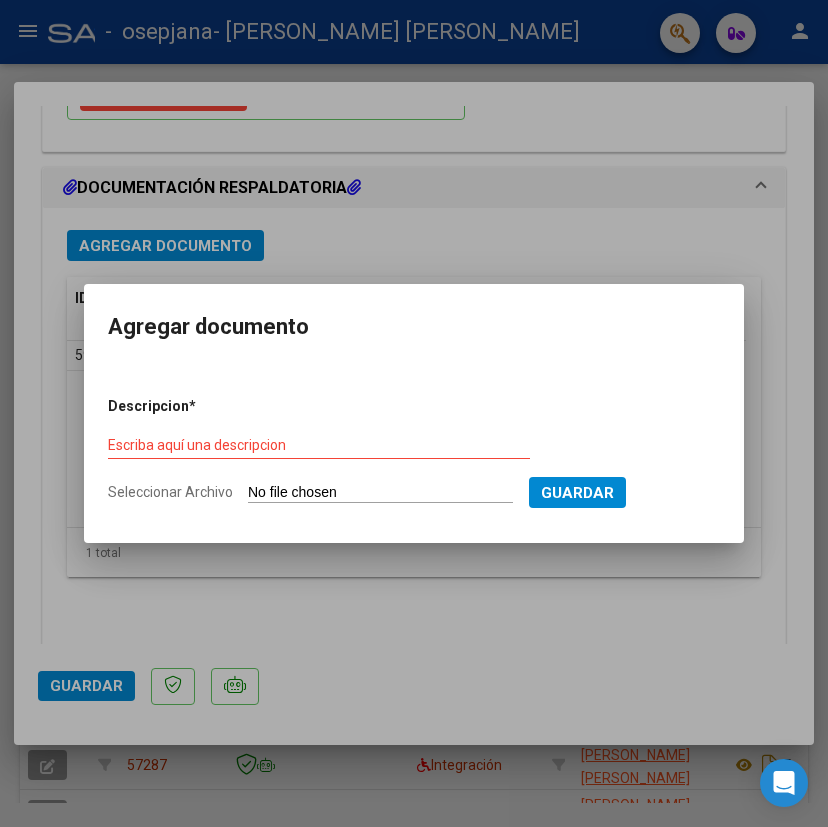 type on "C:\fakepath\INFORME SEMESTRAL [DATE] [PERSON_NAME].pdf" 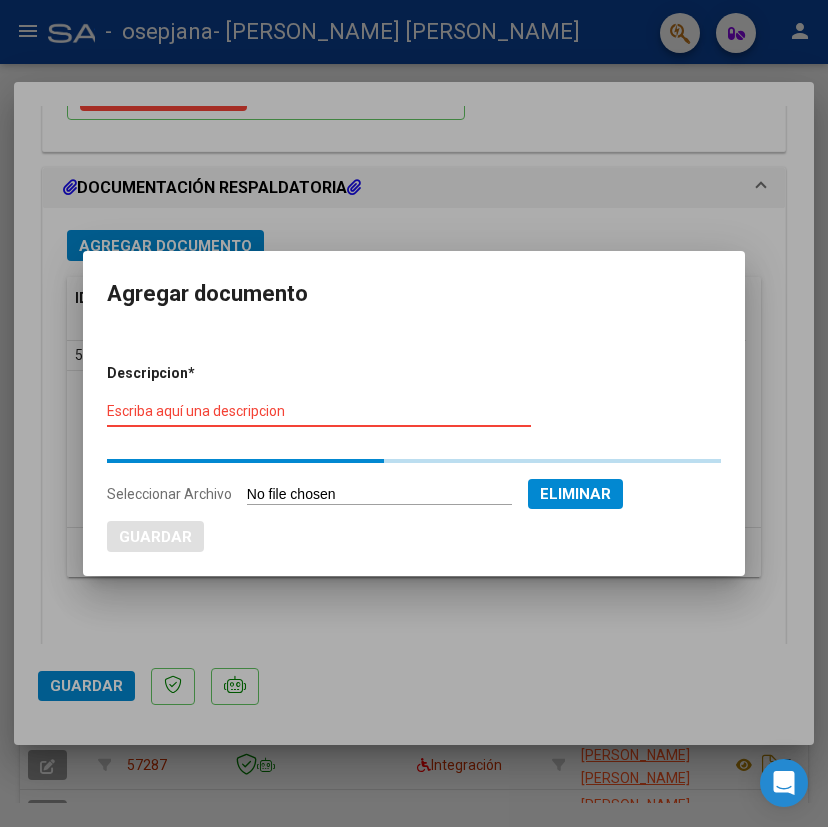 click on "Escriba aquí una descripcion" at bounding box center [319, 420] 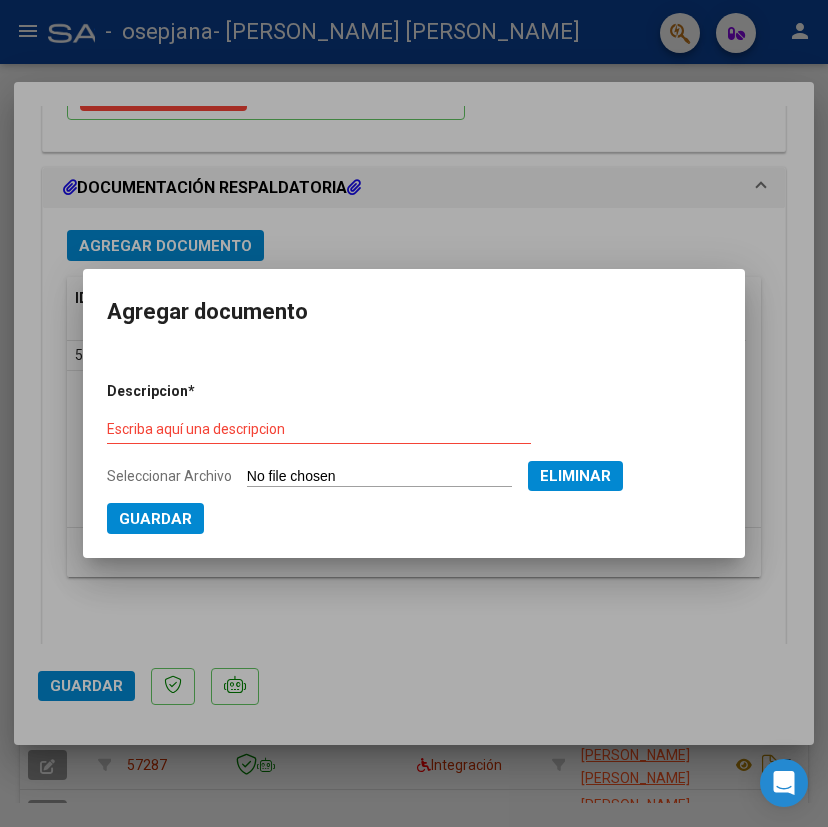 click on "Escriba aquí una descripcion" at bounding box center (319, 430) 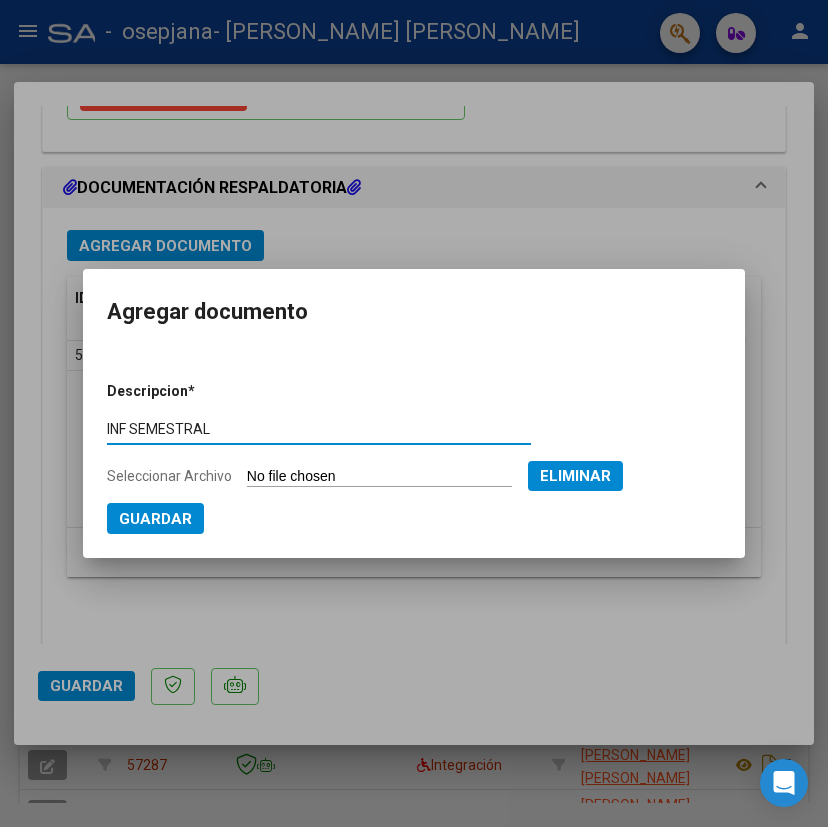 type on "INF SEMESTRAL" 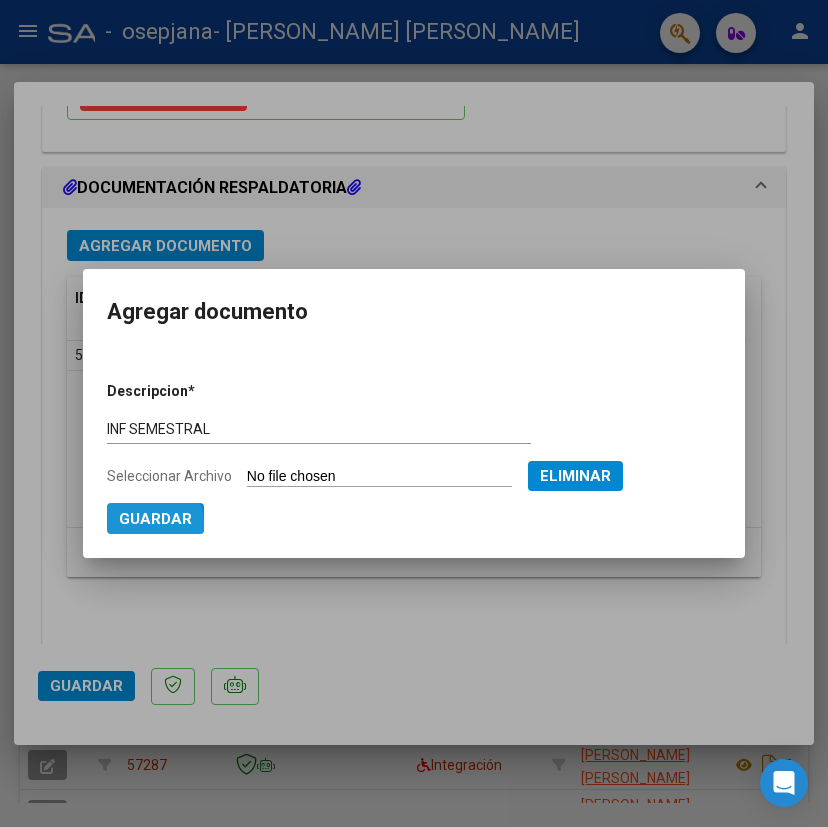 click on "Guardar" at bounding box center (155, 519) 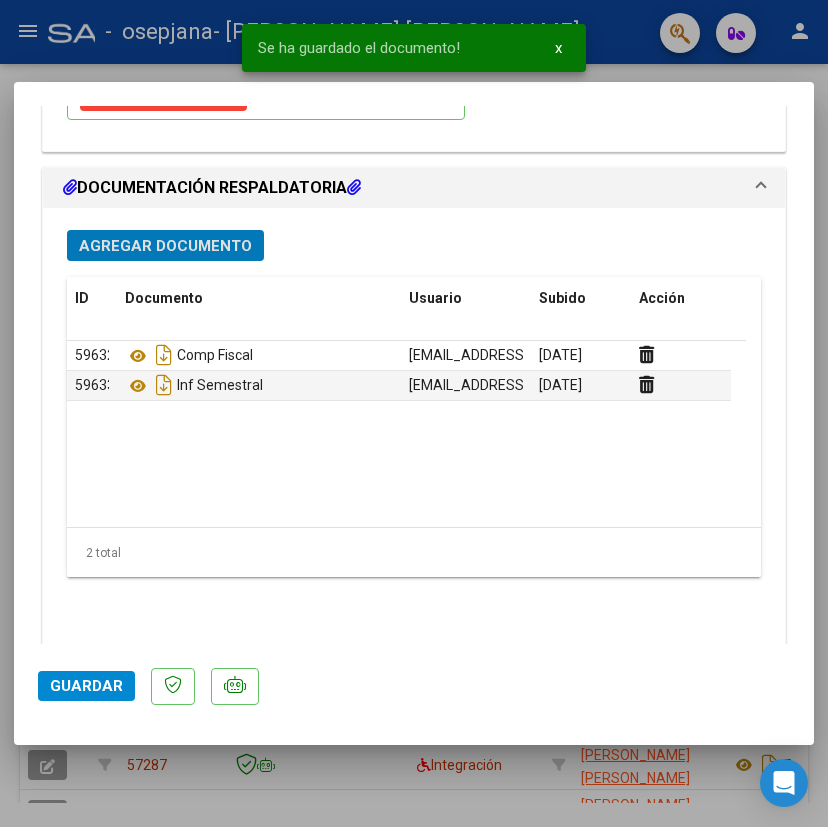 click on "Guardar" 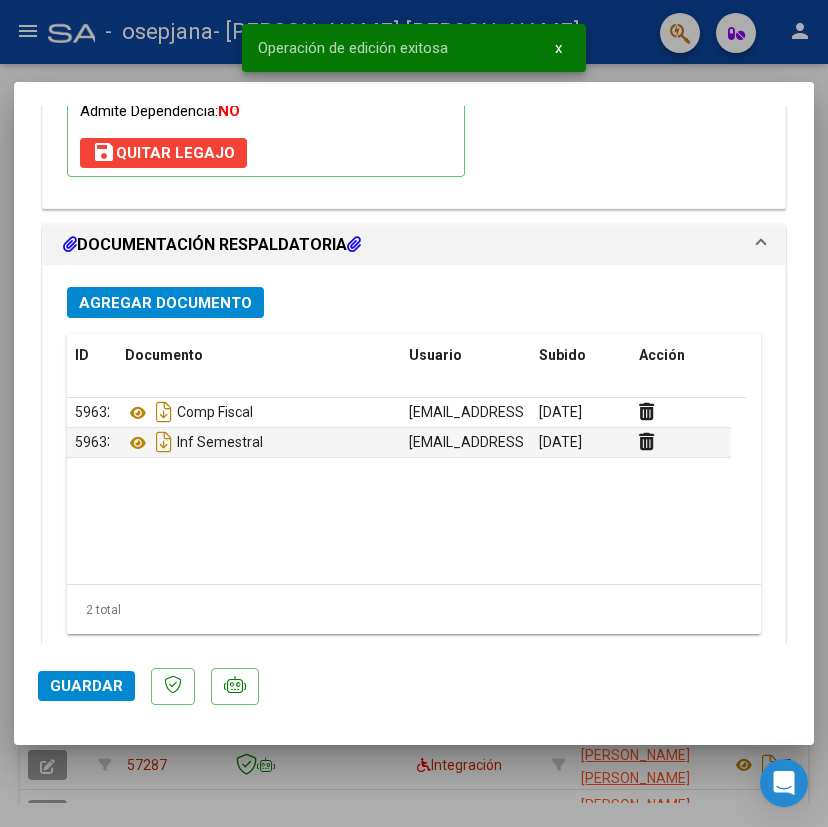 scroll, scrollTop: 1983, scrollLeft: 0, axis: vertical 